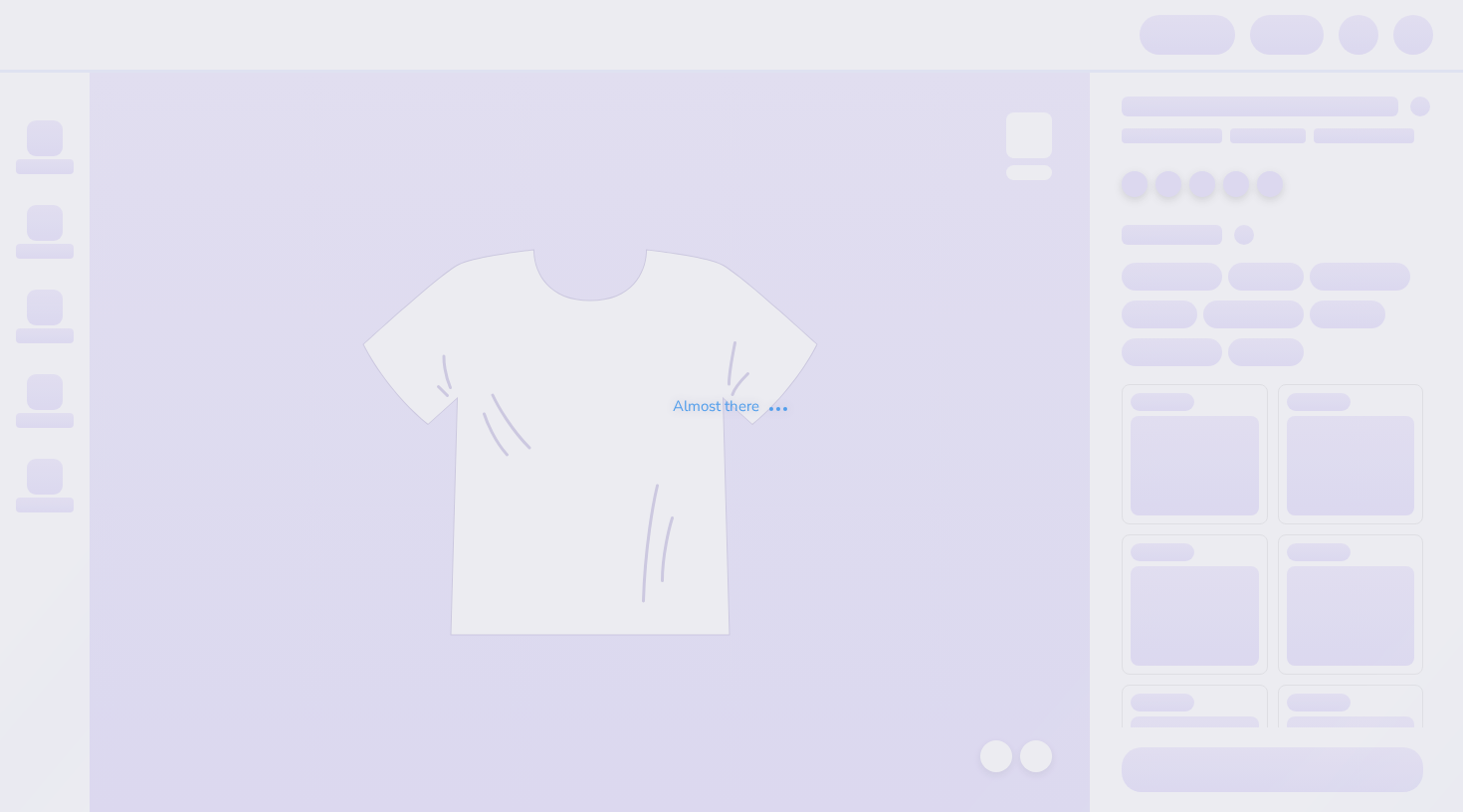 scroll, scrollTop: 0, scrollLeft: 0, axis: both 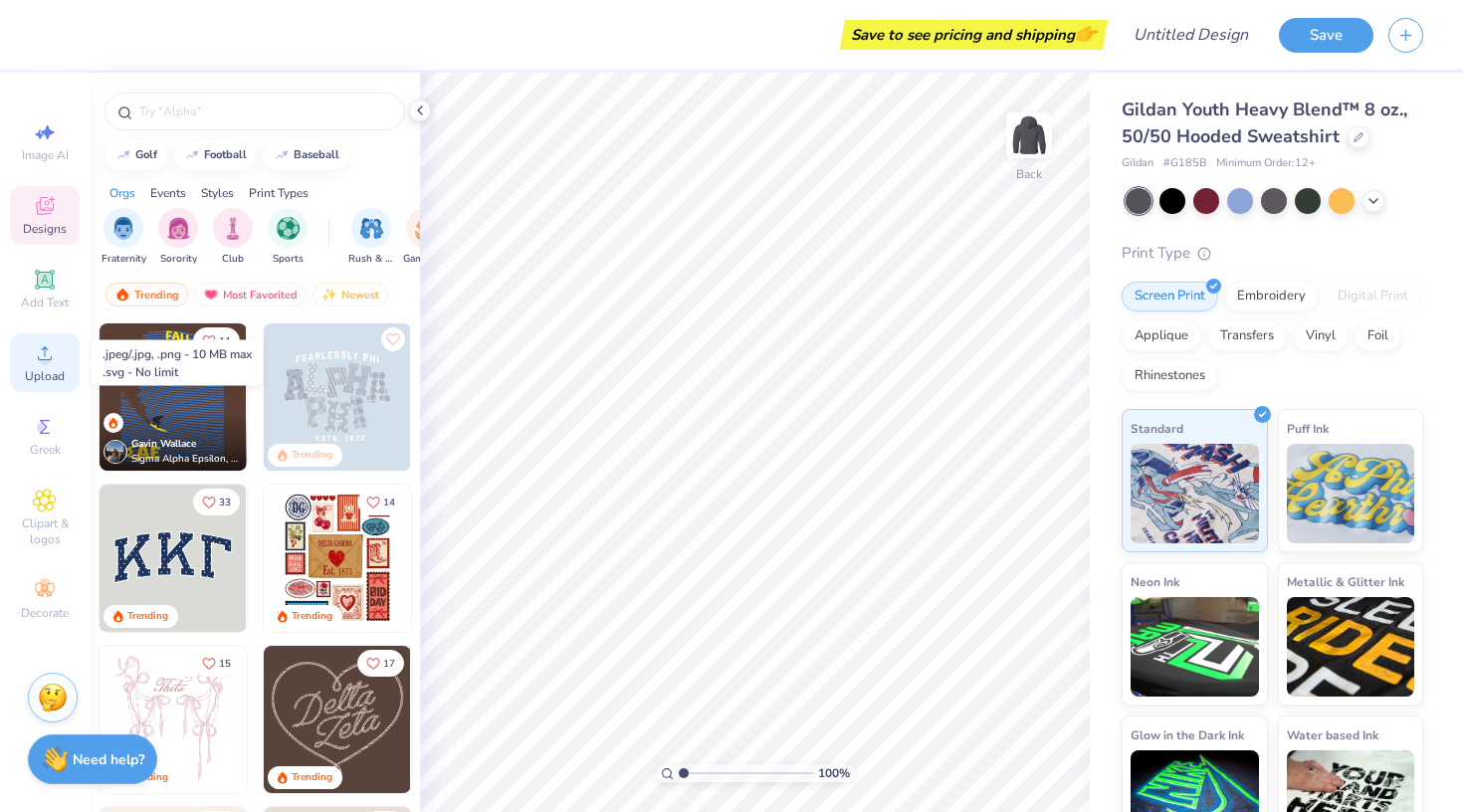 click on "Upload" at bounding box center (45, 362) 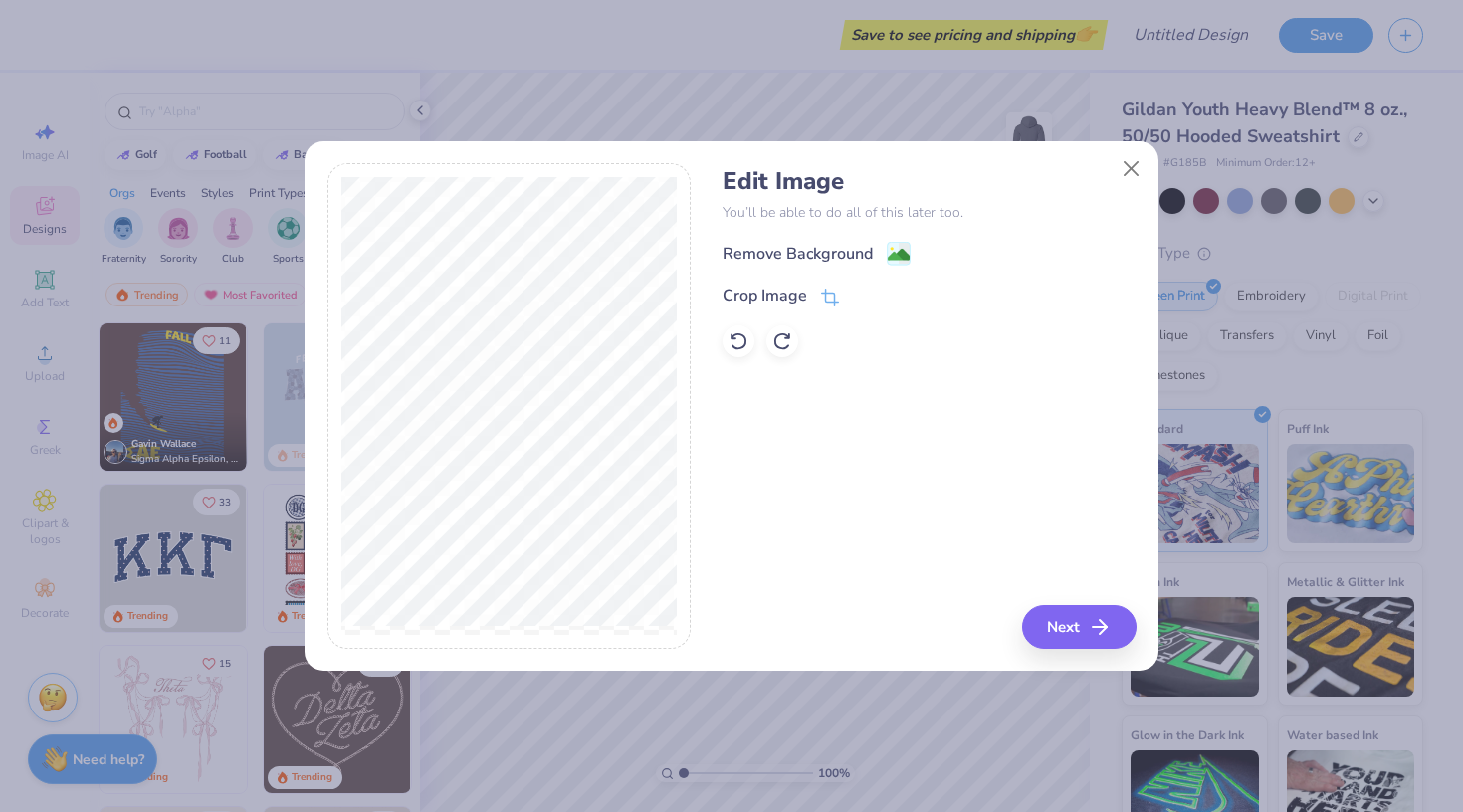 click on "Remove Background Crop Image" at bounding box center (929, 299) 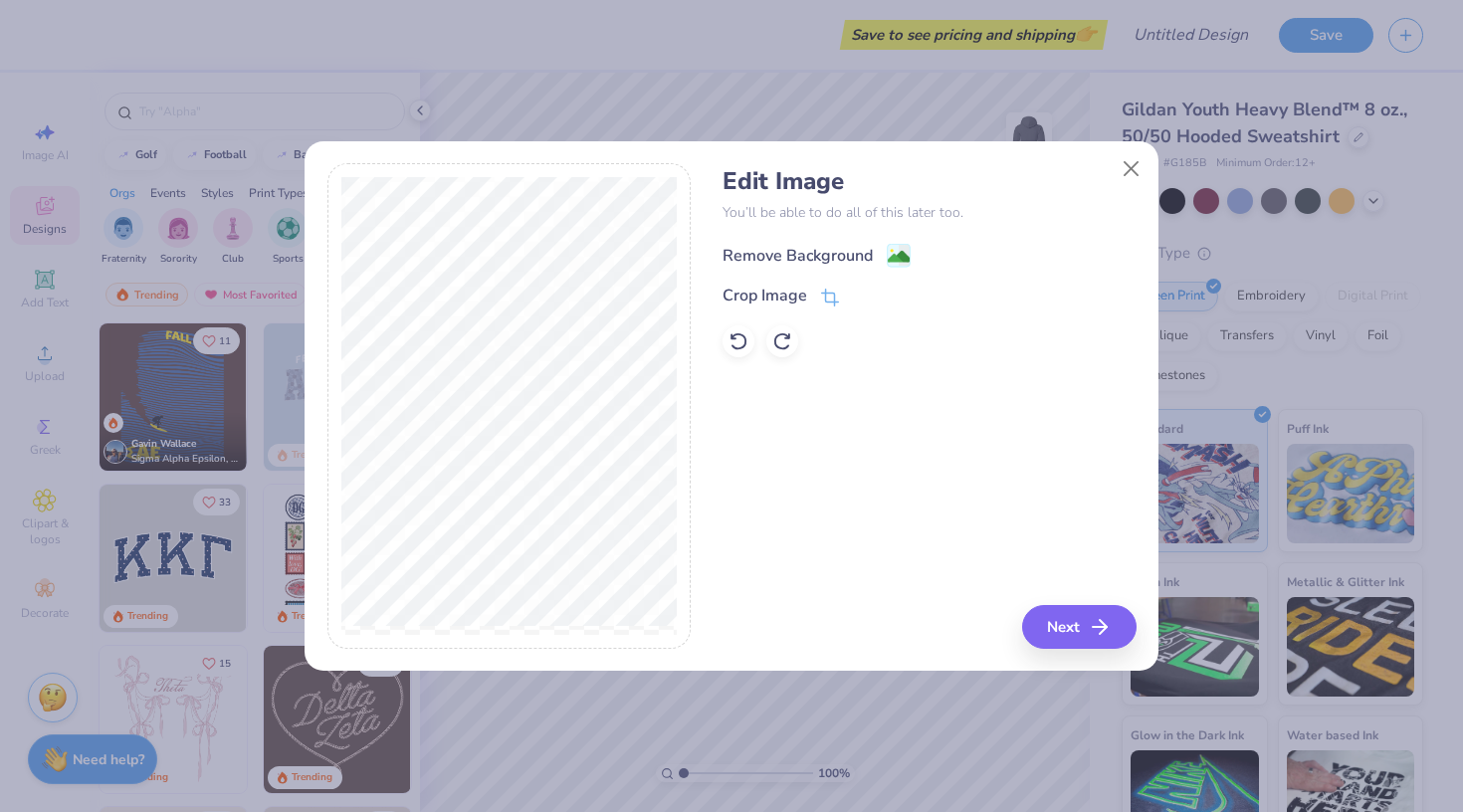 click 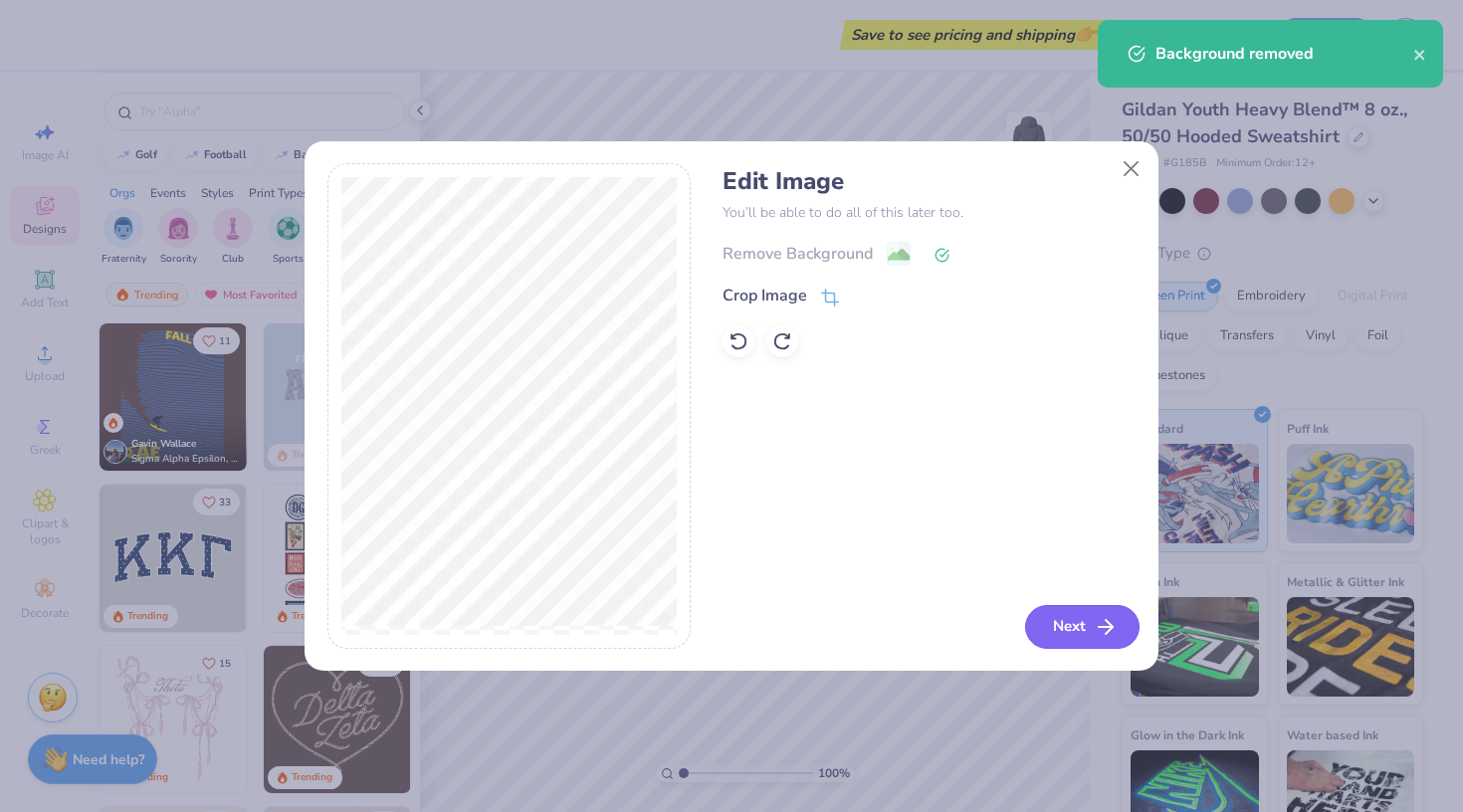 click on "Next" at bounding box center [1082, 627] 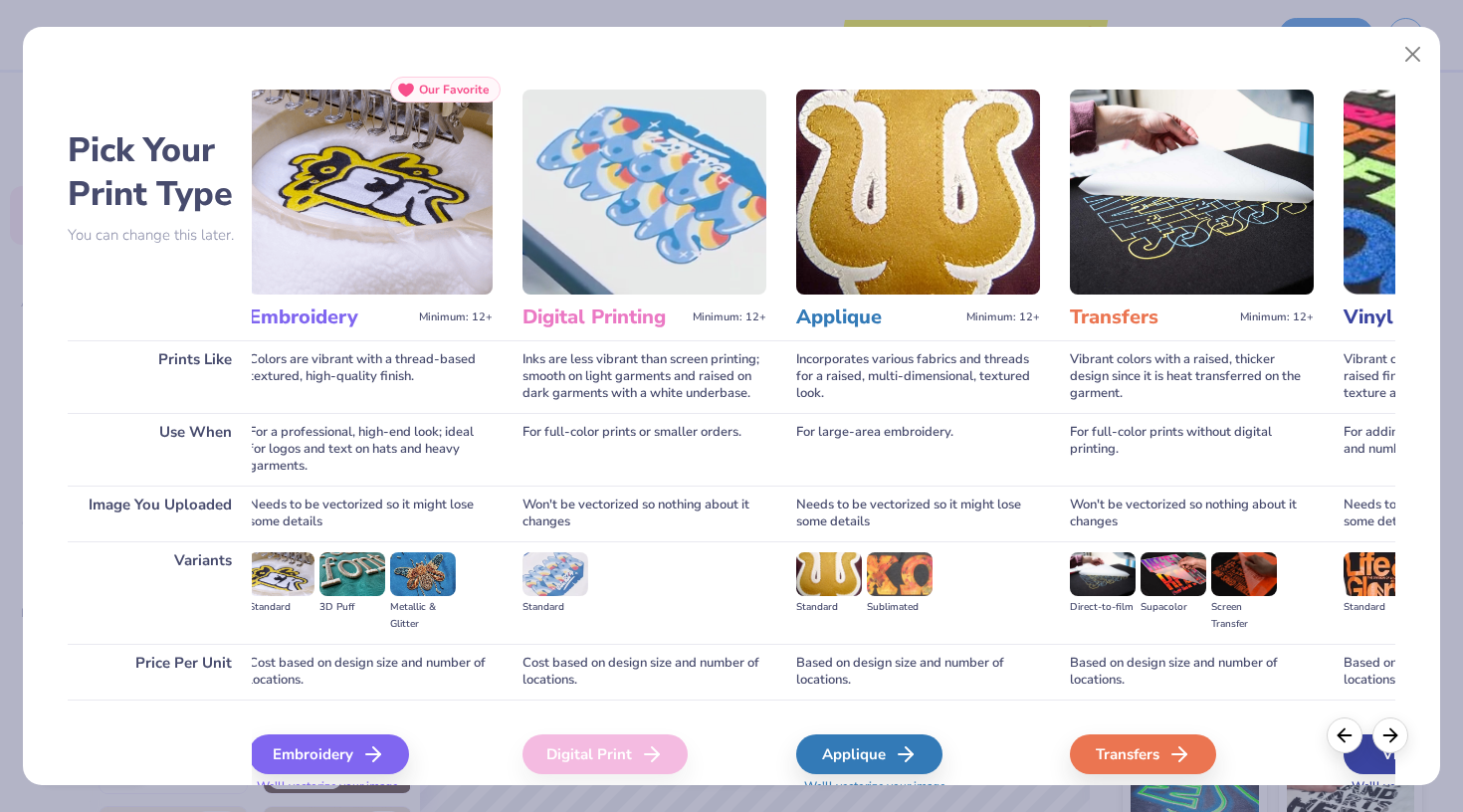 scroll, scrollTop: 0, scrollLeft: 0, axis: both 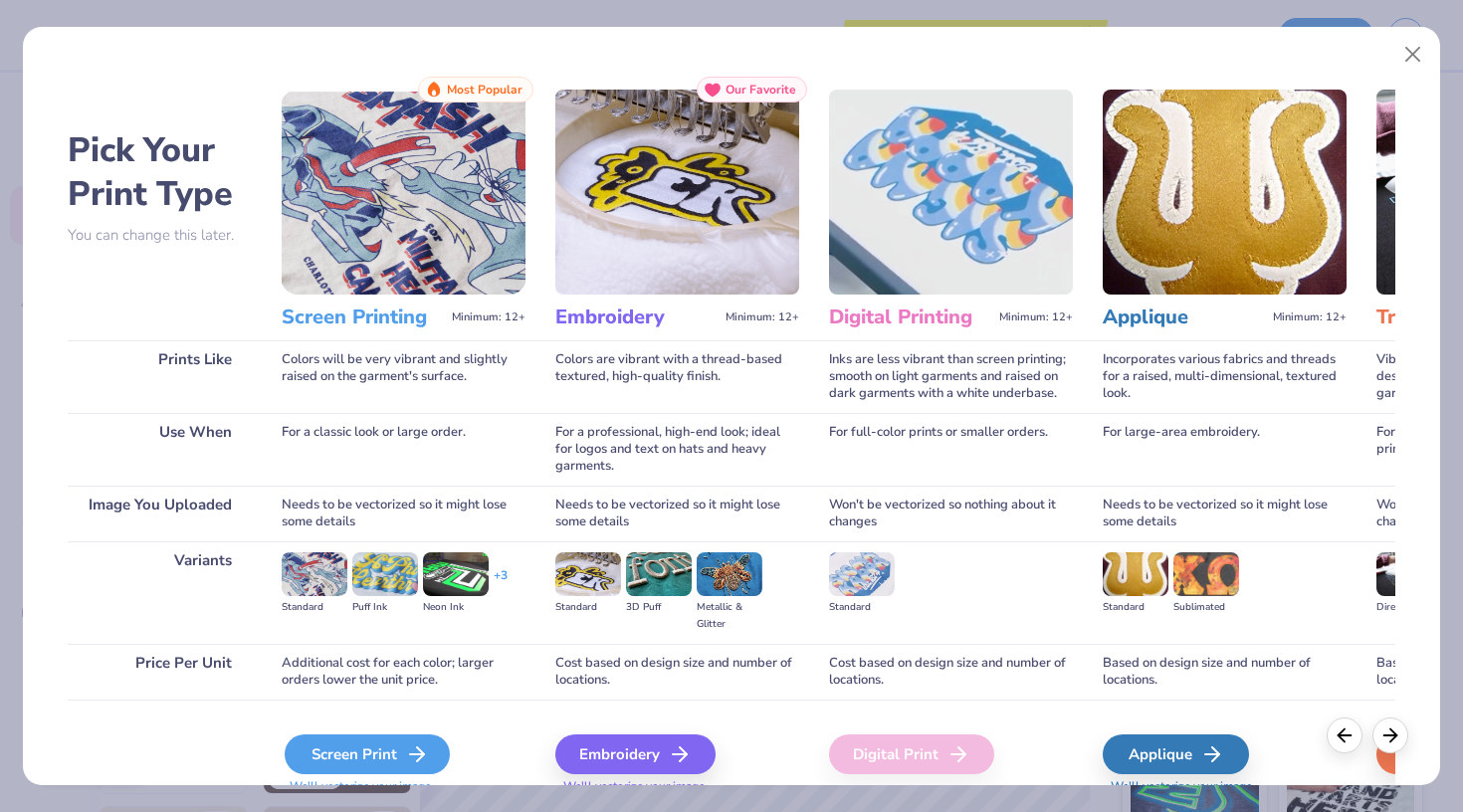click on "Screen Print" at bounding box center [367, 754] 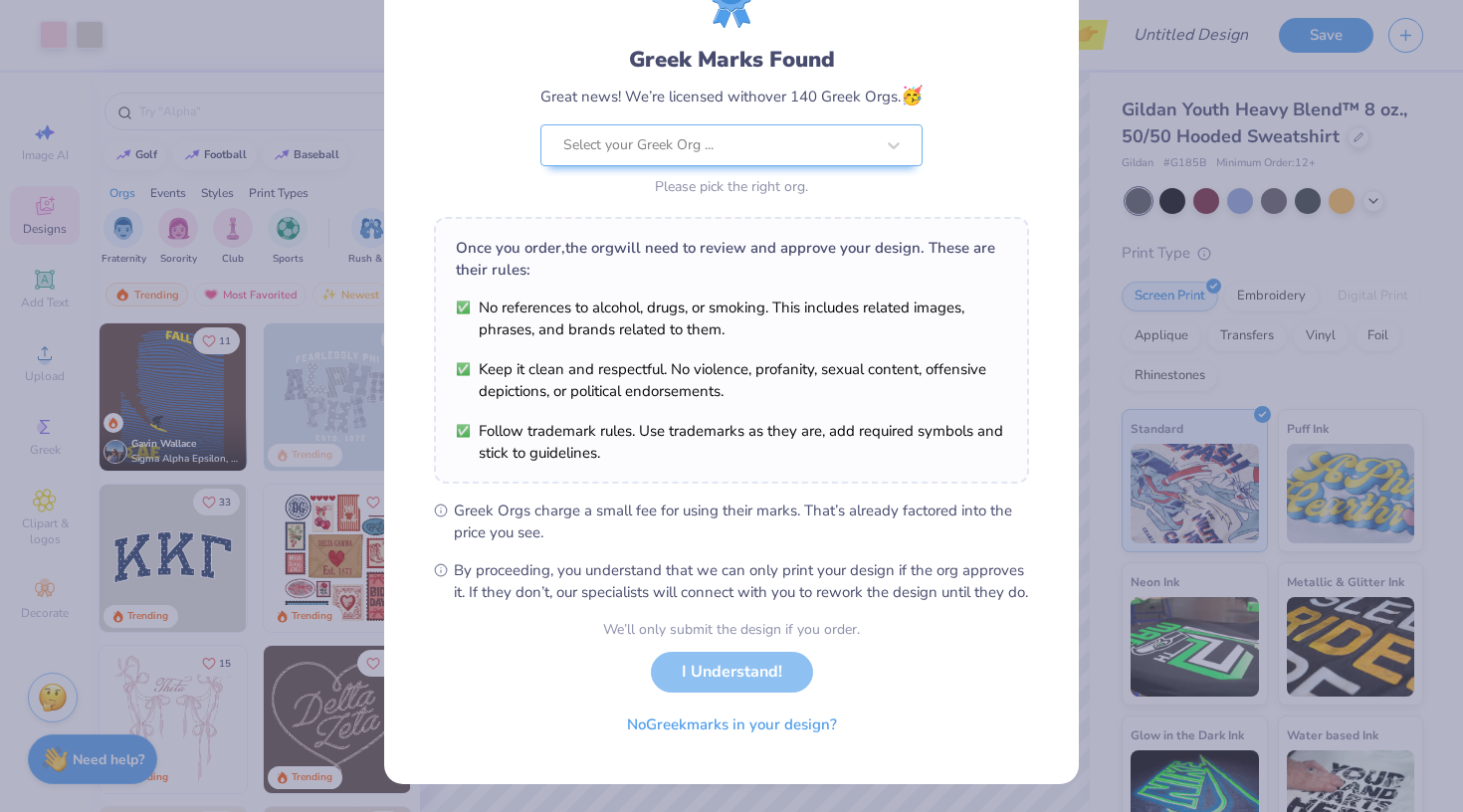 scroll, scrollTop: 119, scrollLeft: 0, axis: vertical 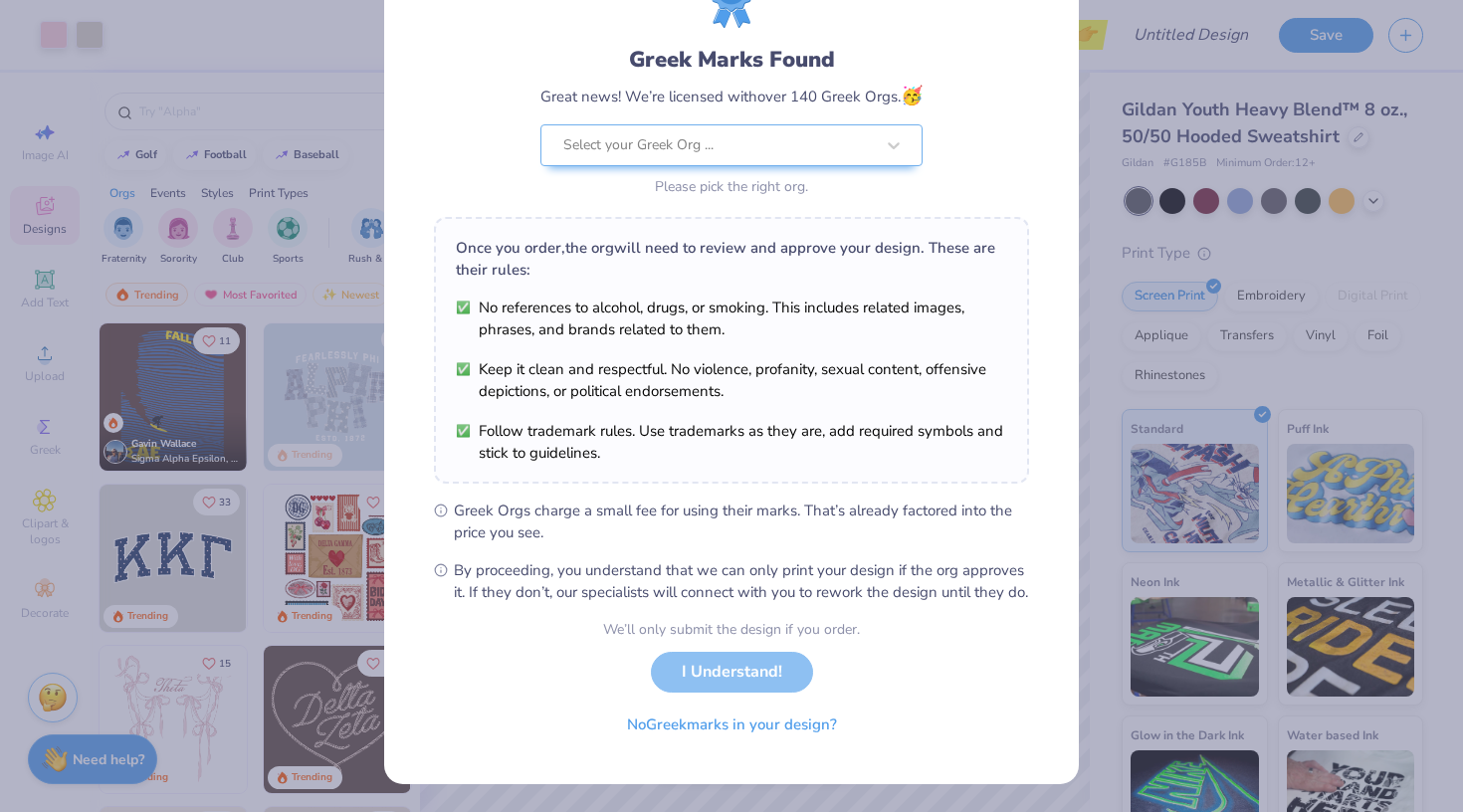 click on "Greek Marks Found Great news! We’re licensed with  over 140 Greek Orgs. 🥳 Select your Greek Org ... Please pick the right org. Once you order,  the org  will need to review and approve your design. These are their rules: No references to alcohol, drugs, or smoking. This includes related images, phrases, and brands related to them. Keep it clean and respectful. No violence, profanity, sexual content, offensive depictions, or political endorsements. Follow trademark rules. Use trademarks as they are, add required symbols and stick to guidelines. Greek Orgs charge a small fee for using their marks. That’s already factored into the price you see. By proceeding, you understand that we can only print your design if the org approves it. If they don’t, our specialists will connect with you to rework the design until they do. We’ll only submit the design if you order. I Understand! No  Greek  marks in your design?" at bounding box center (732, 356) 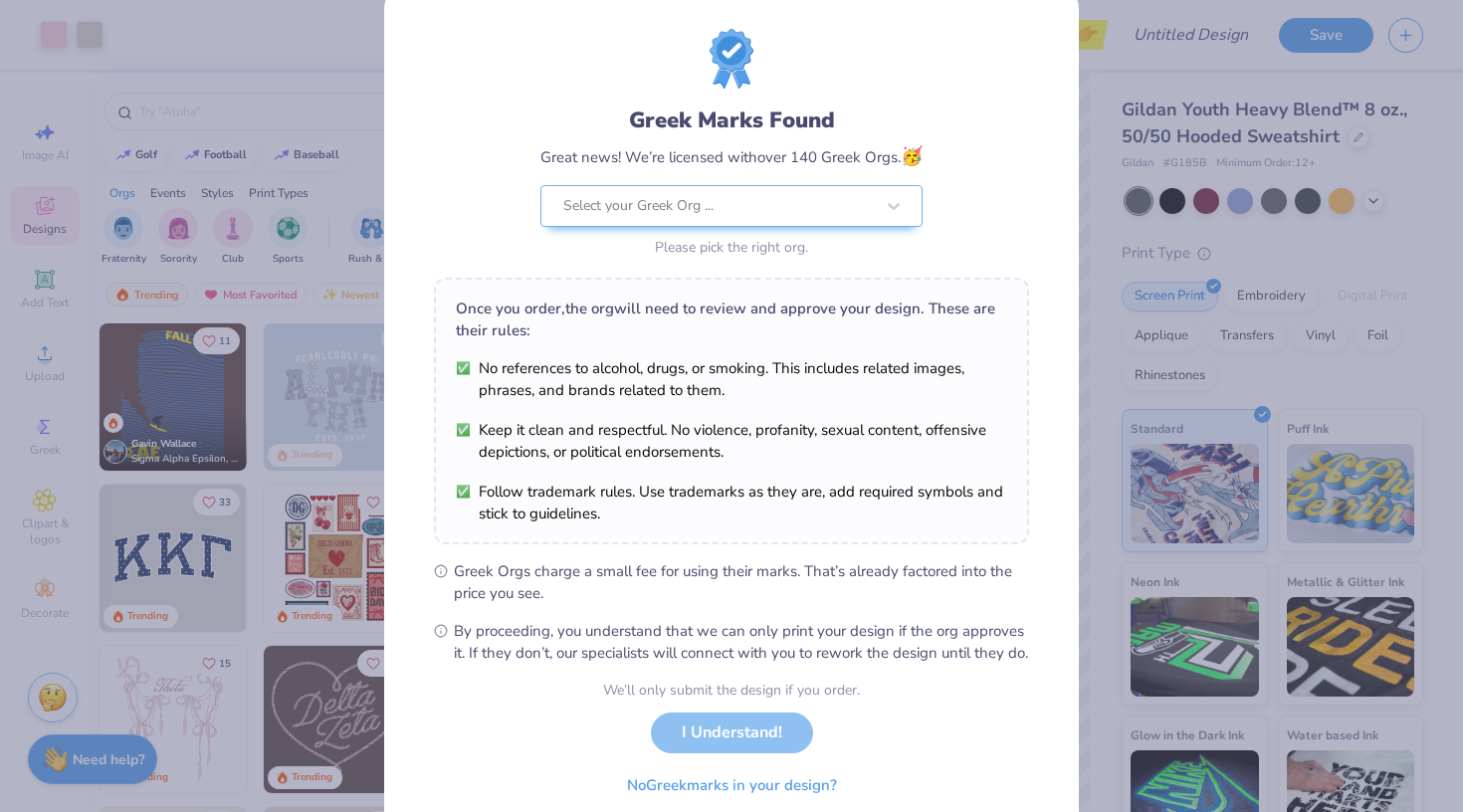 scroll, scrollTop: 36, scrollLeft: 0, axis: vertical 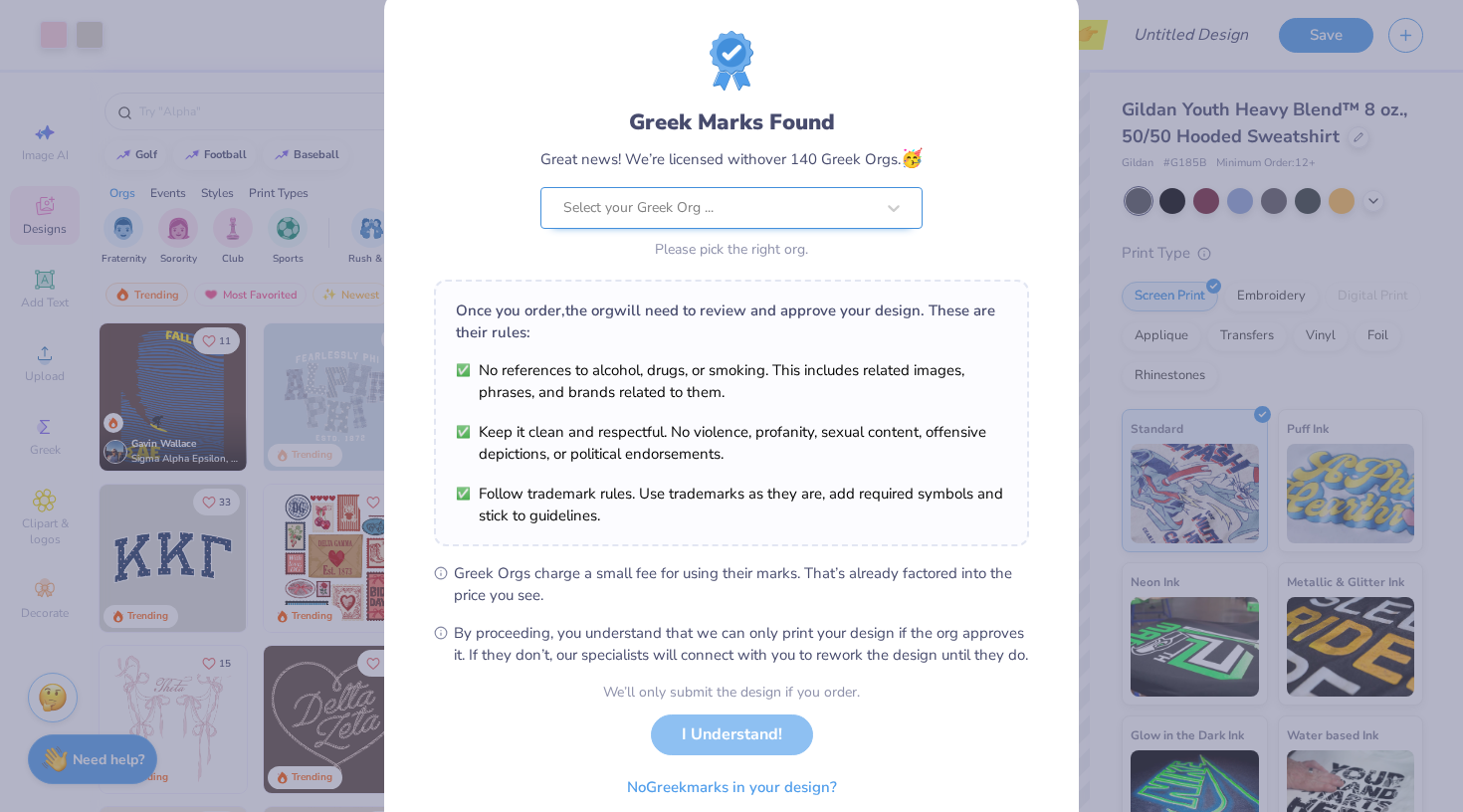 click on "Select your Greek Org ..." at bounding box center (719, 208) 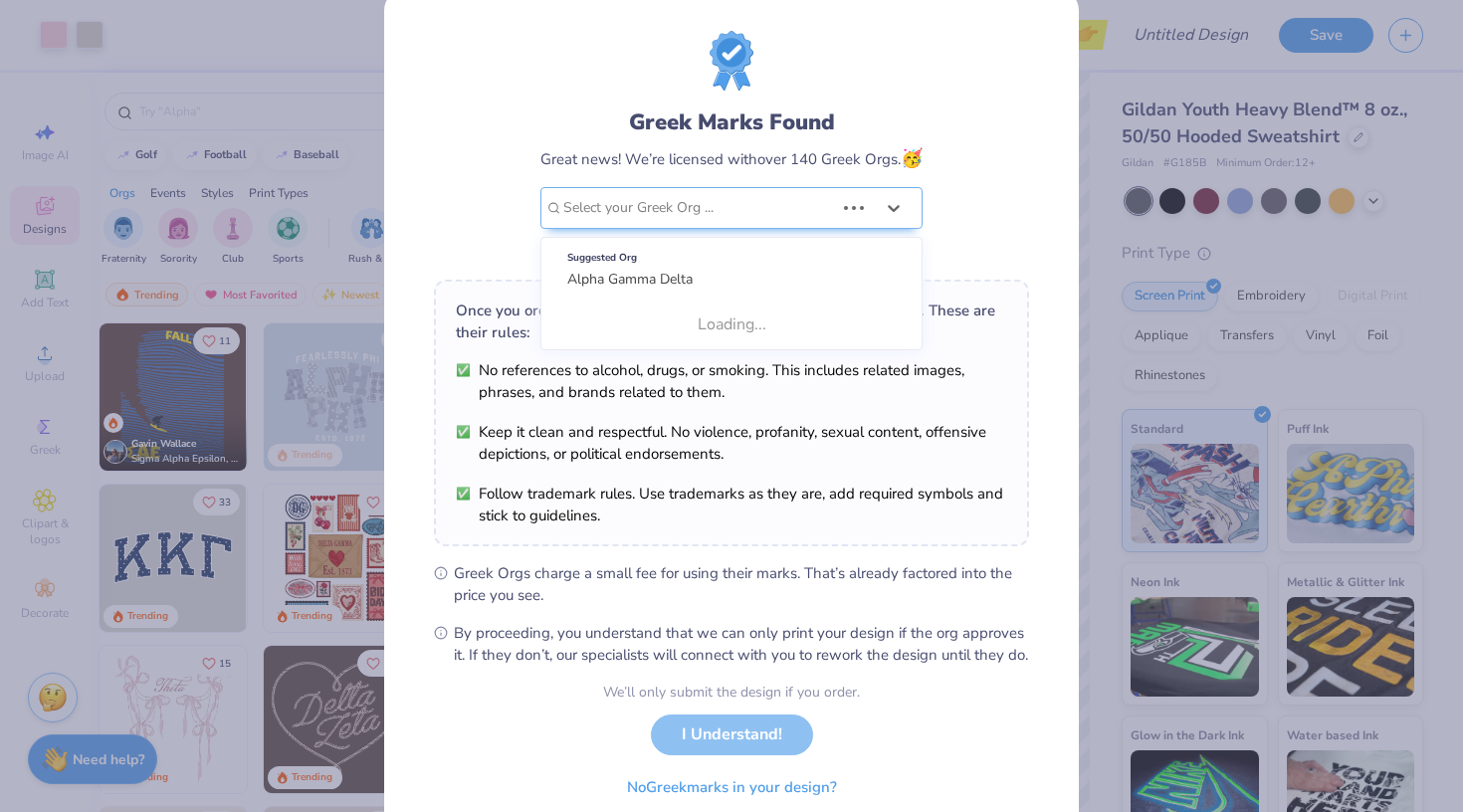 scroll, scrollTop: 0, scrollLeft: 0, axis: both 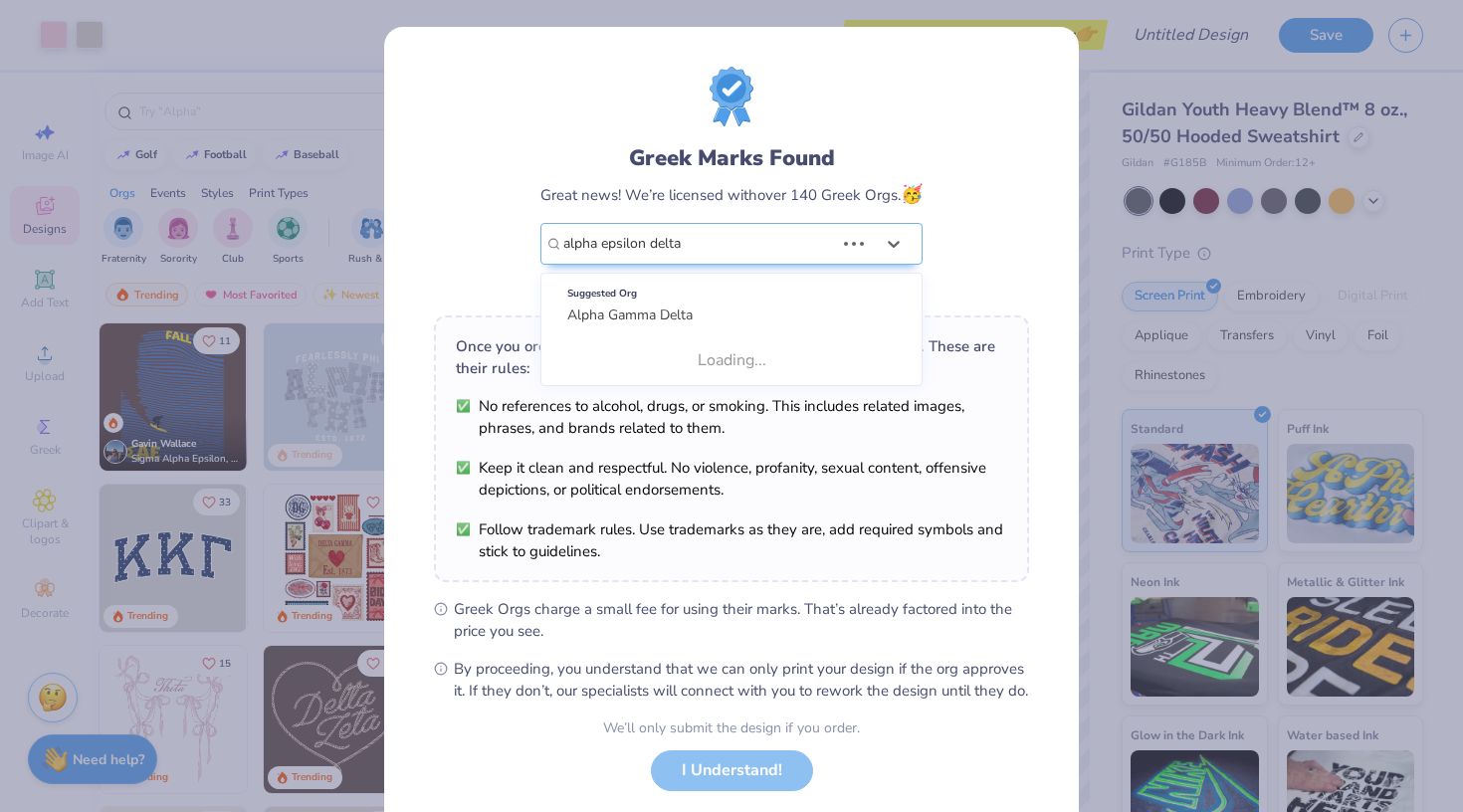 type on "alpha epsilon delta" 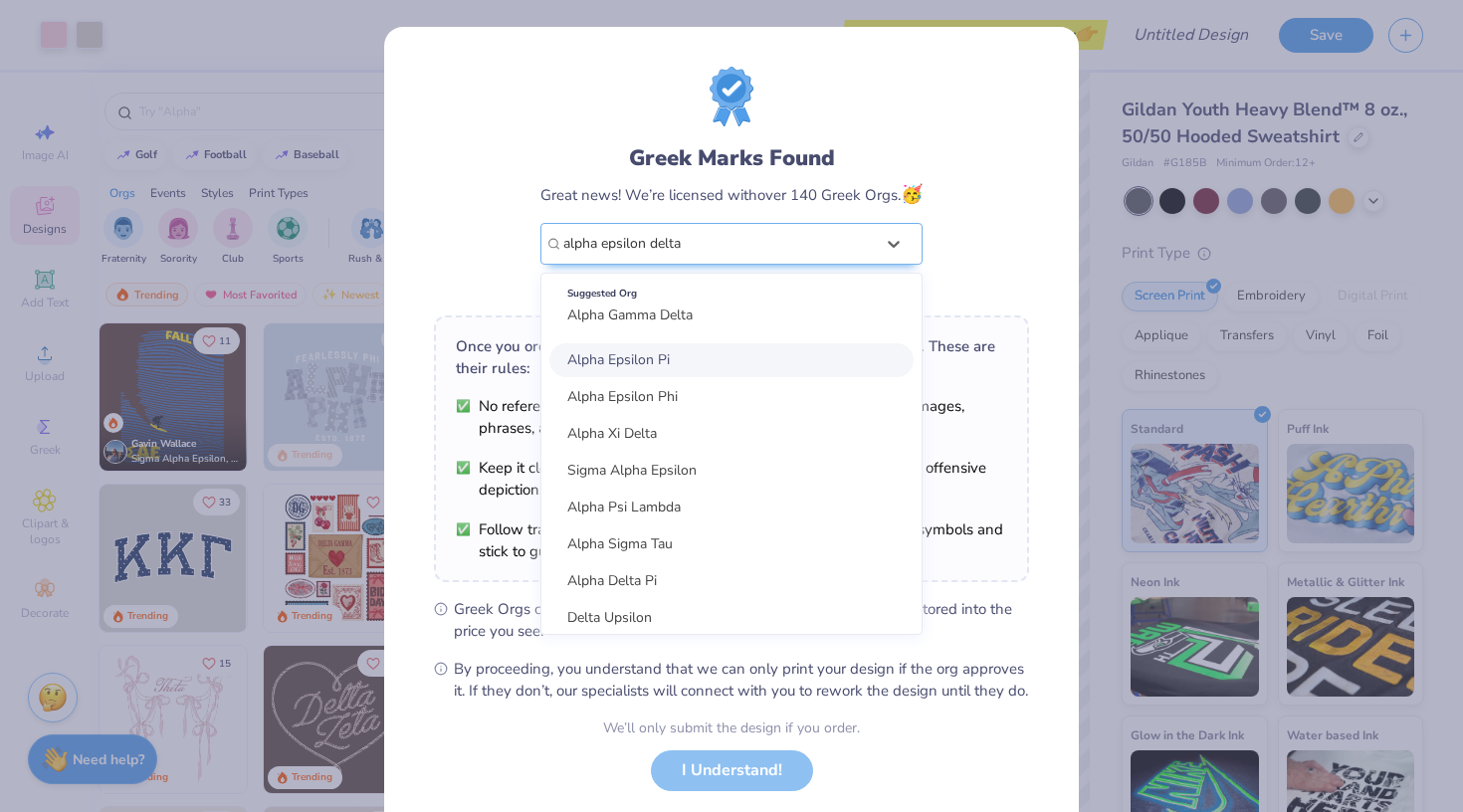 type 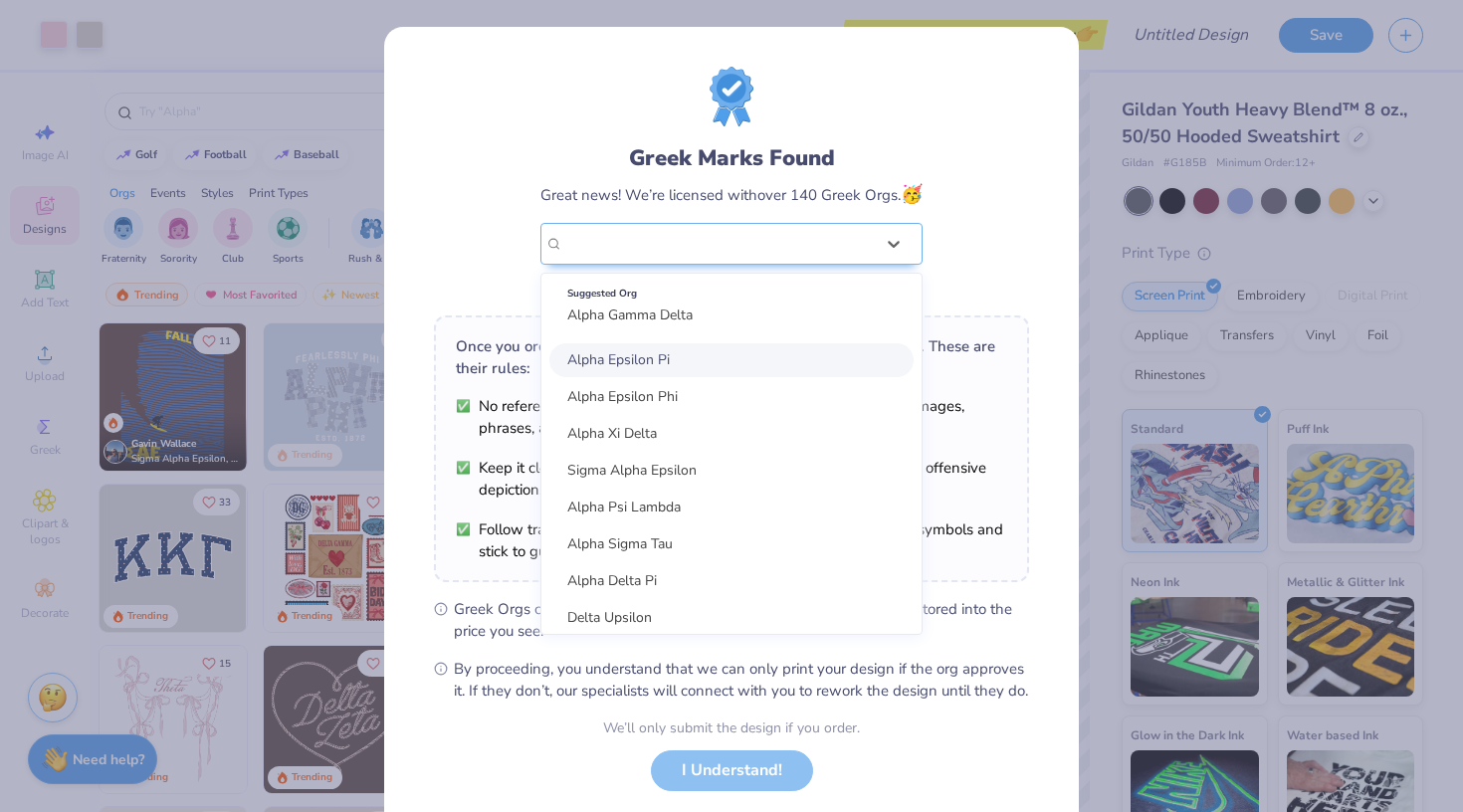 click on "Greek Marks Found Great news! We’re licensed with  over 140 Greek Orgs. 🥳 option  focused, 1 of 30. 30 results available for search term alpha epsilon delta. Use Up and Down to choose options, press Enter to select the currently focused option, press Escape to exit the menu, press Tab to select the option and exit the menu. Suggested Org Alpha Gamma Delta Alpha Epsilon Pi Alpha Epsilon Phi Alpha Xi Delta Sigma Alpha Epsilon Alpha Psi Lambda Alpha Sigma Tau Alpha Delta Pi Delta Upsilon Chi Upsilon Sigma Lambda Alpha Upsilon Delta Phi Epsilon Alpha Sigma Alpha Kappa Delta alpha Kappa Delta Phi Psi Upsilon Alpha Sigma Phi Alpha Phi Omega Sigma Phi Delta Delta Epsilon Psi Alpha Sigma Kappa Sigma Phi Epsilon Alpha Omega Epsilon Alpha Tau Omega Delta Phi Lambda Phi Alpha Delta Tau Epsilon Phi alpha phi gamma Alpha Eta Rho Sigma Delta Tau Beta Upsilon Chi Please pick the right org. Once you order,  the org  will need to review and approve your design. These are their rules:" at bounding box center [732, 384] 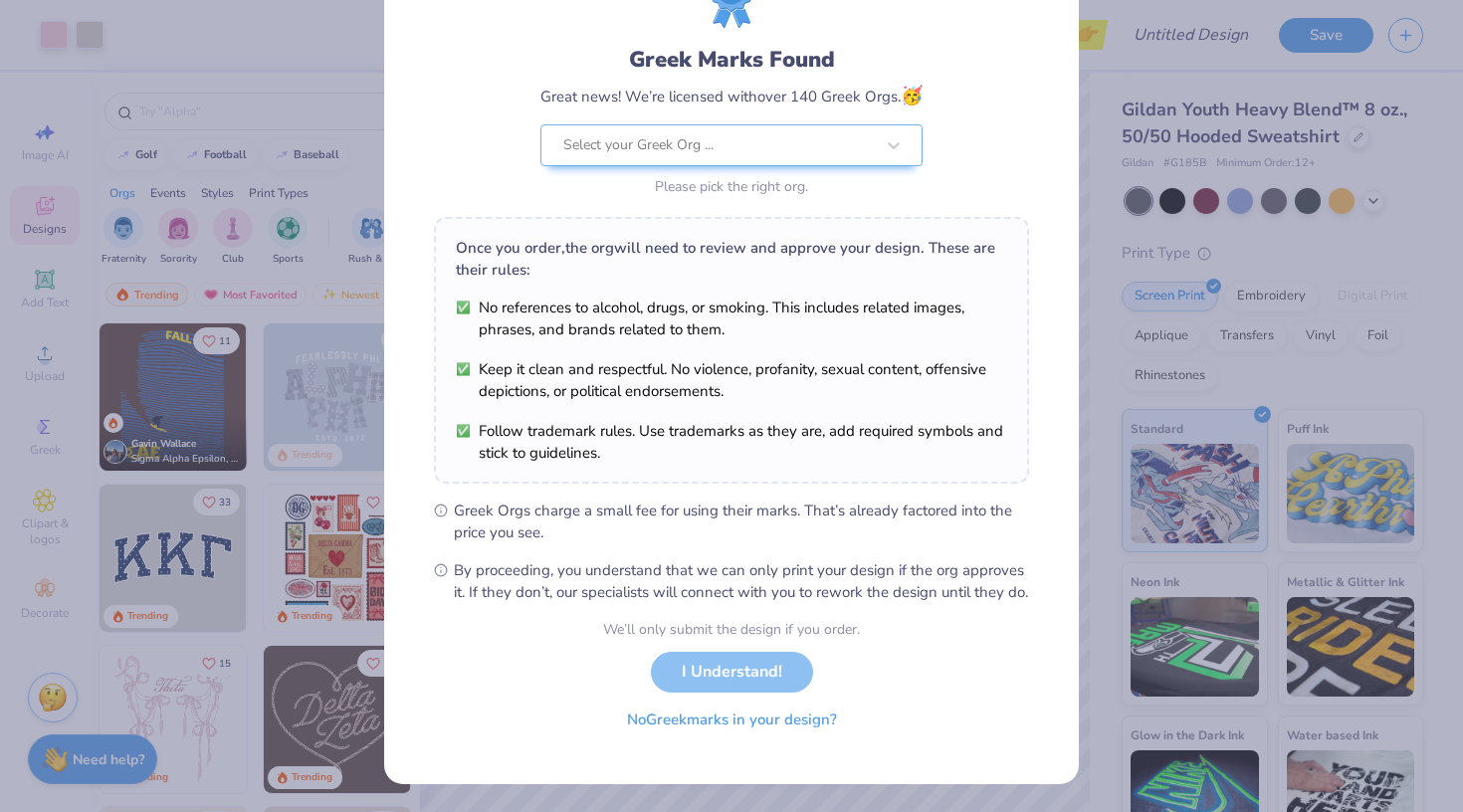 scroll, scrollTop: 119, scrollLeft: 0, axis: vertical 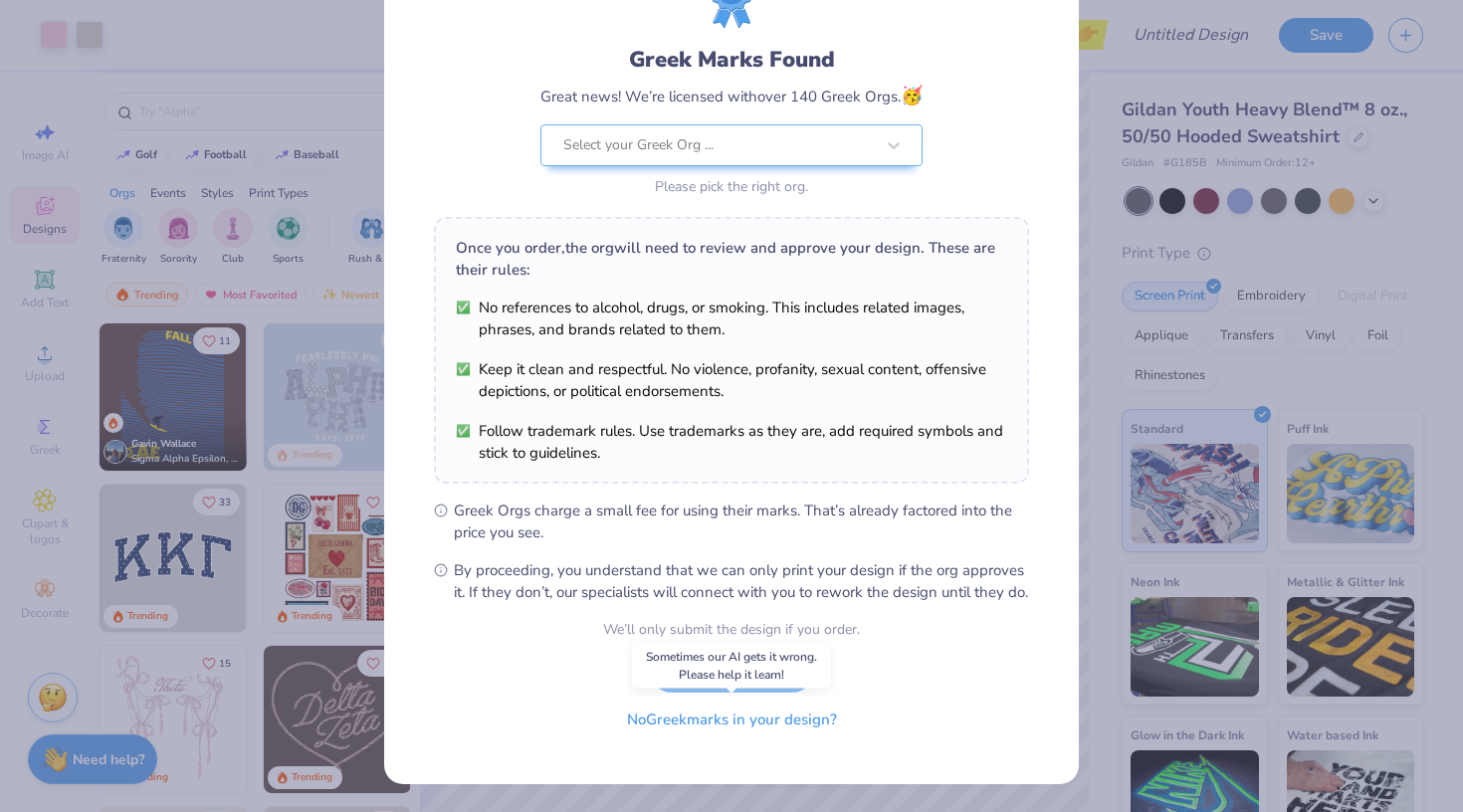 click on "No  Greek  marks in your design?" at bounding box center [732, 719] 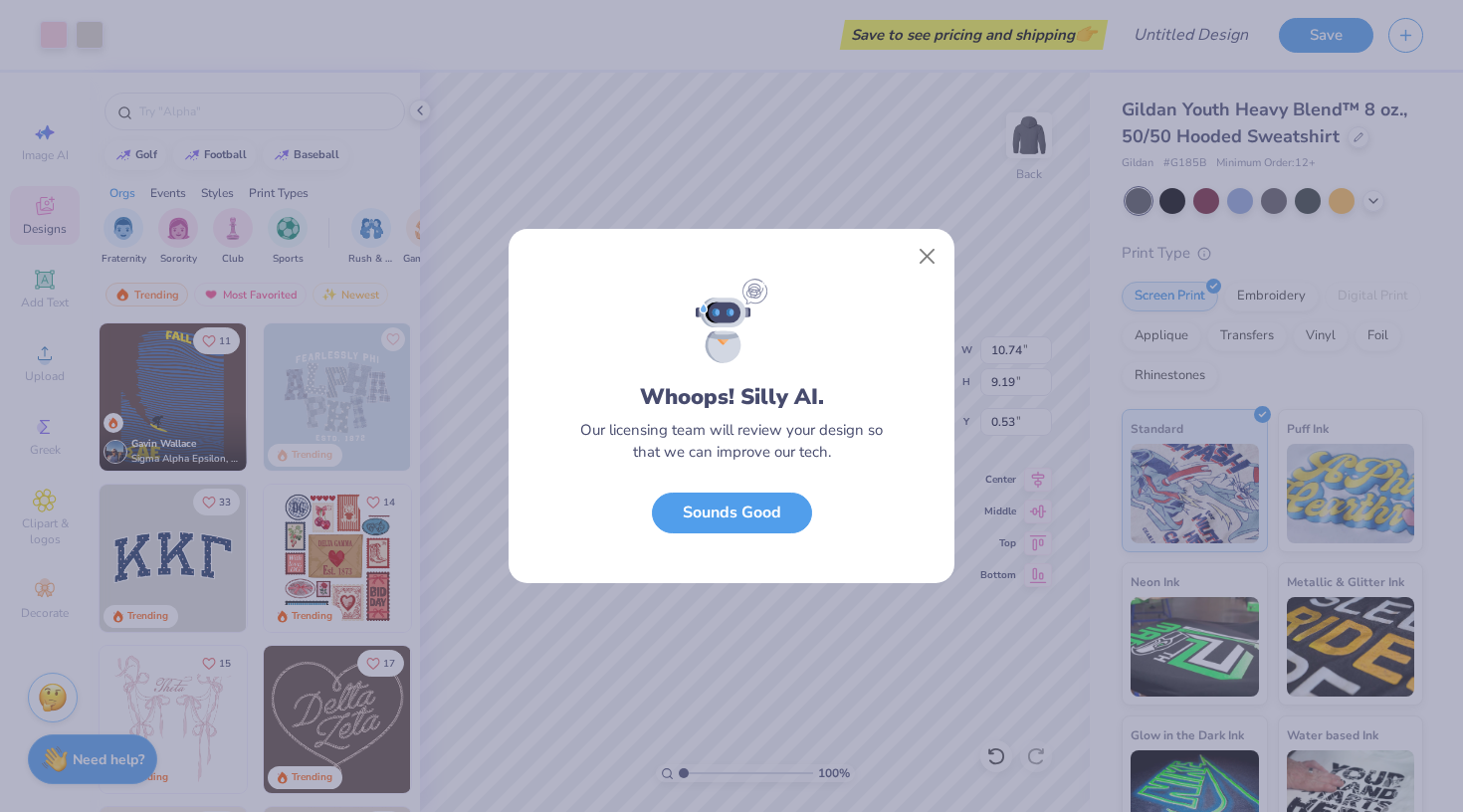 scroll, scrollTop: 0, scrollLeft: 0, axis: both 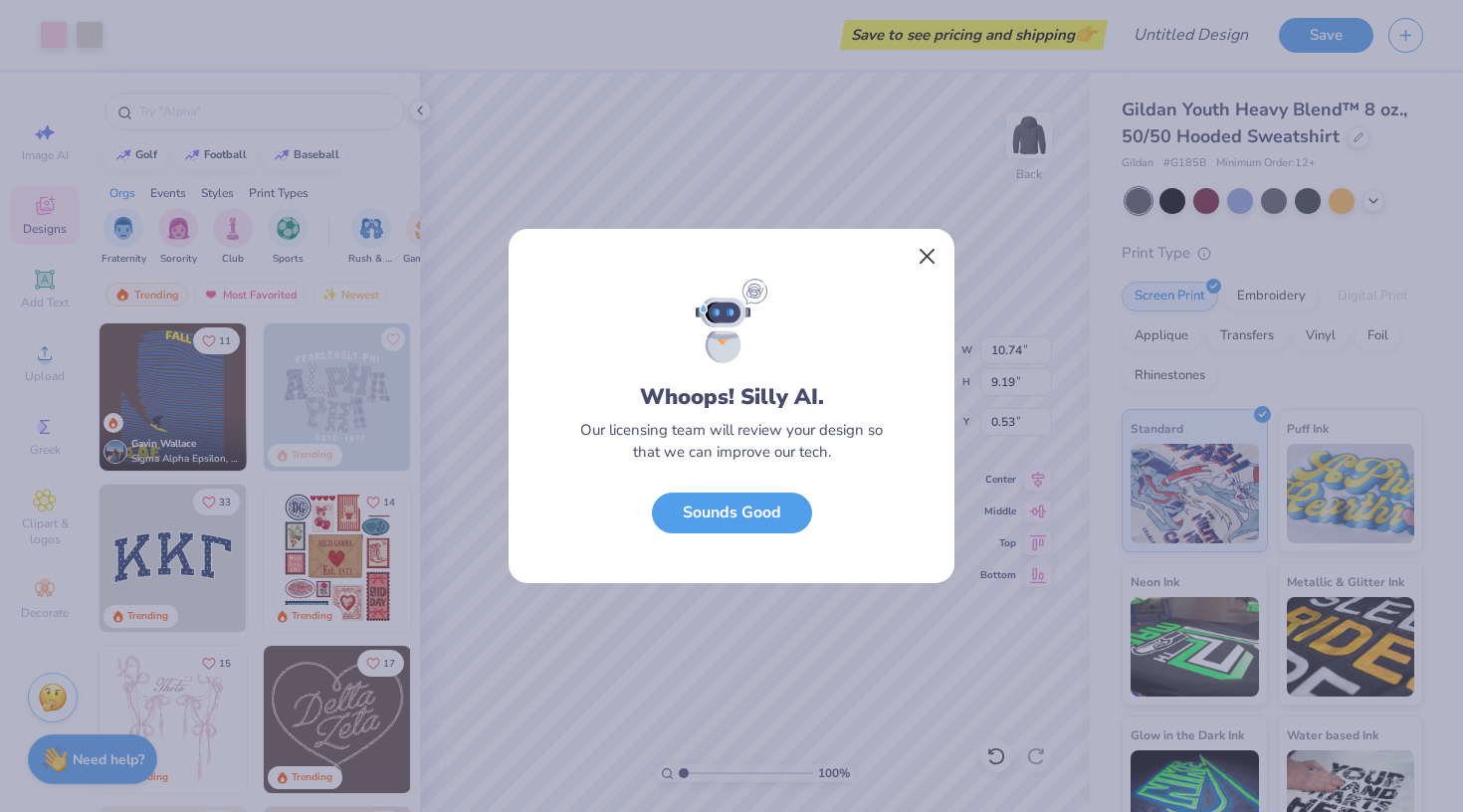 click at bounding box center (928, 257) 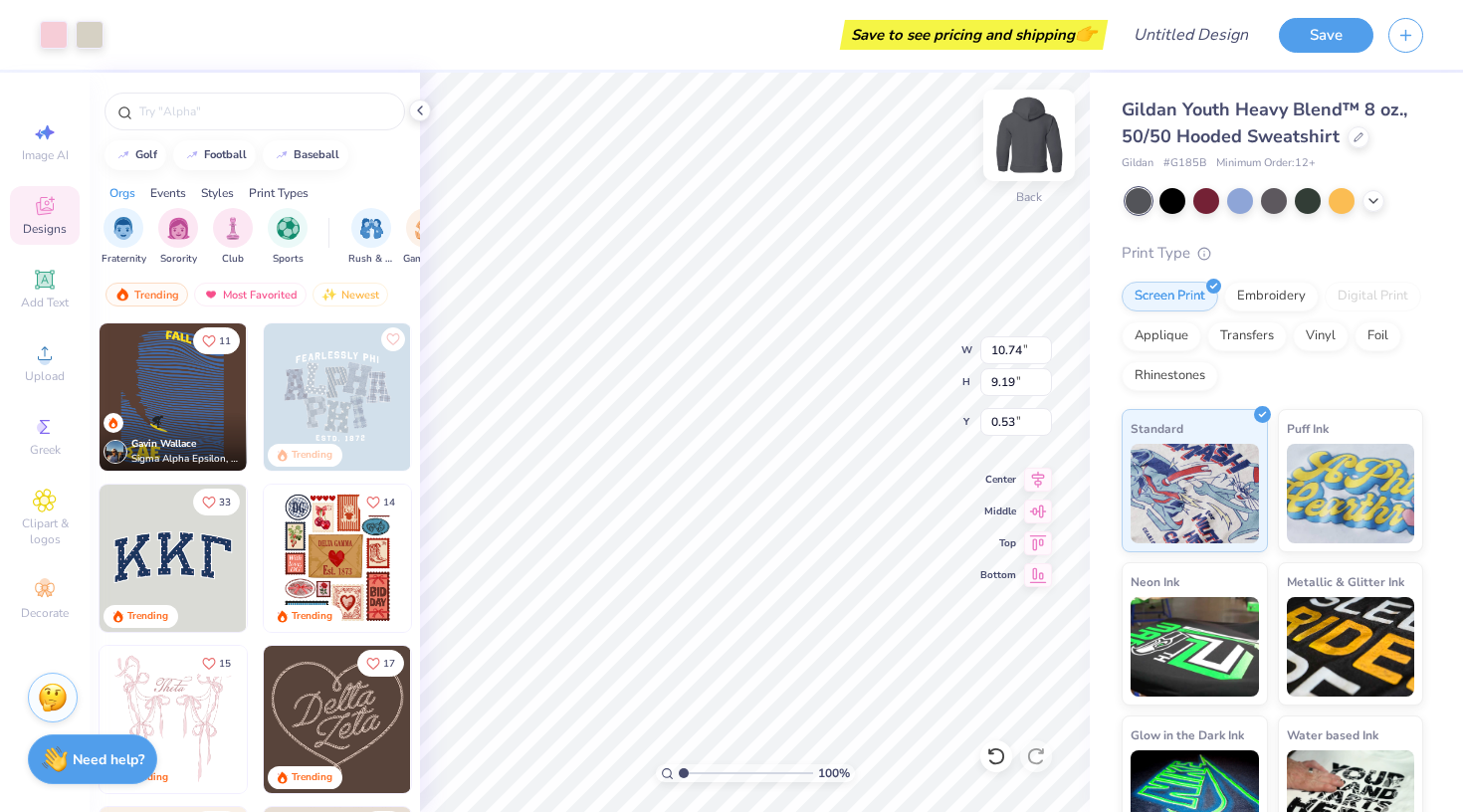 click at bounding box center (1029, 135) 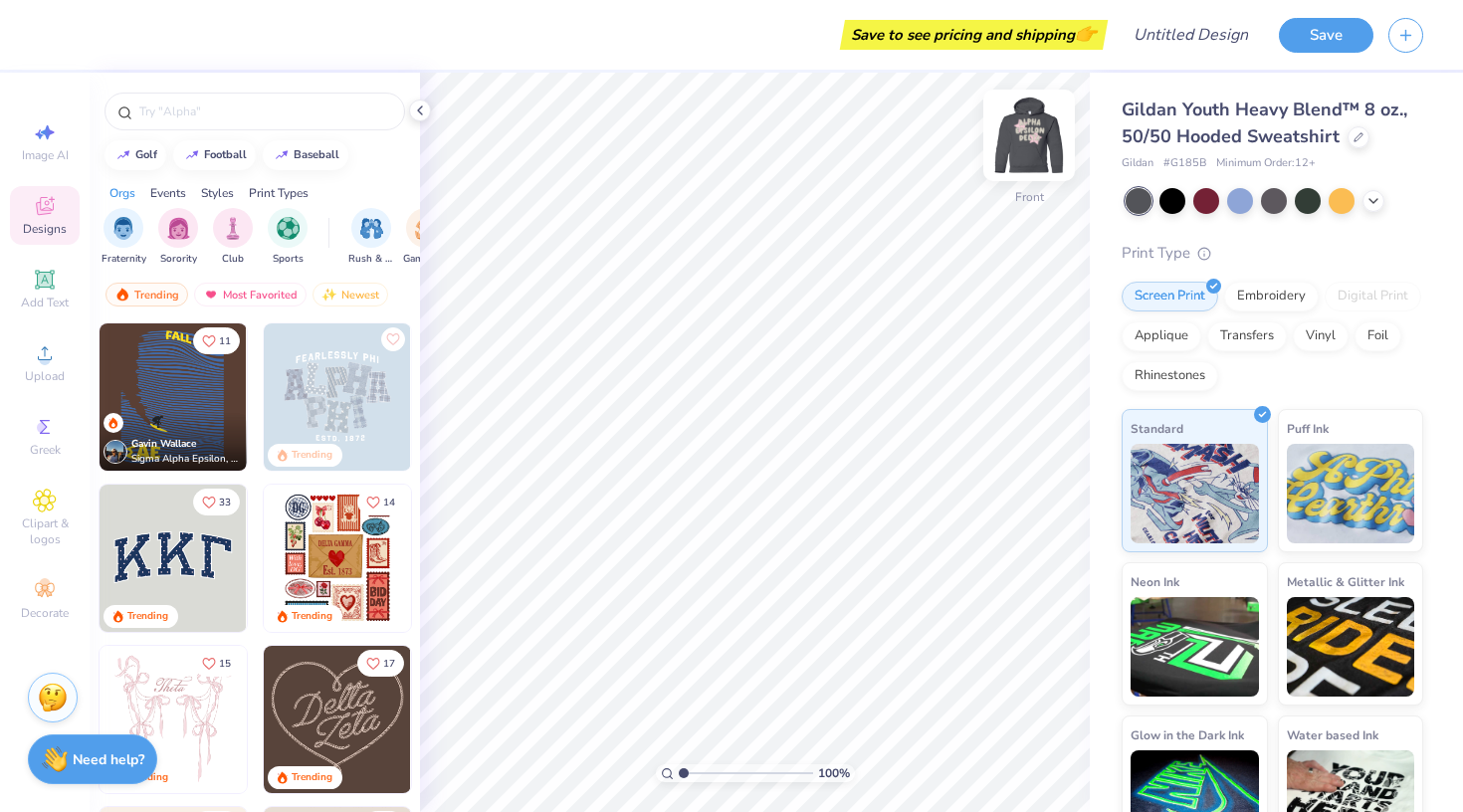 click at bounding box center (1029, 135) 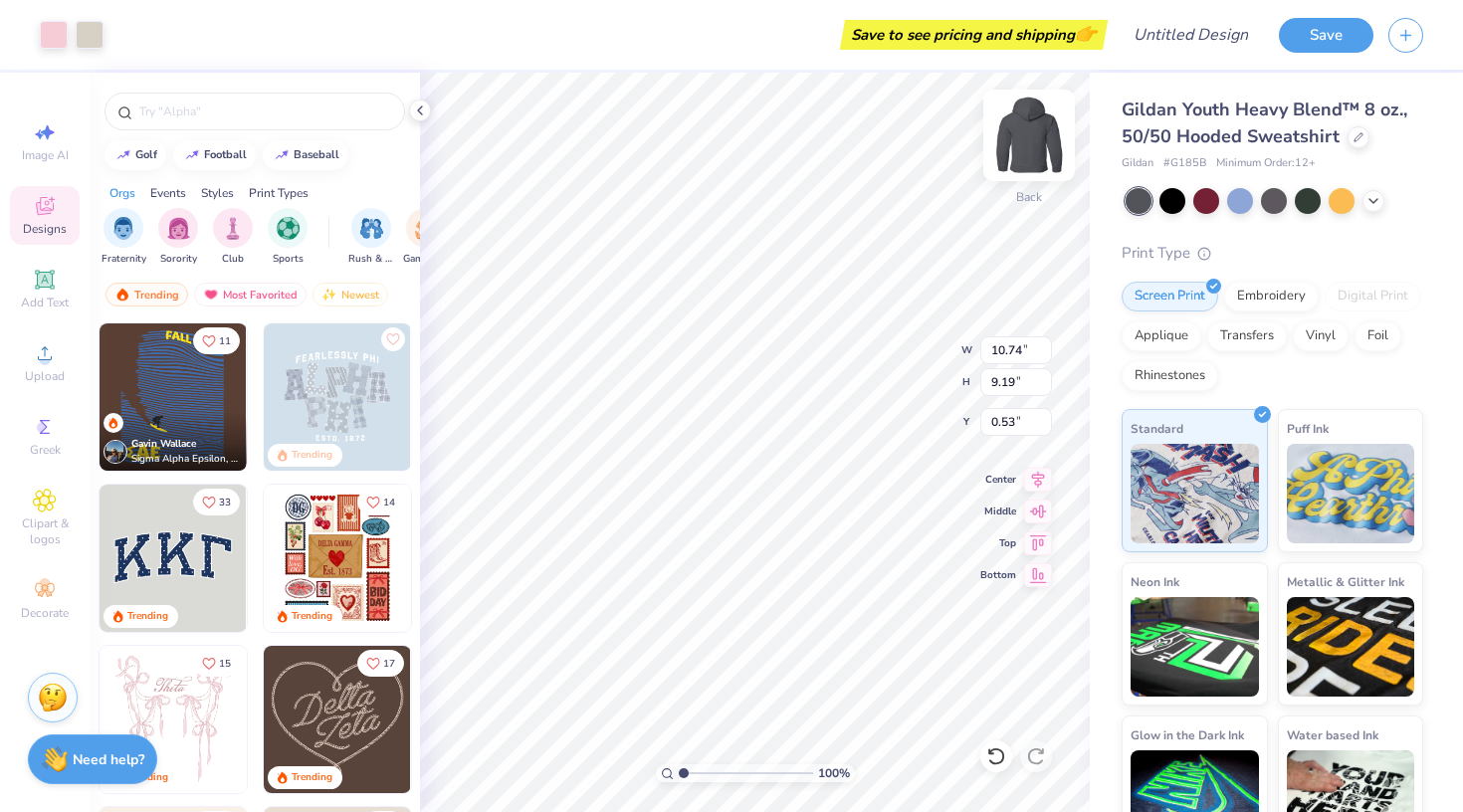 click at bounding box center [1029, 135] 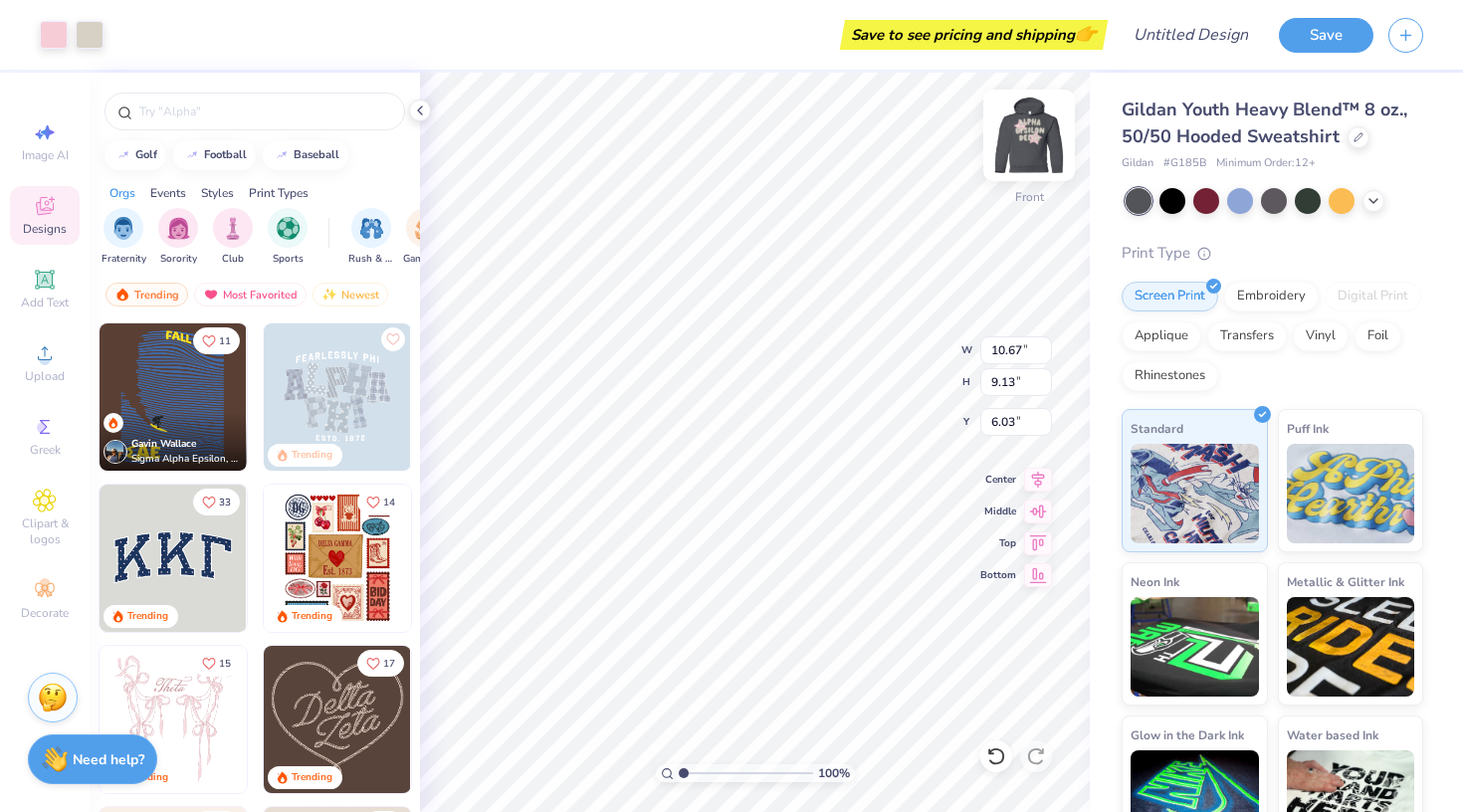 type on "6.00" 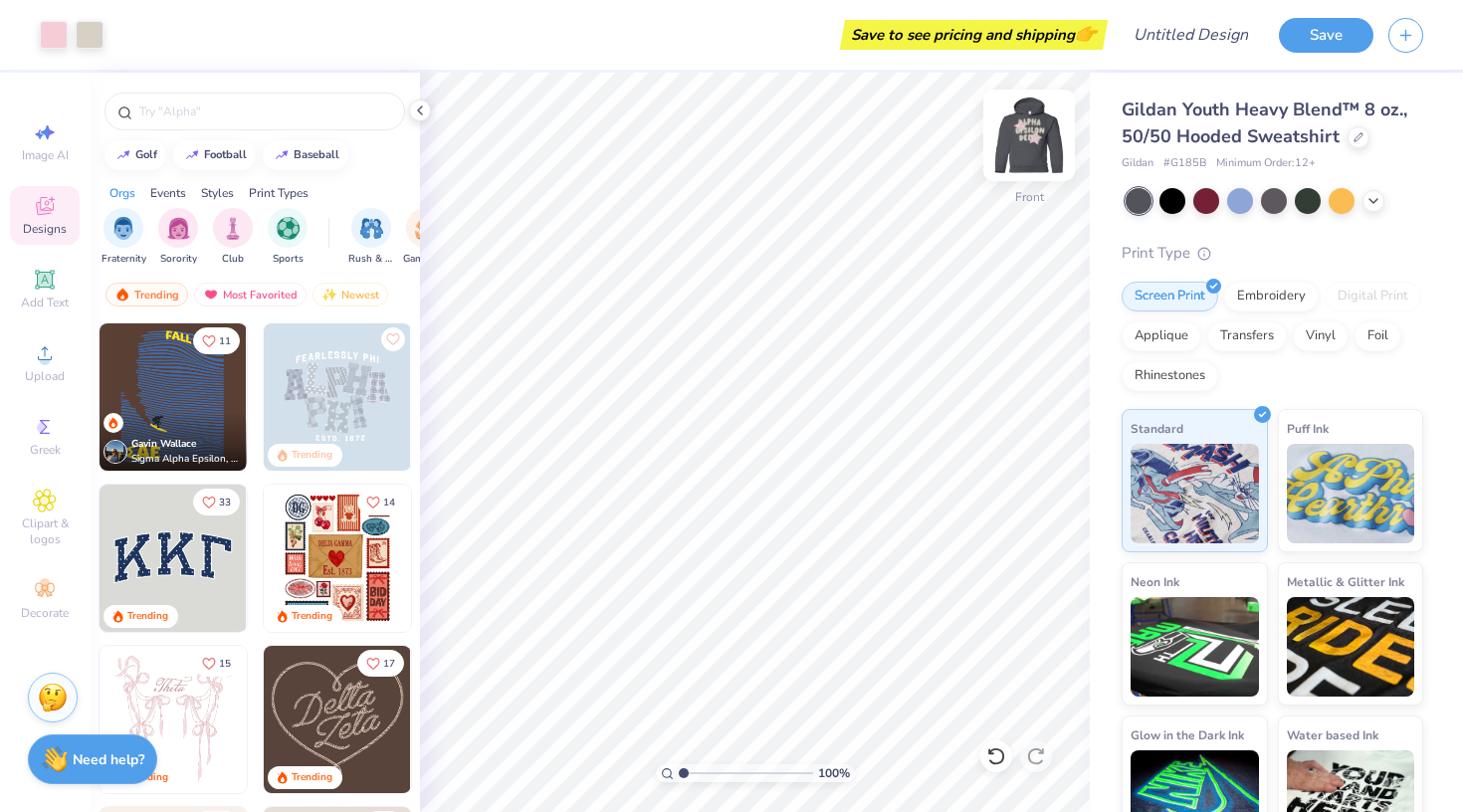 click at bounding box center (1029, 135) 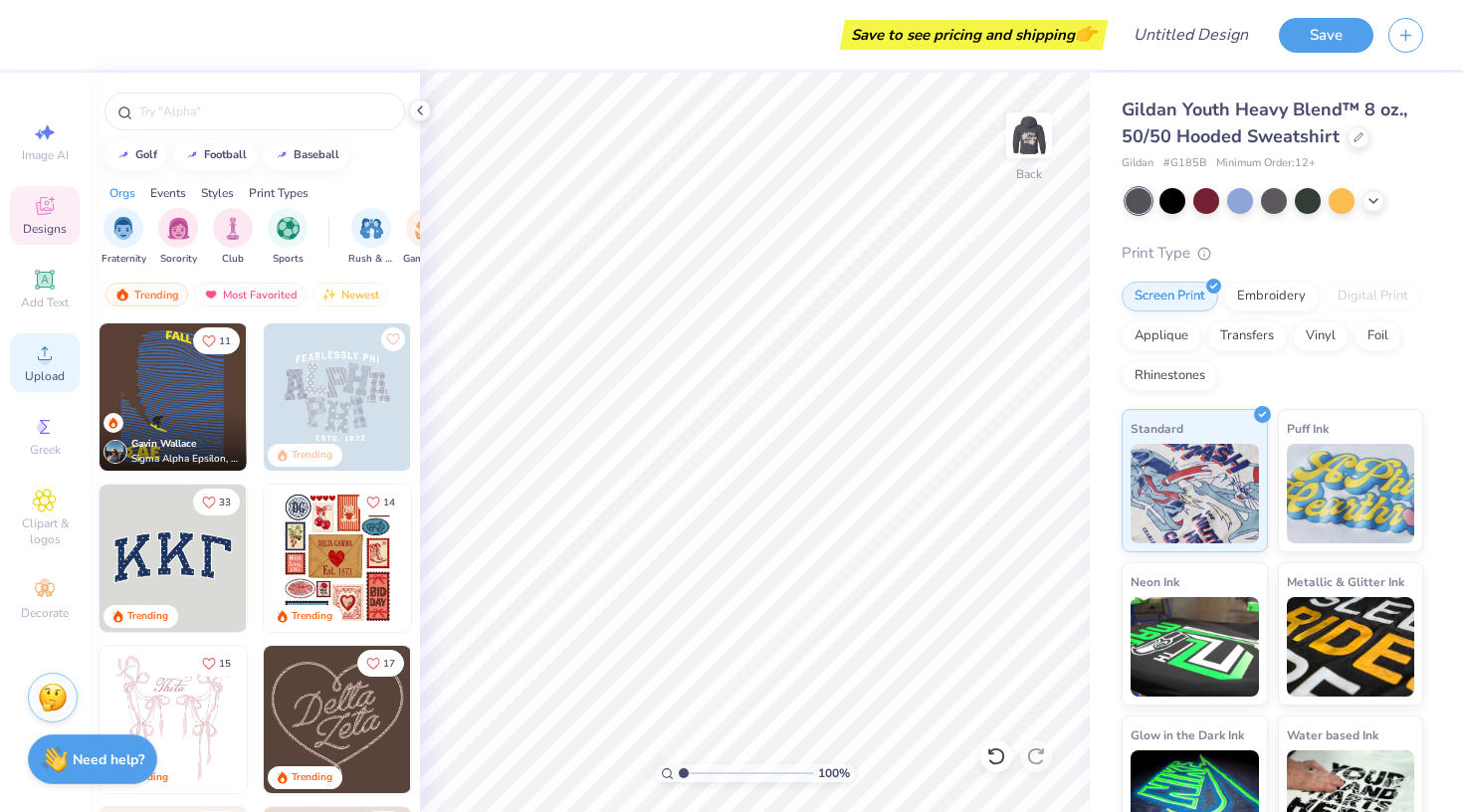 click 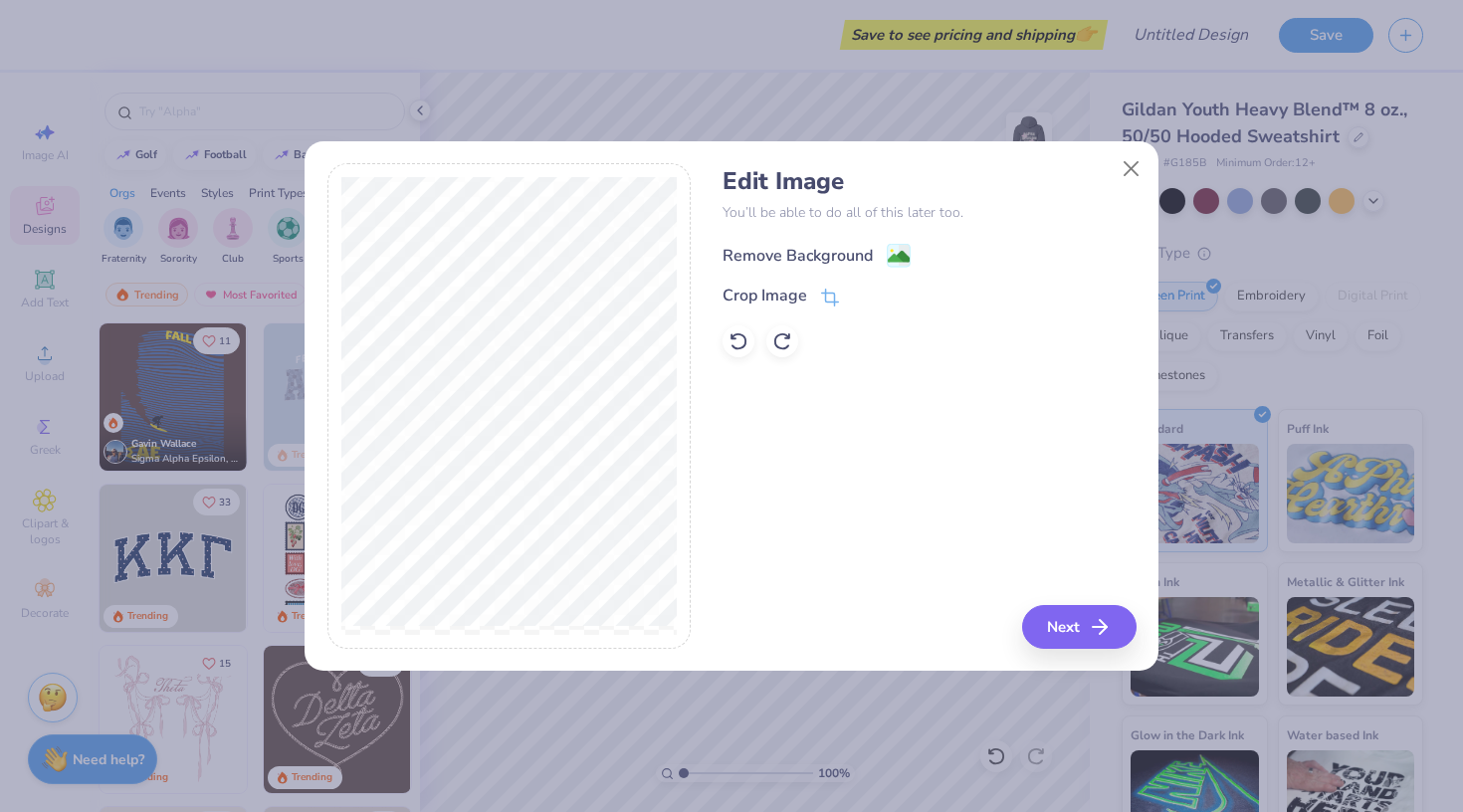 click on "Remove Background" at bounding box center (816, 255) 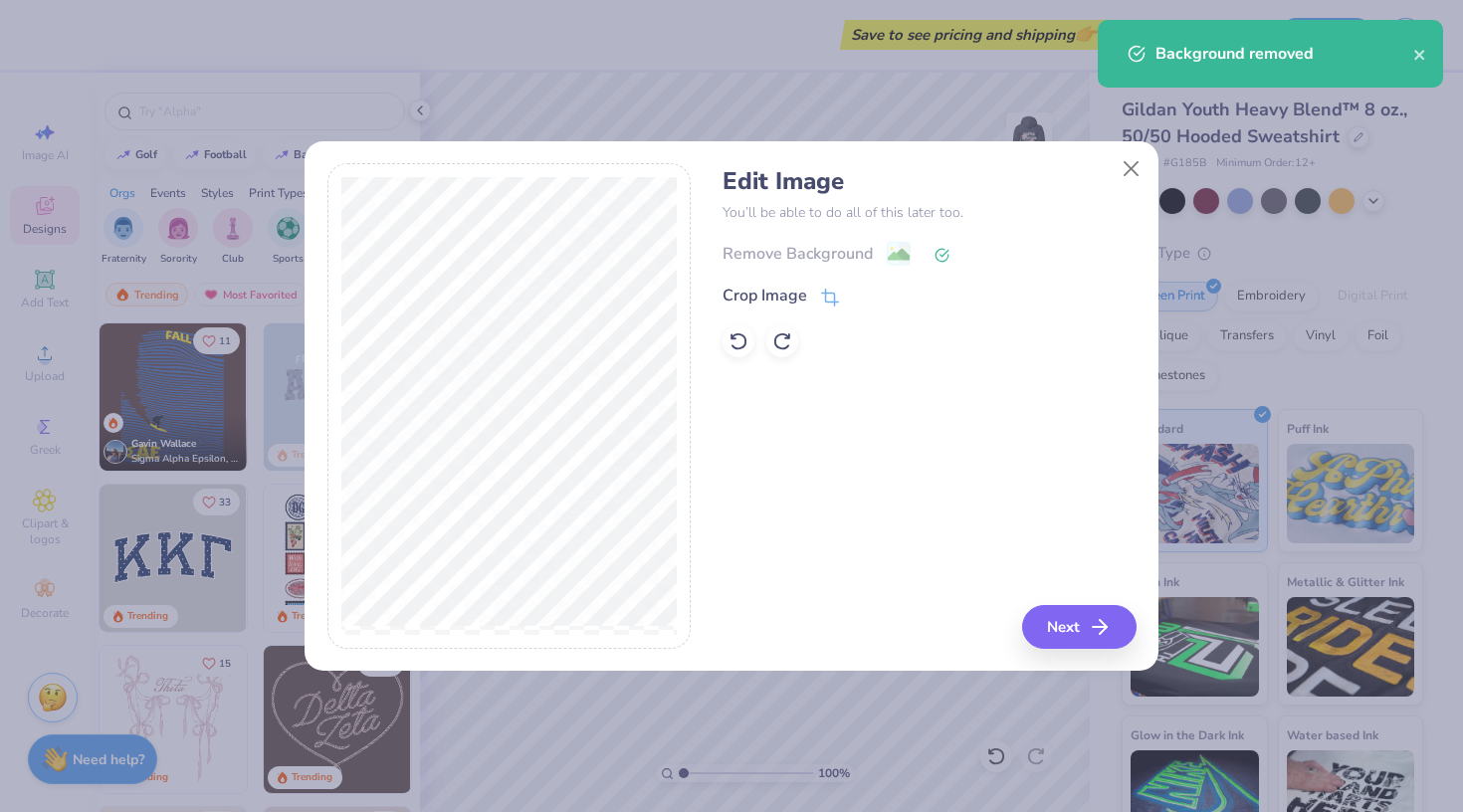 click 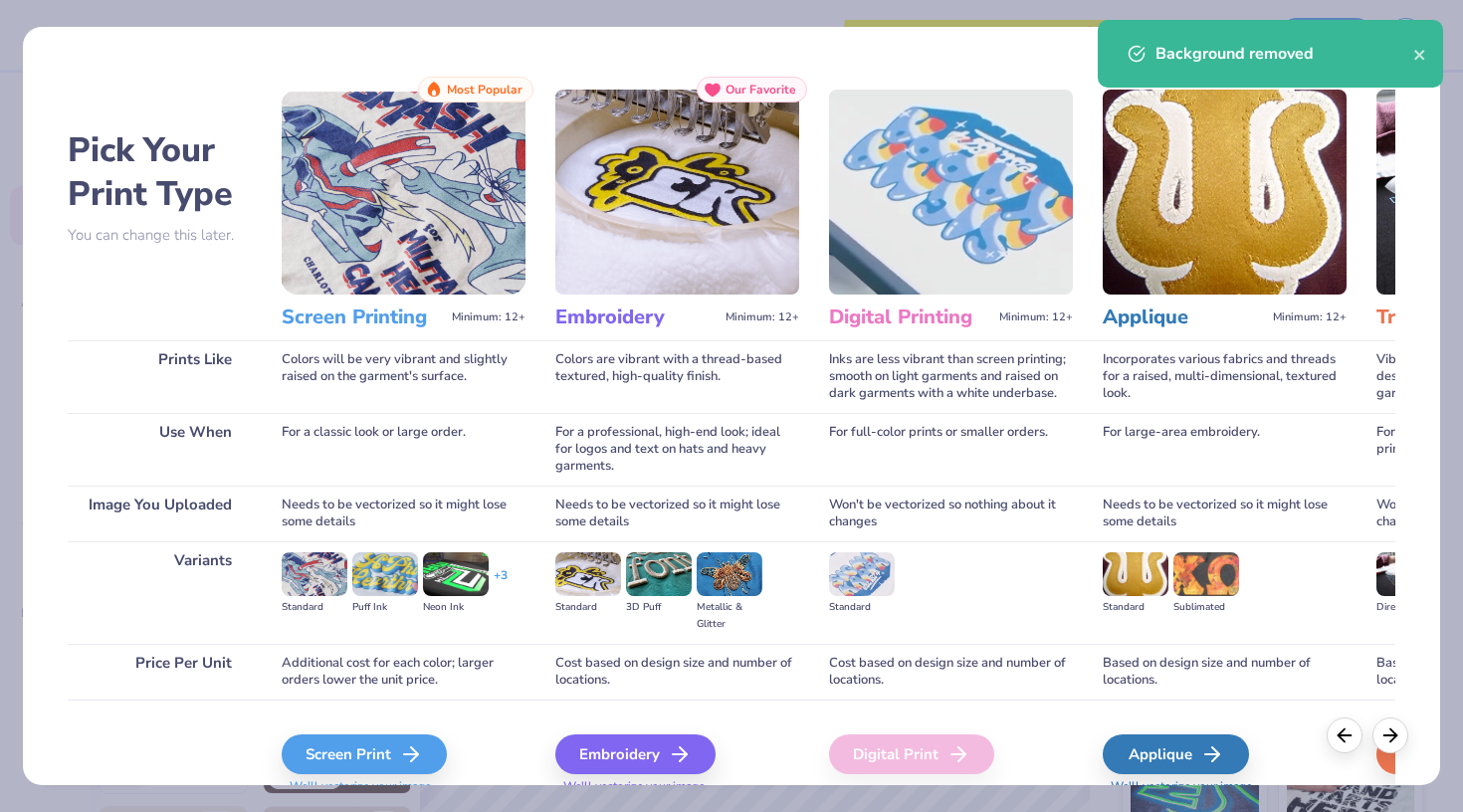 click on "Screen Print We'll vectorize your image." at bounding box center [403, 764] 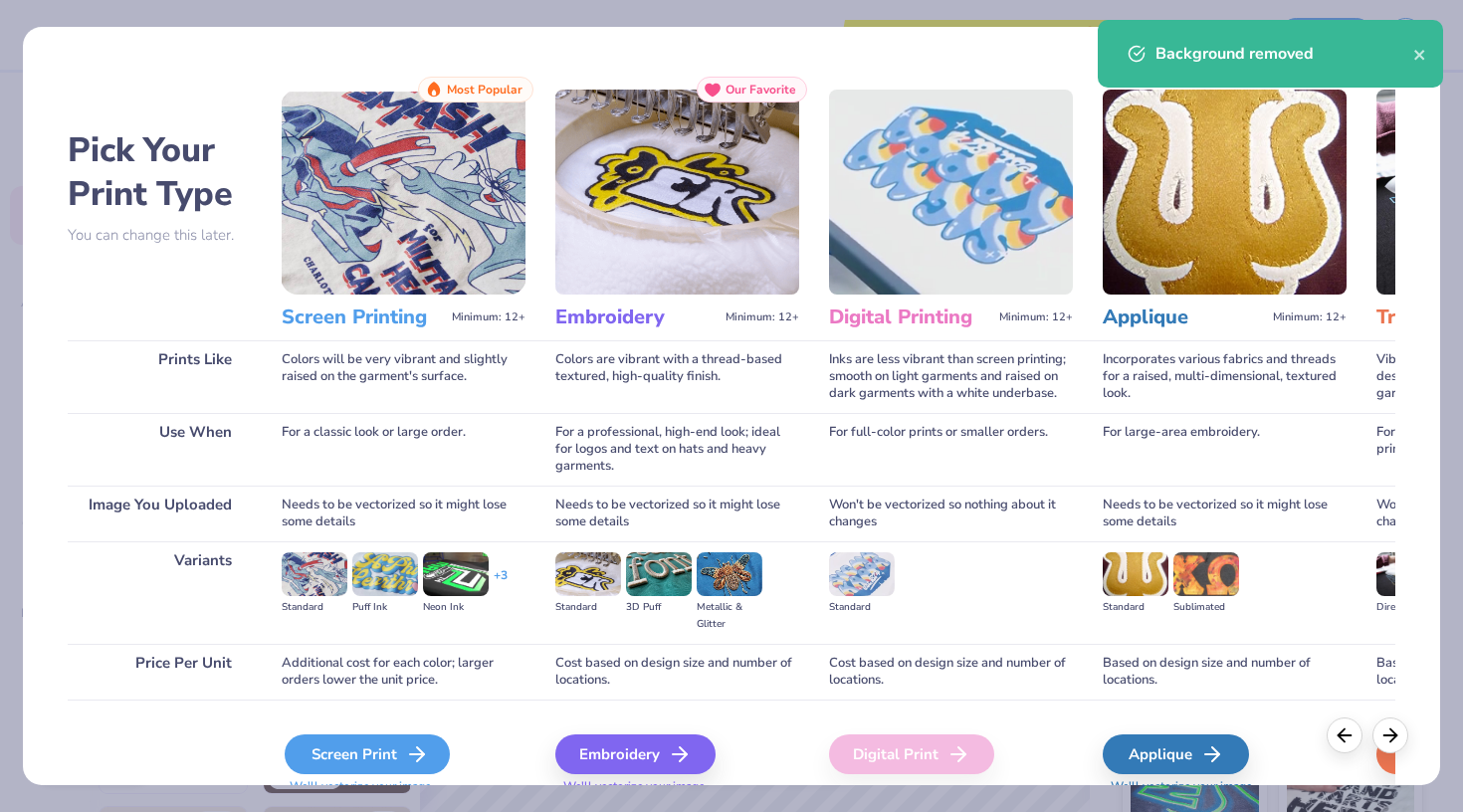click 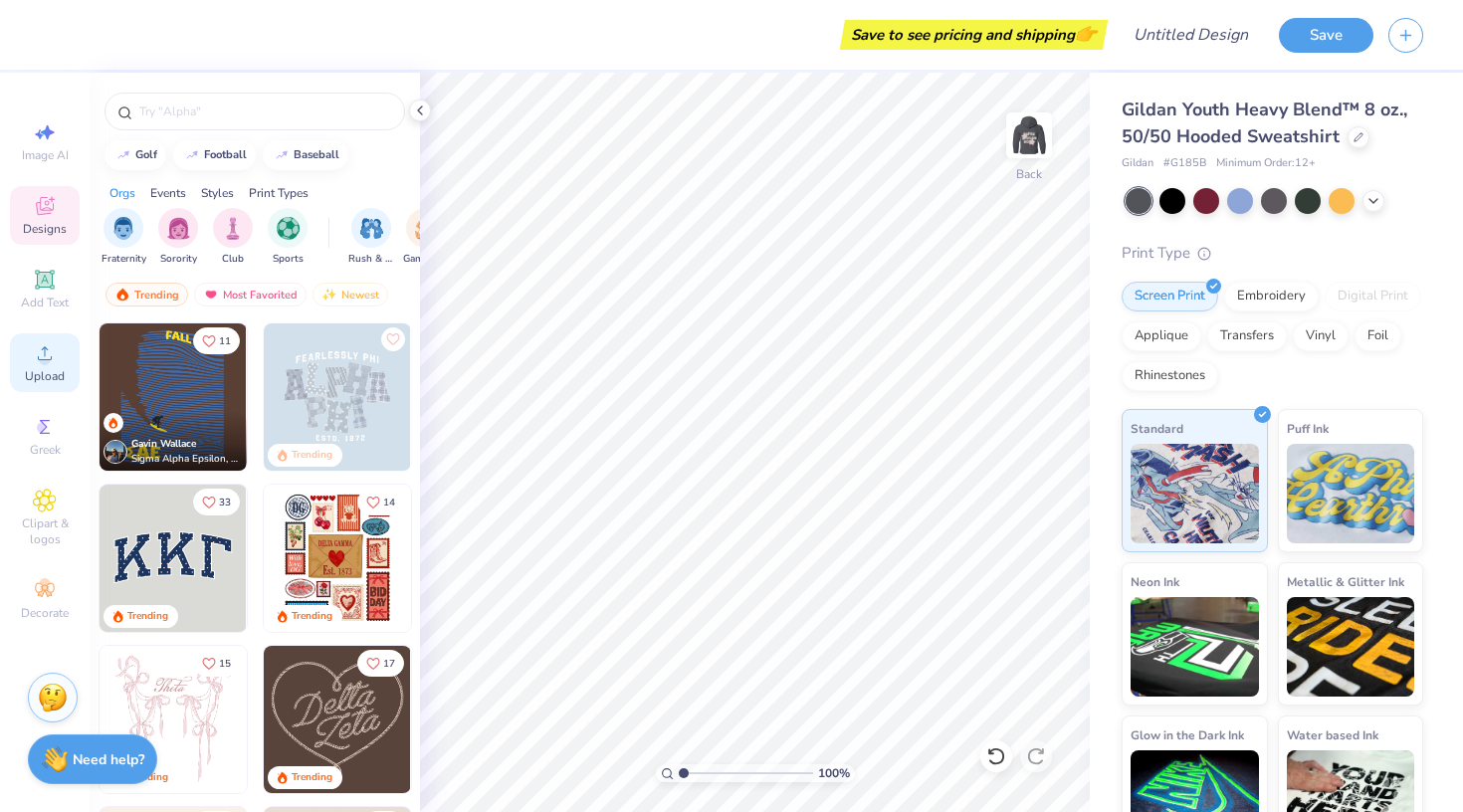 click on "Upload" at bounding box center (45, 376) 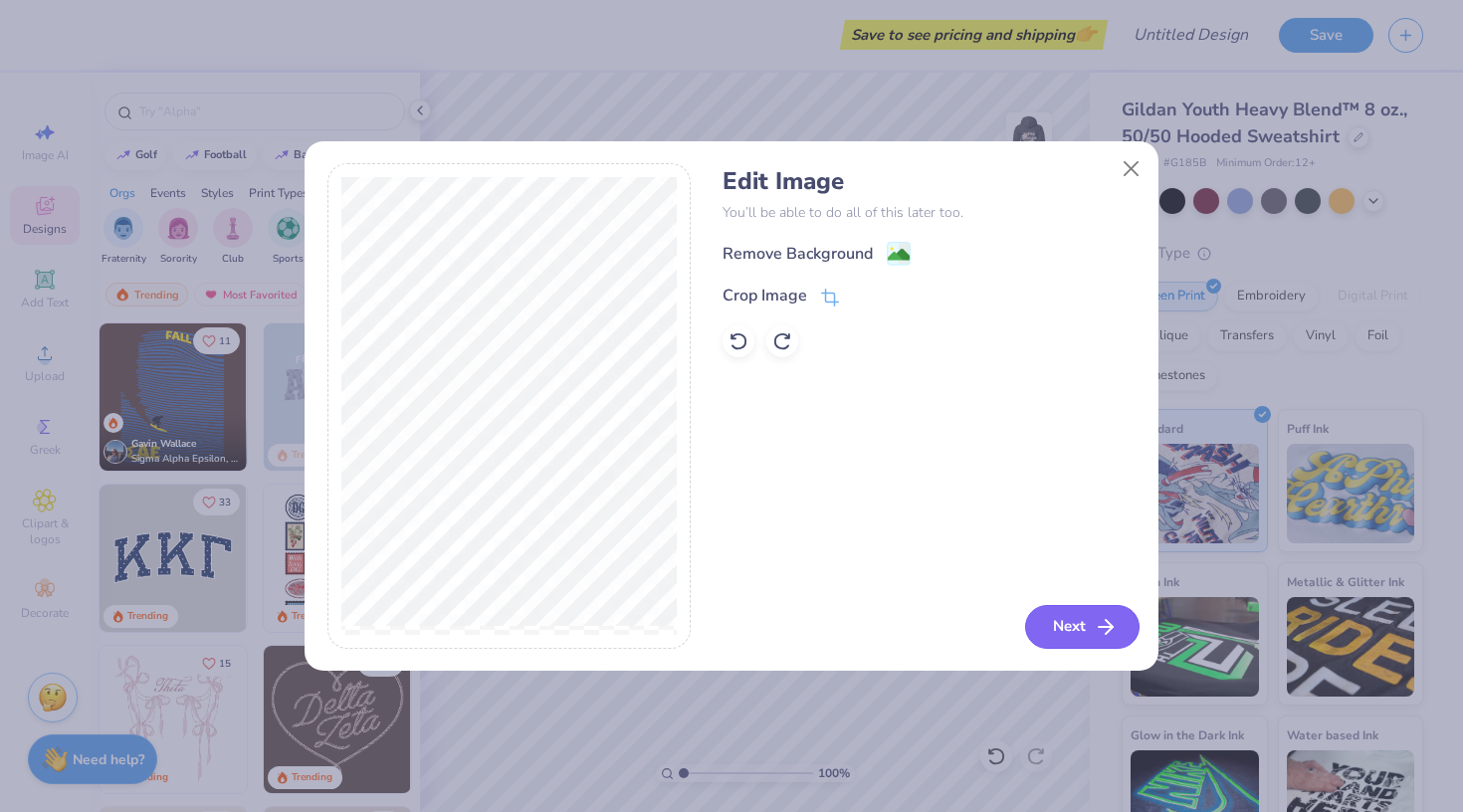 click on "Next" at bounding box center (1082, 627) 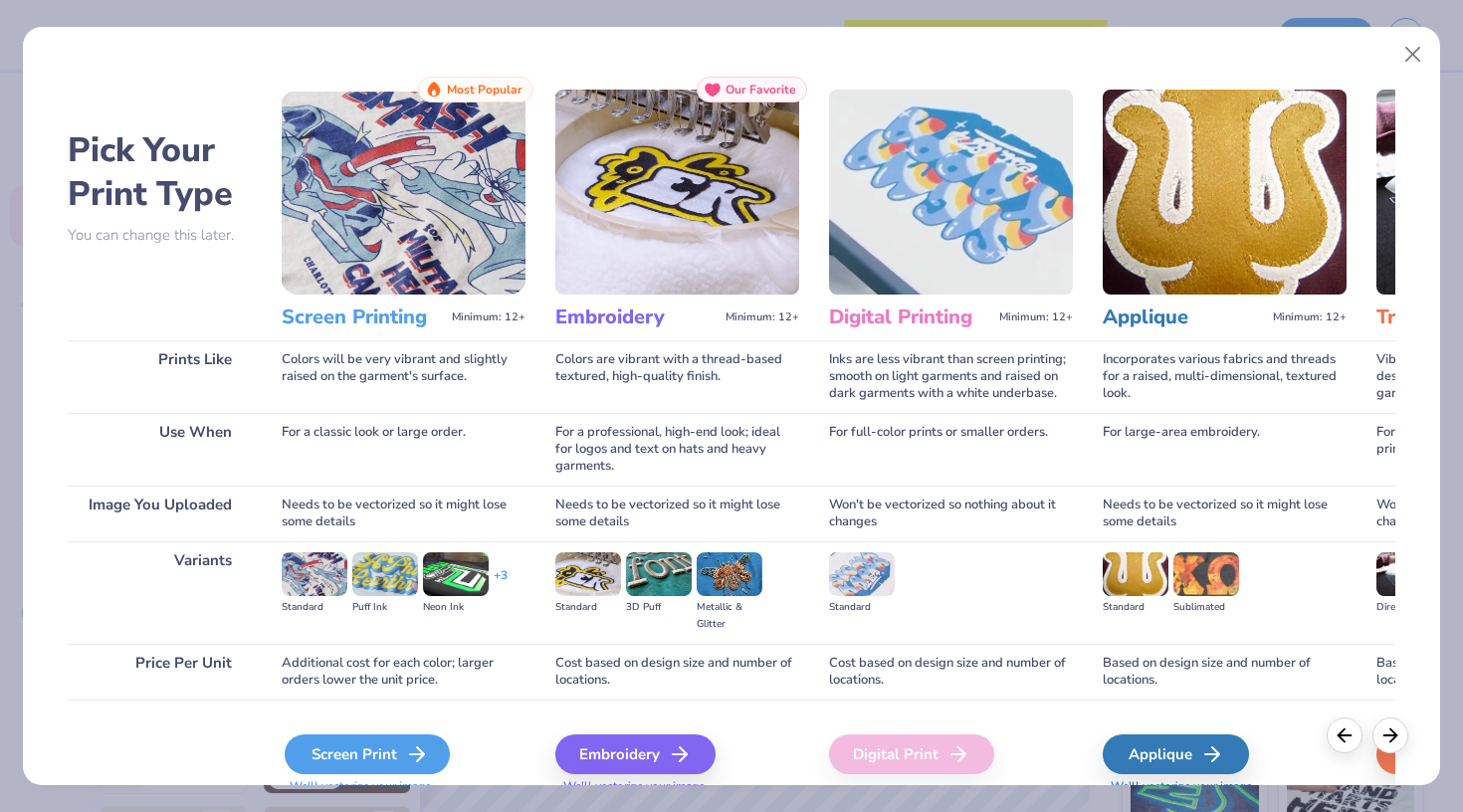 click on "Screen Print" at bounding box center (367, 754) 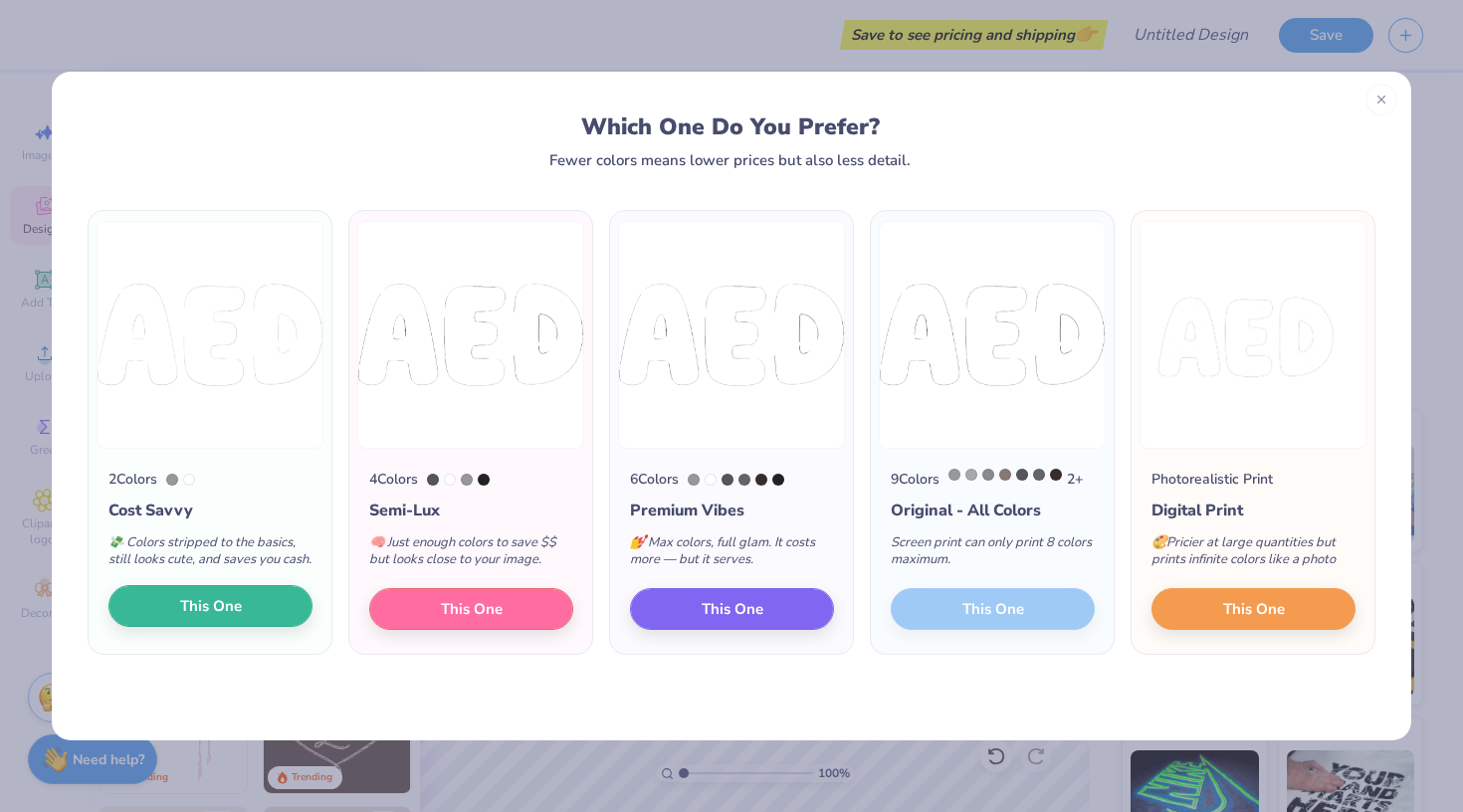 click on "This One" at bounding box center [210, 606] 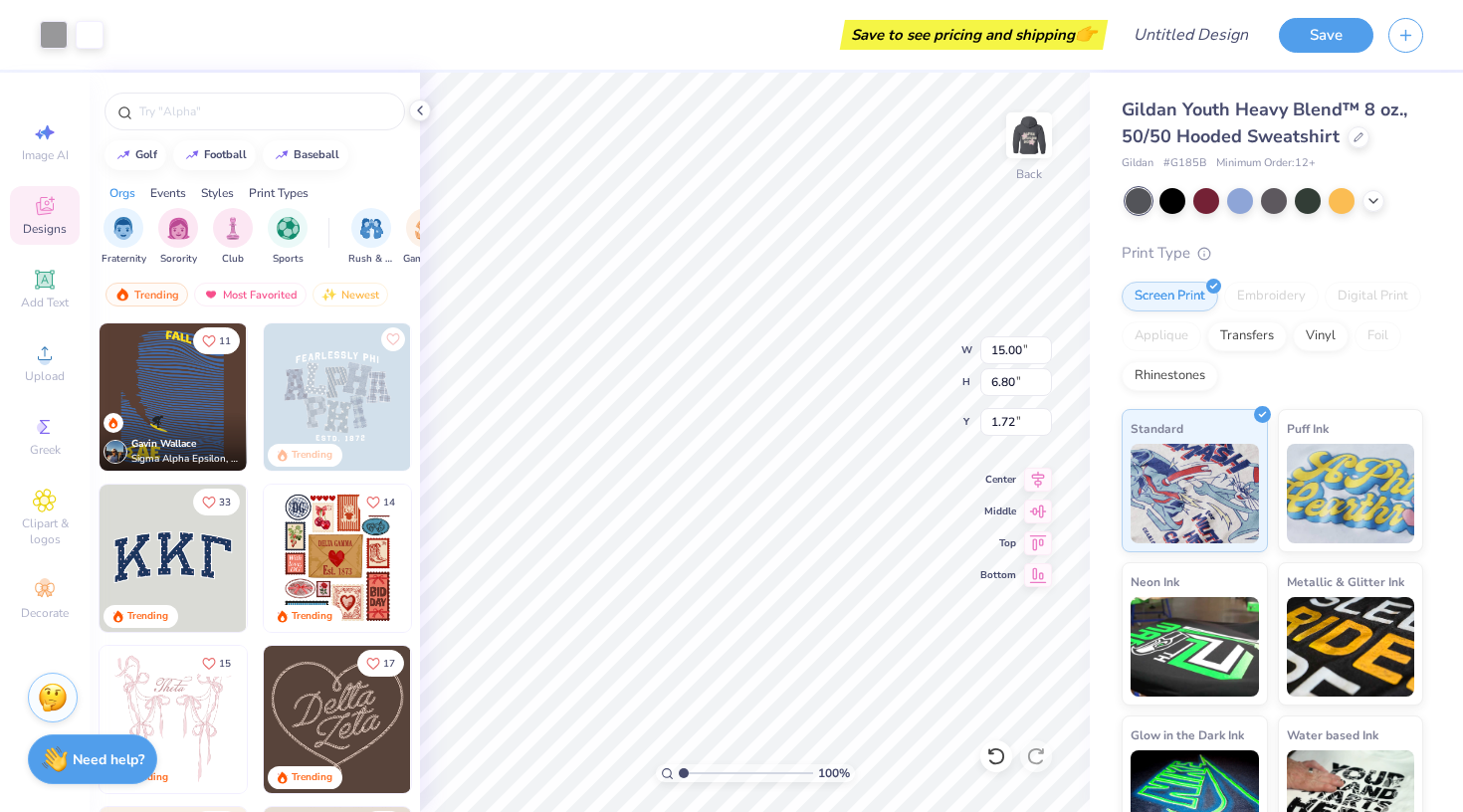 type on "7.92" 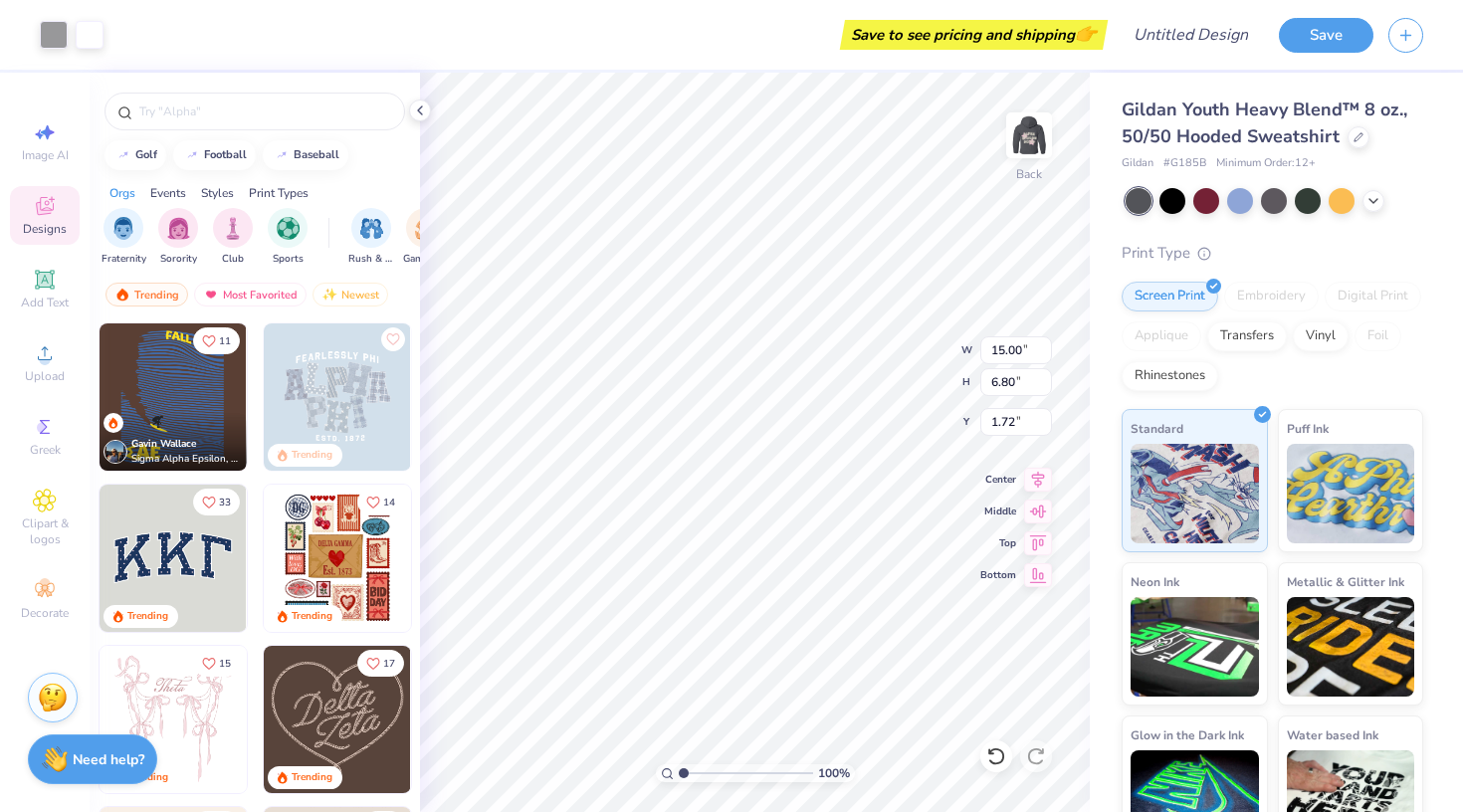 type on "3.59" 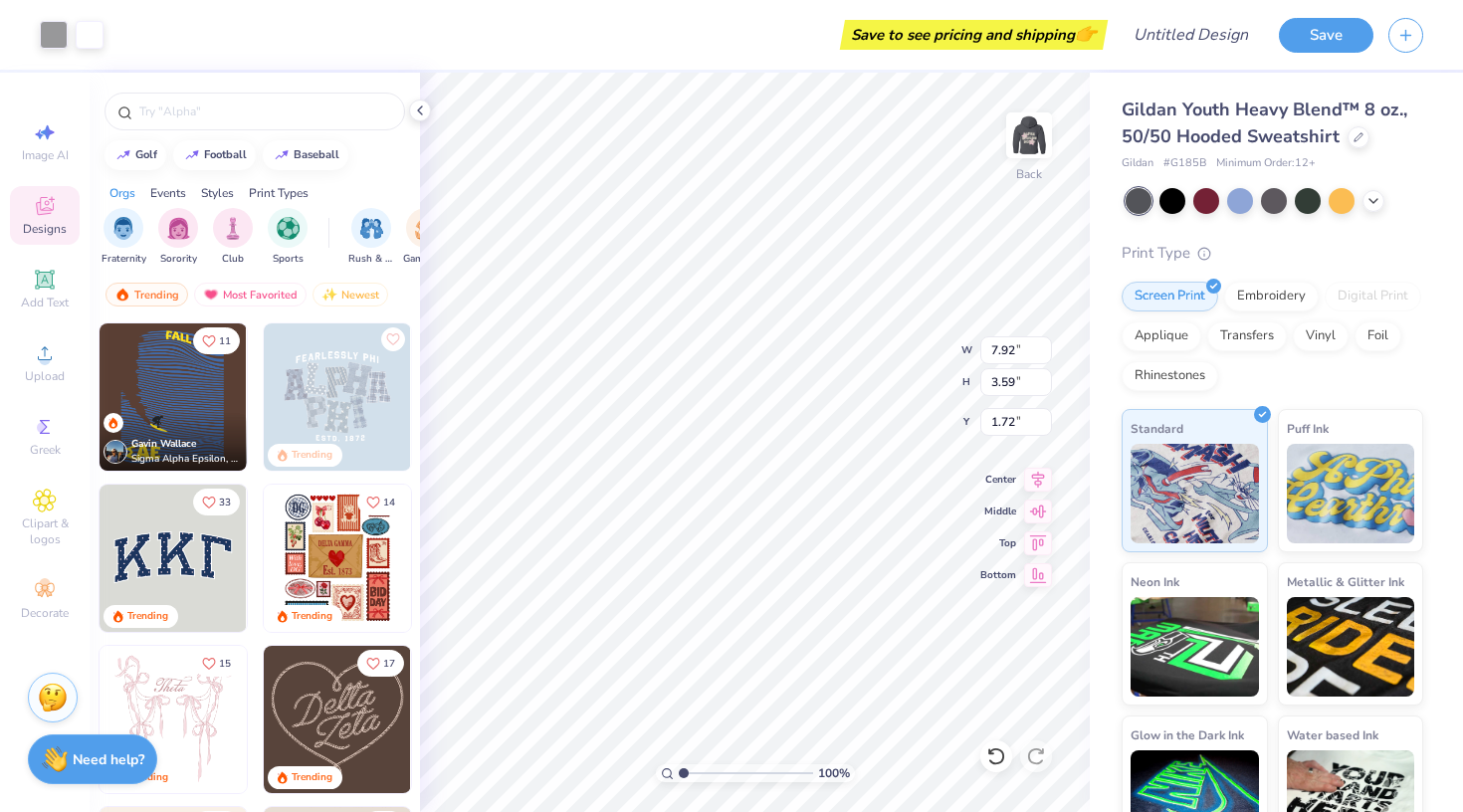type on "4.29" 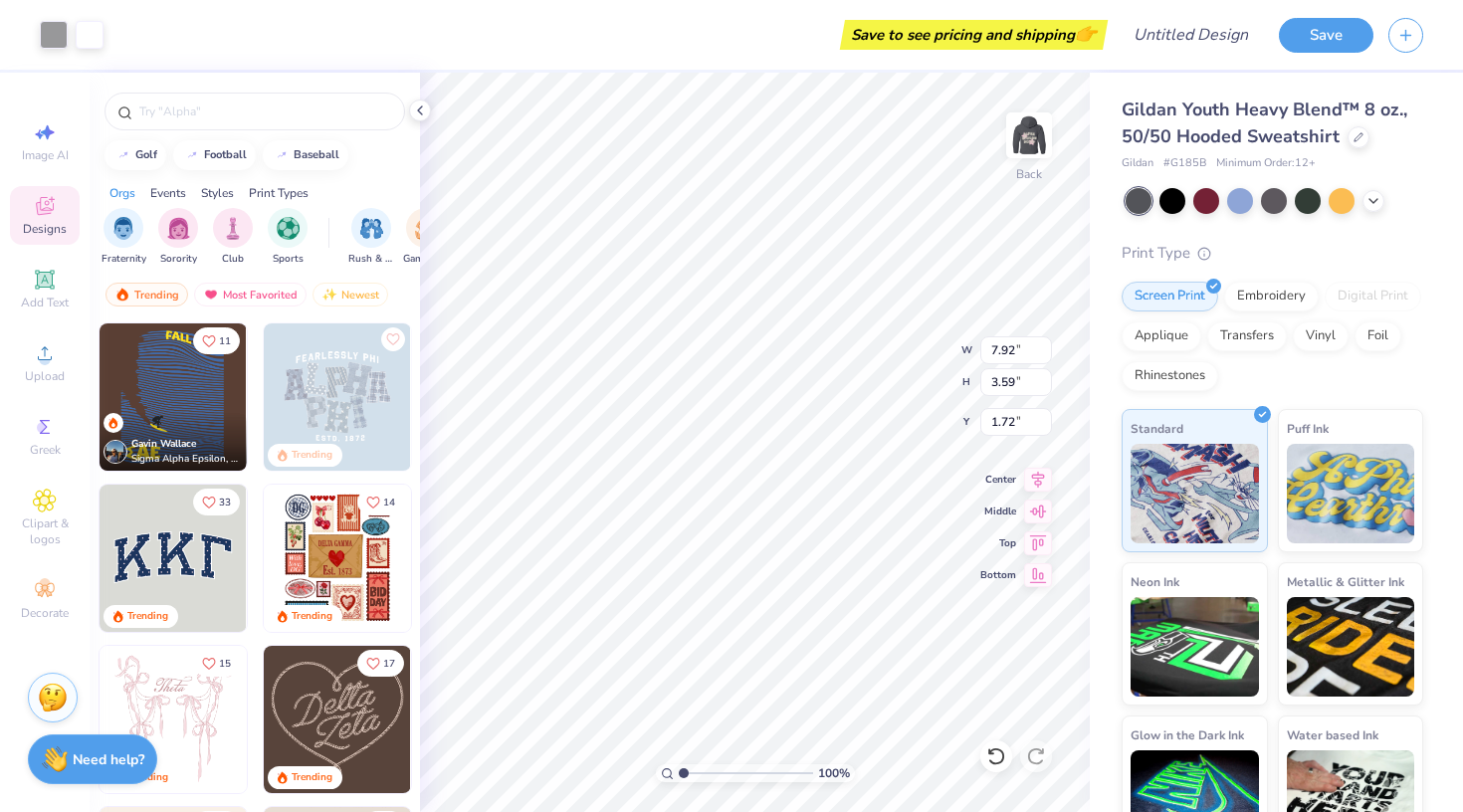 type on "1.95" 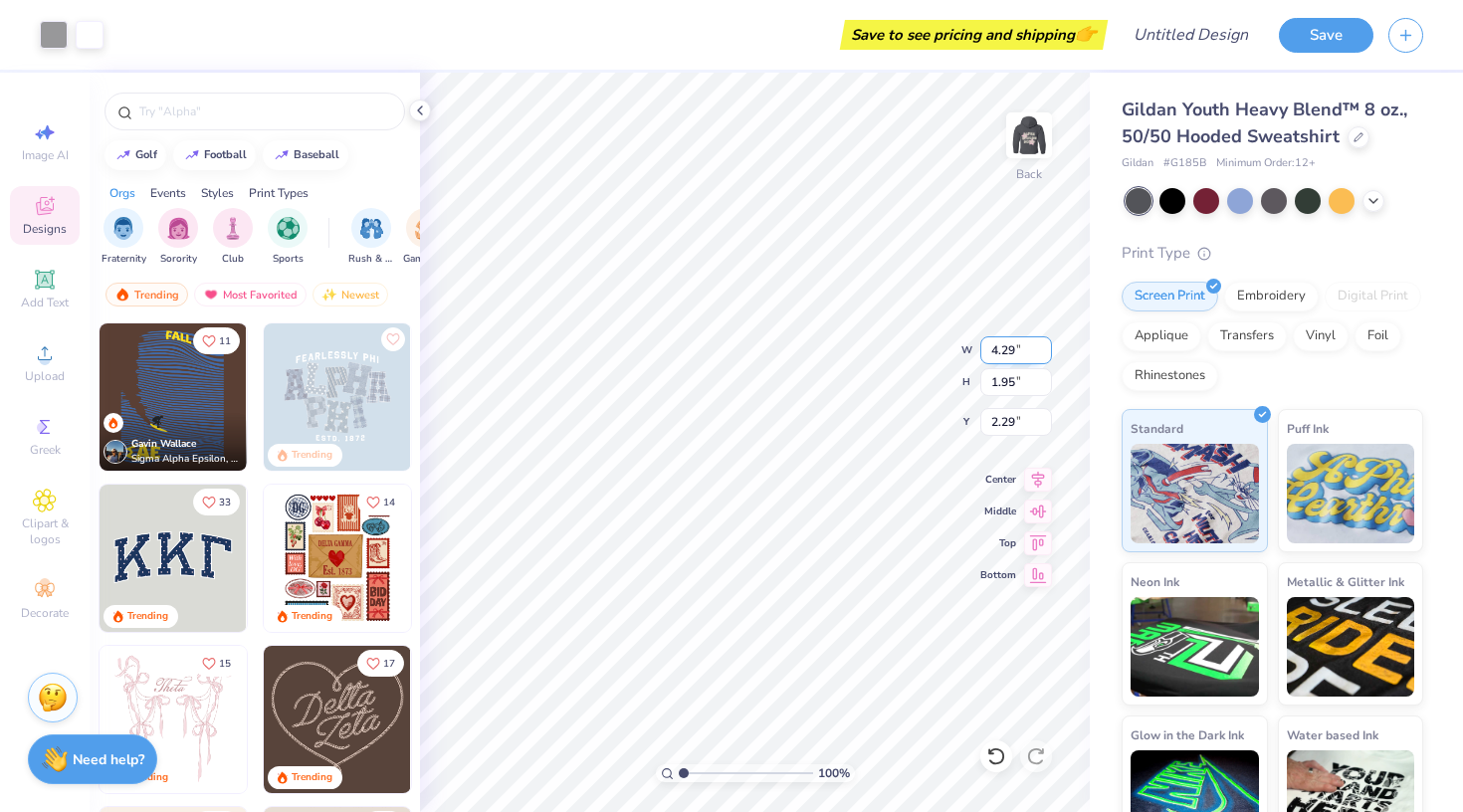 type on "2.03" 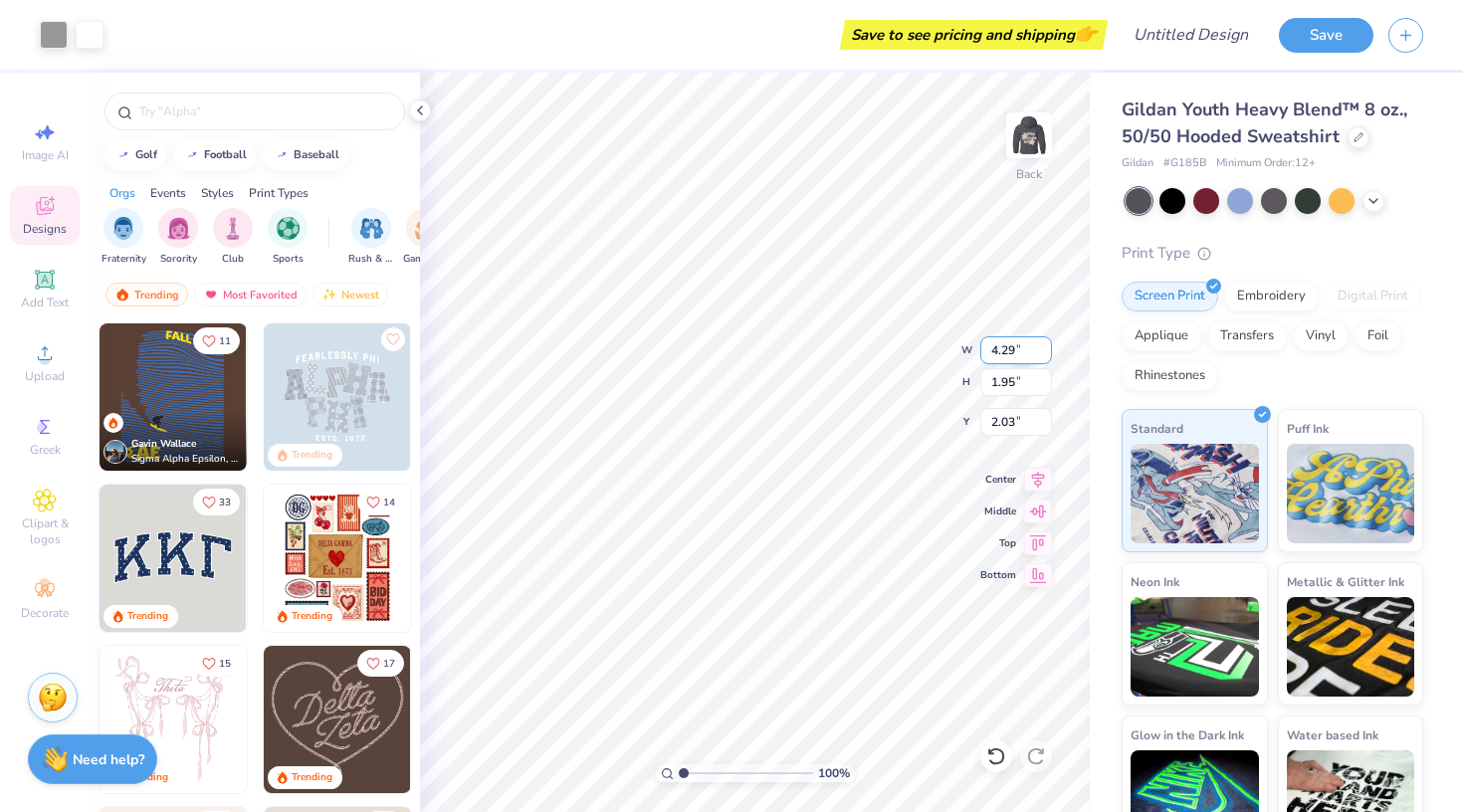 type on "3.90" 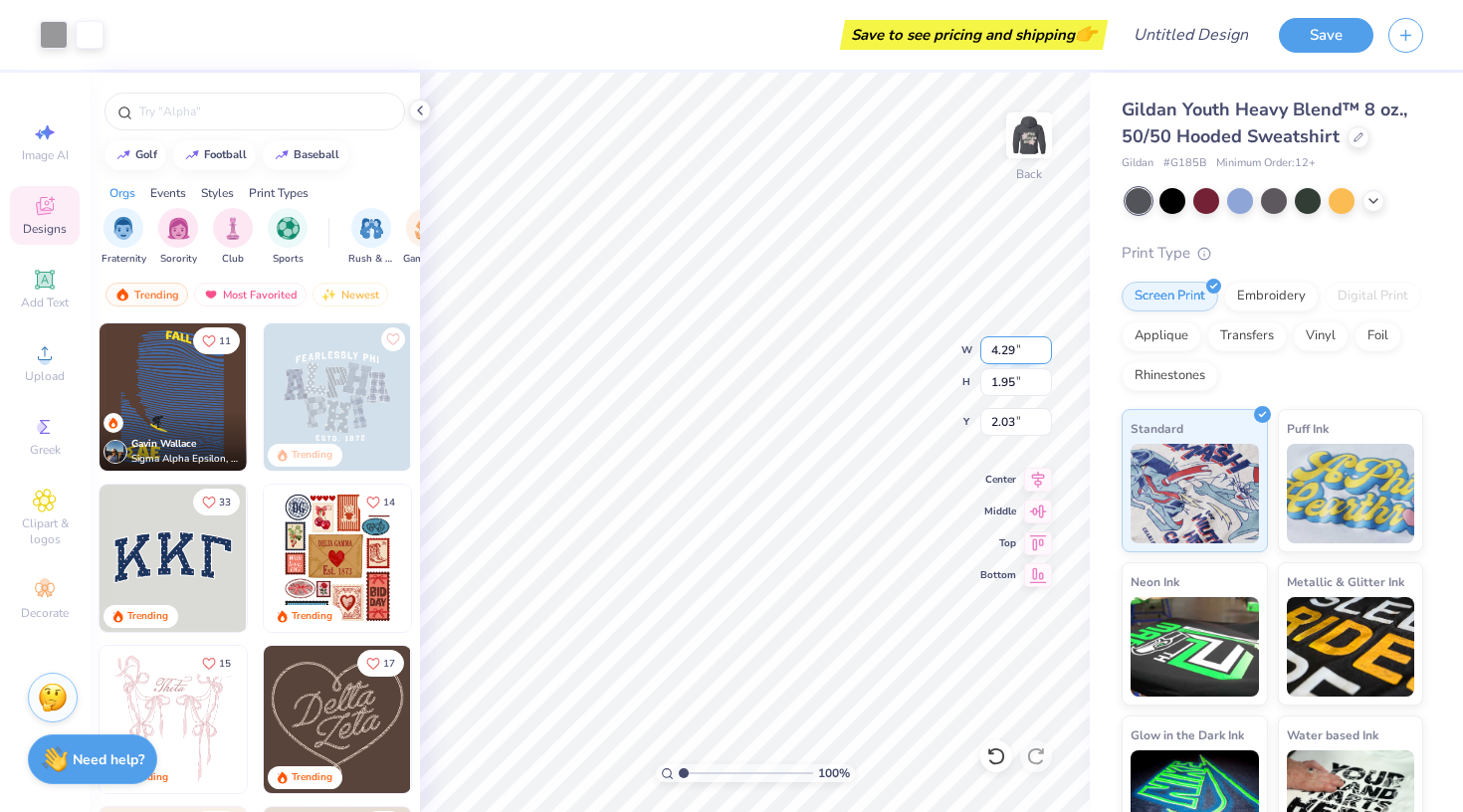 type on "1.77" 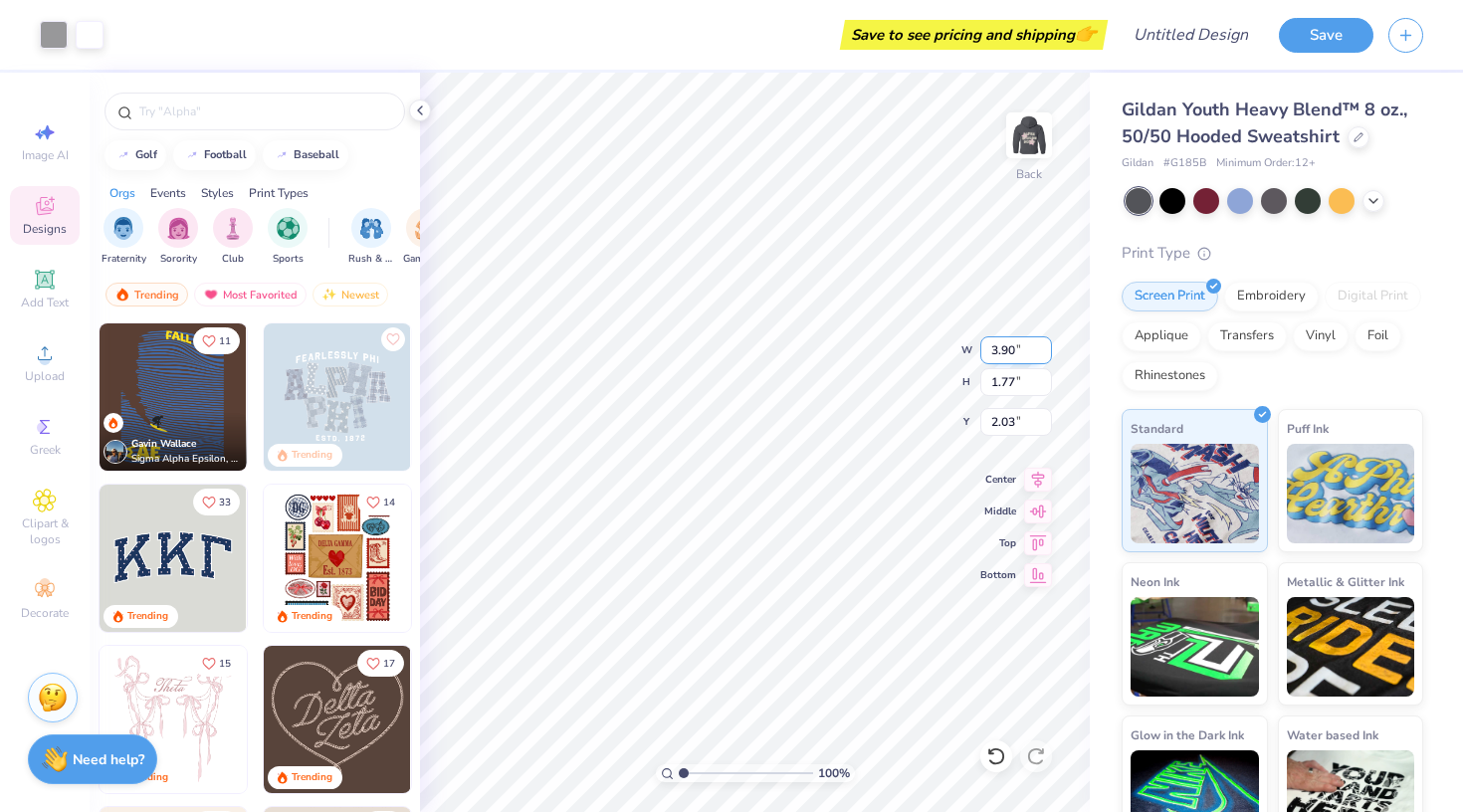 type on "2.12" 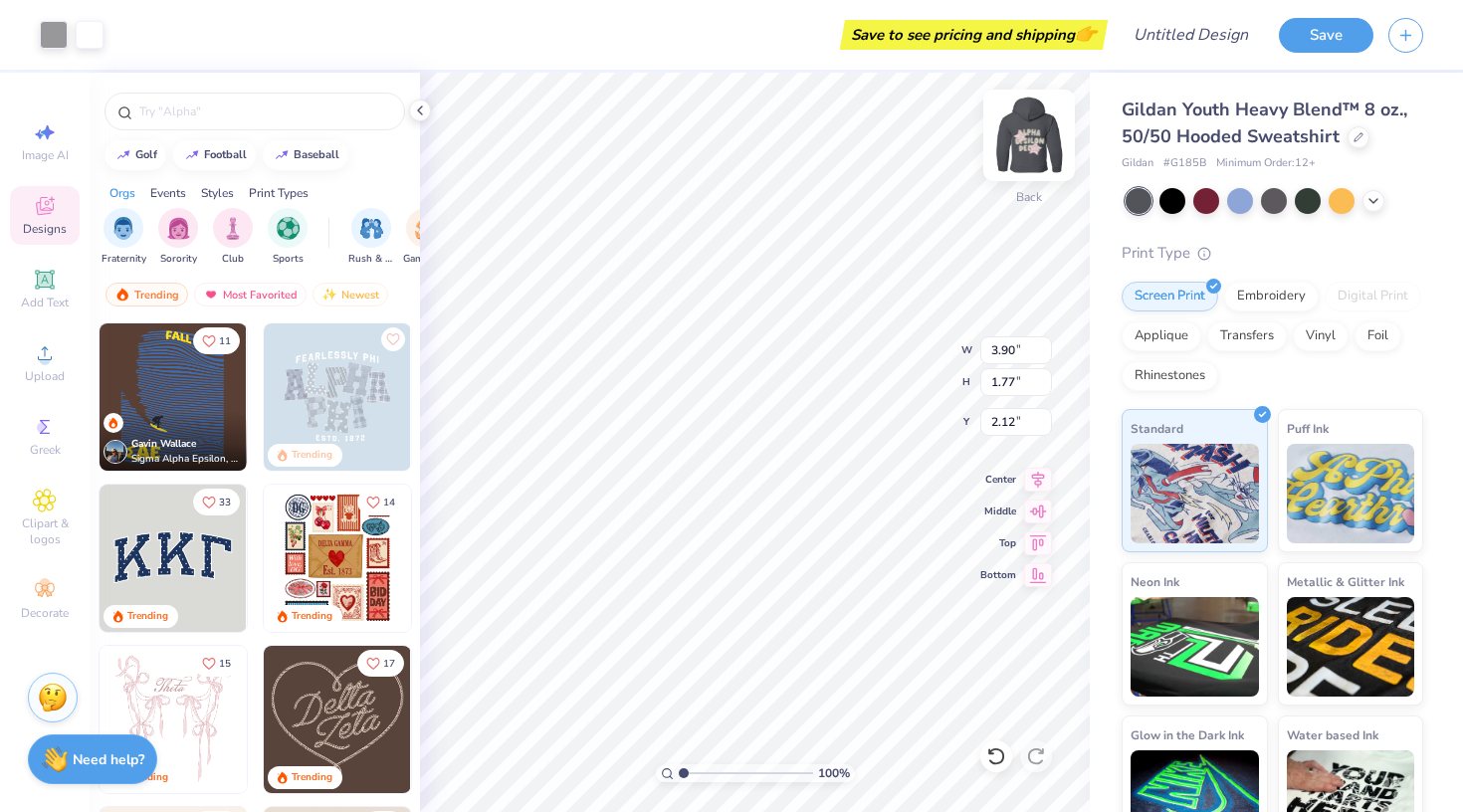 click at bounding box center [1029, 135] 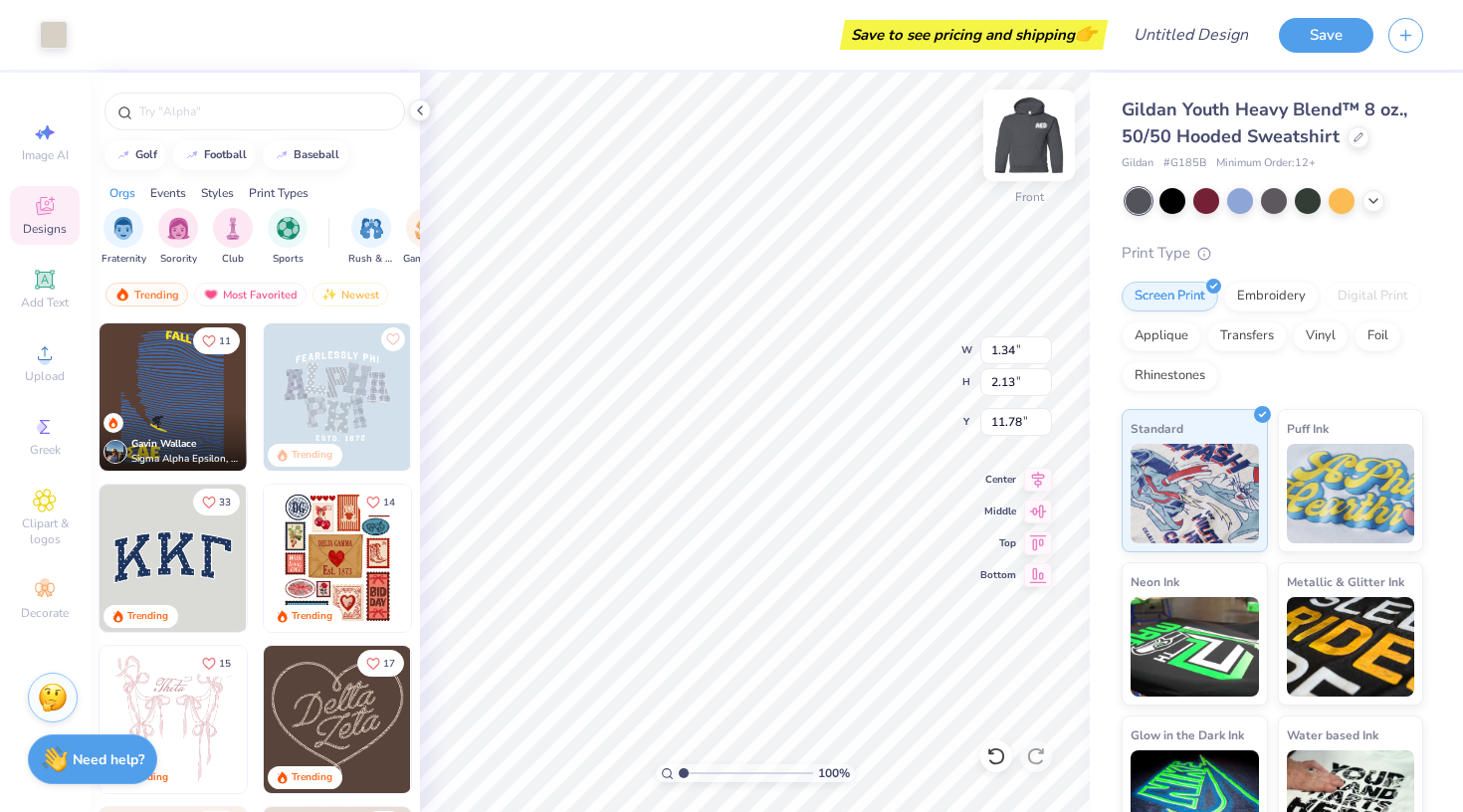 type on "11.79" 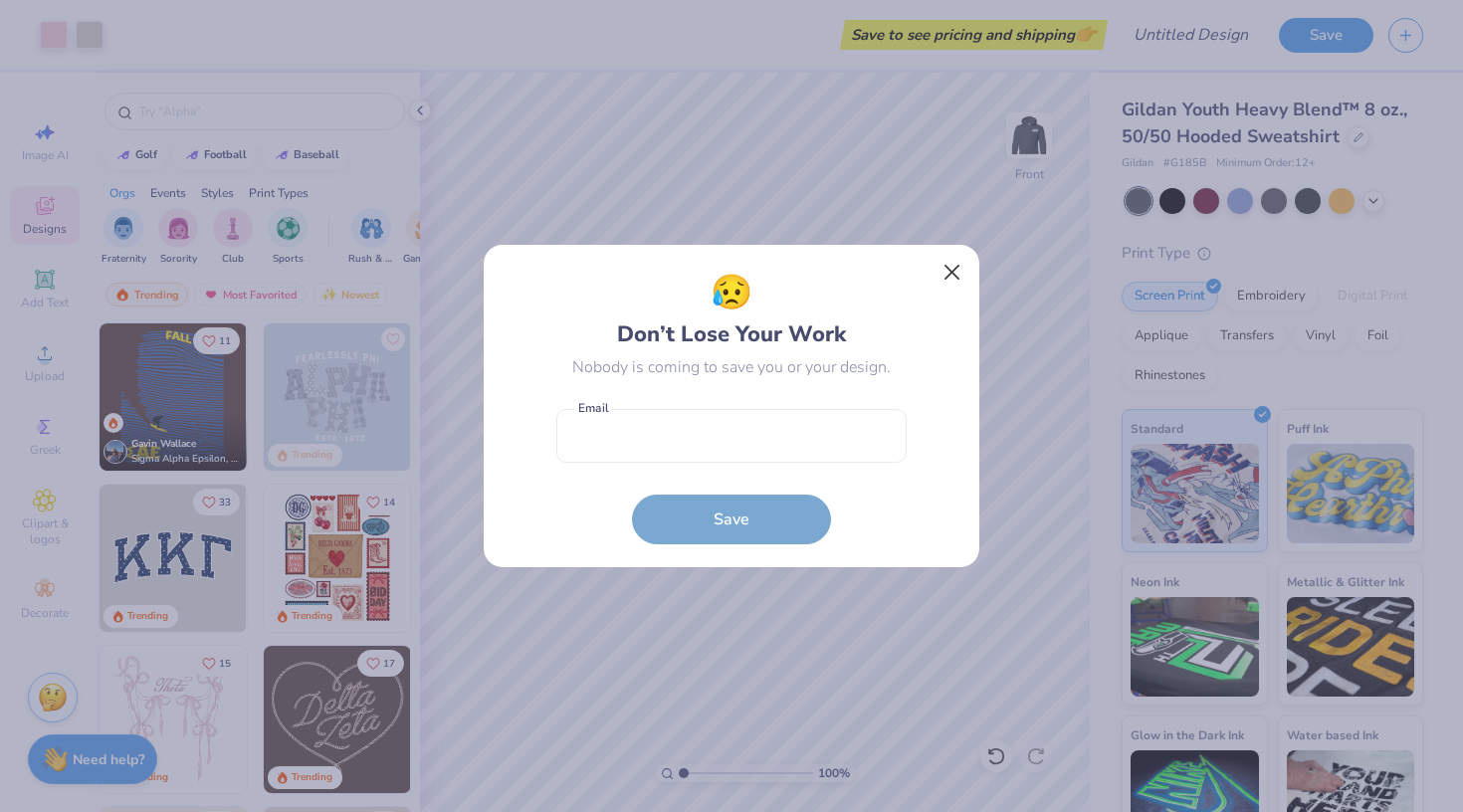 click at bounding box center (952, 273) 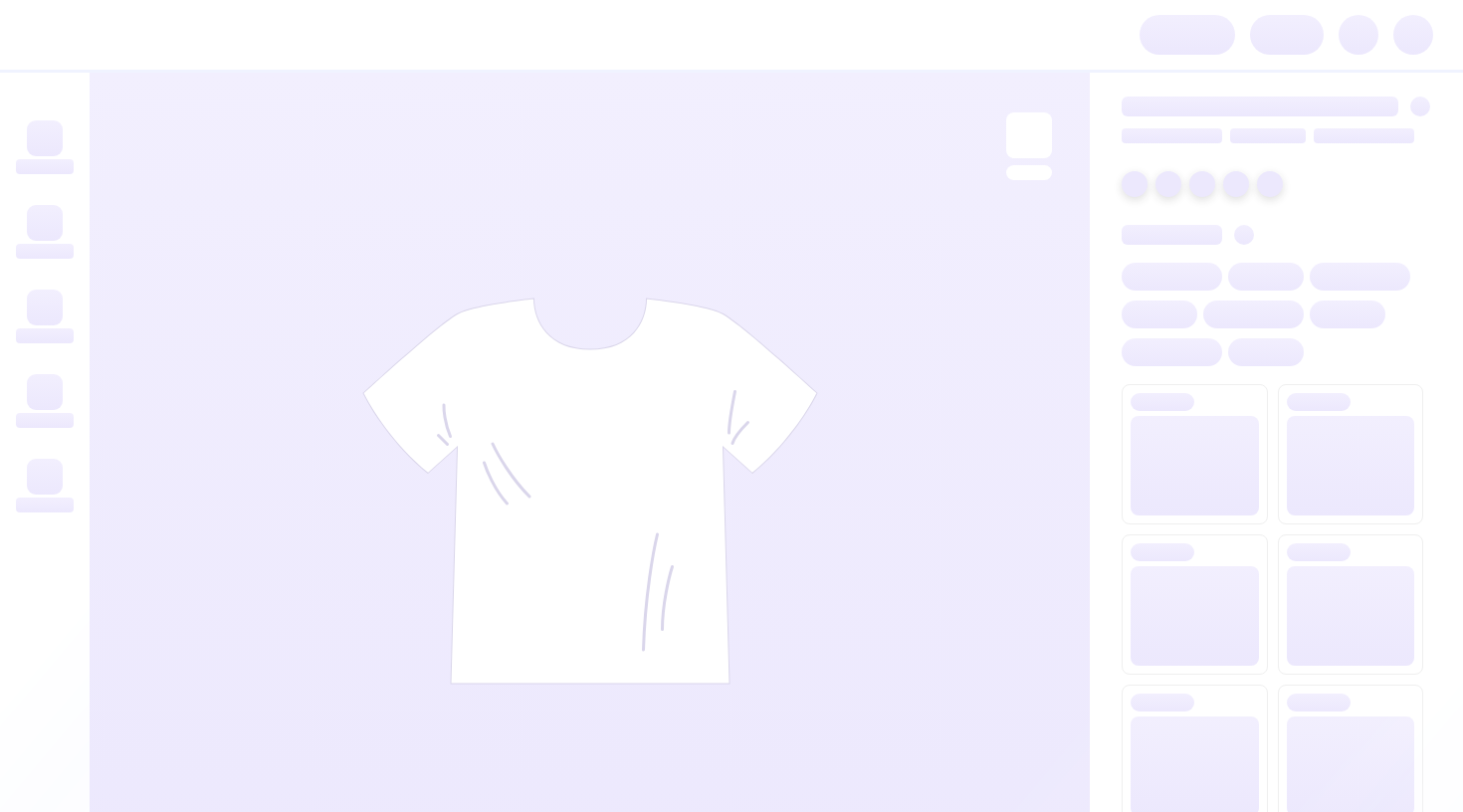 scroll, scrollTop: 0, scrollLeft: 0, axis: both 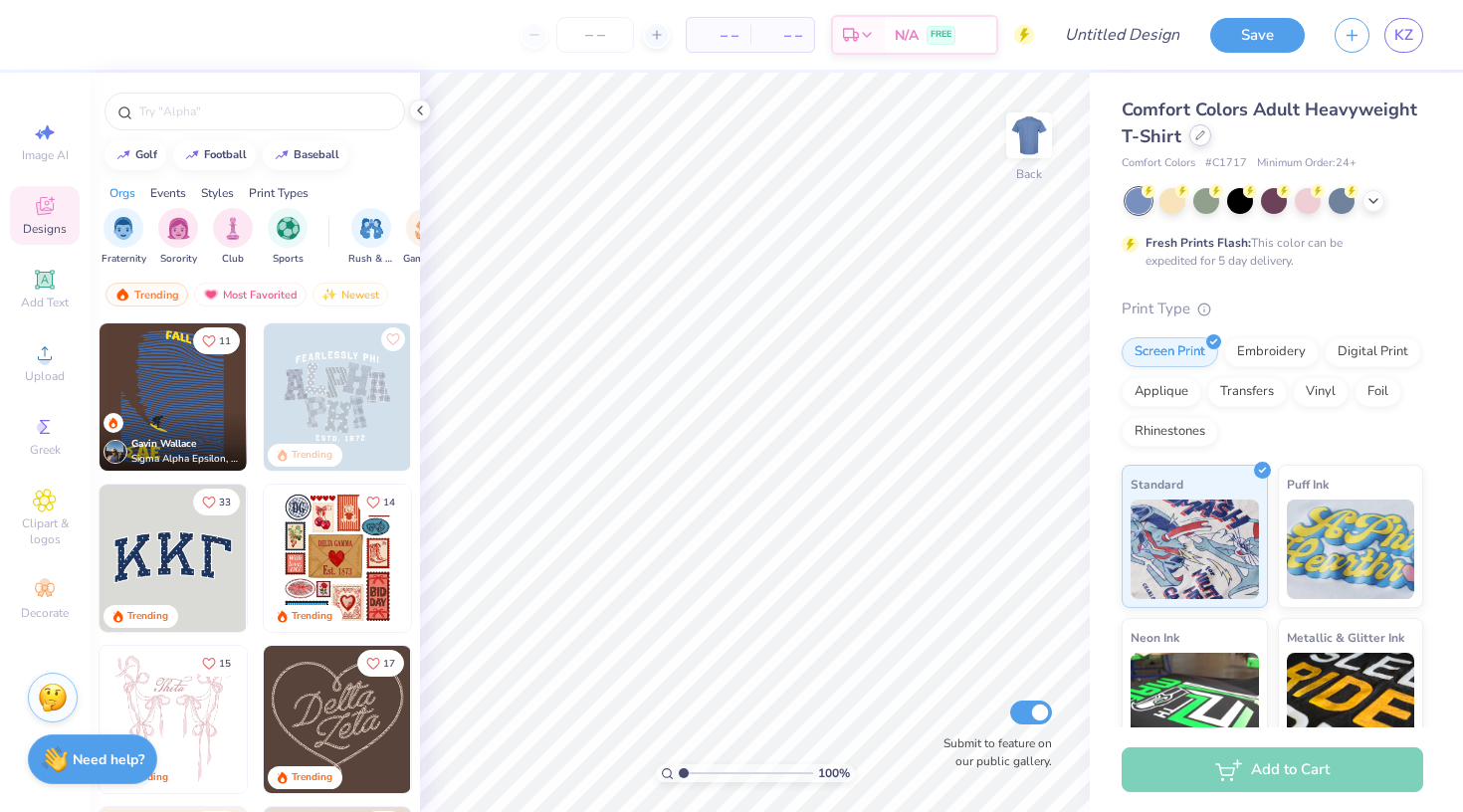 click 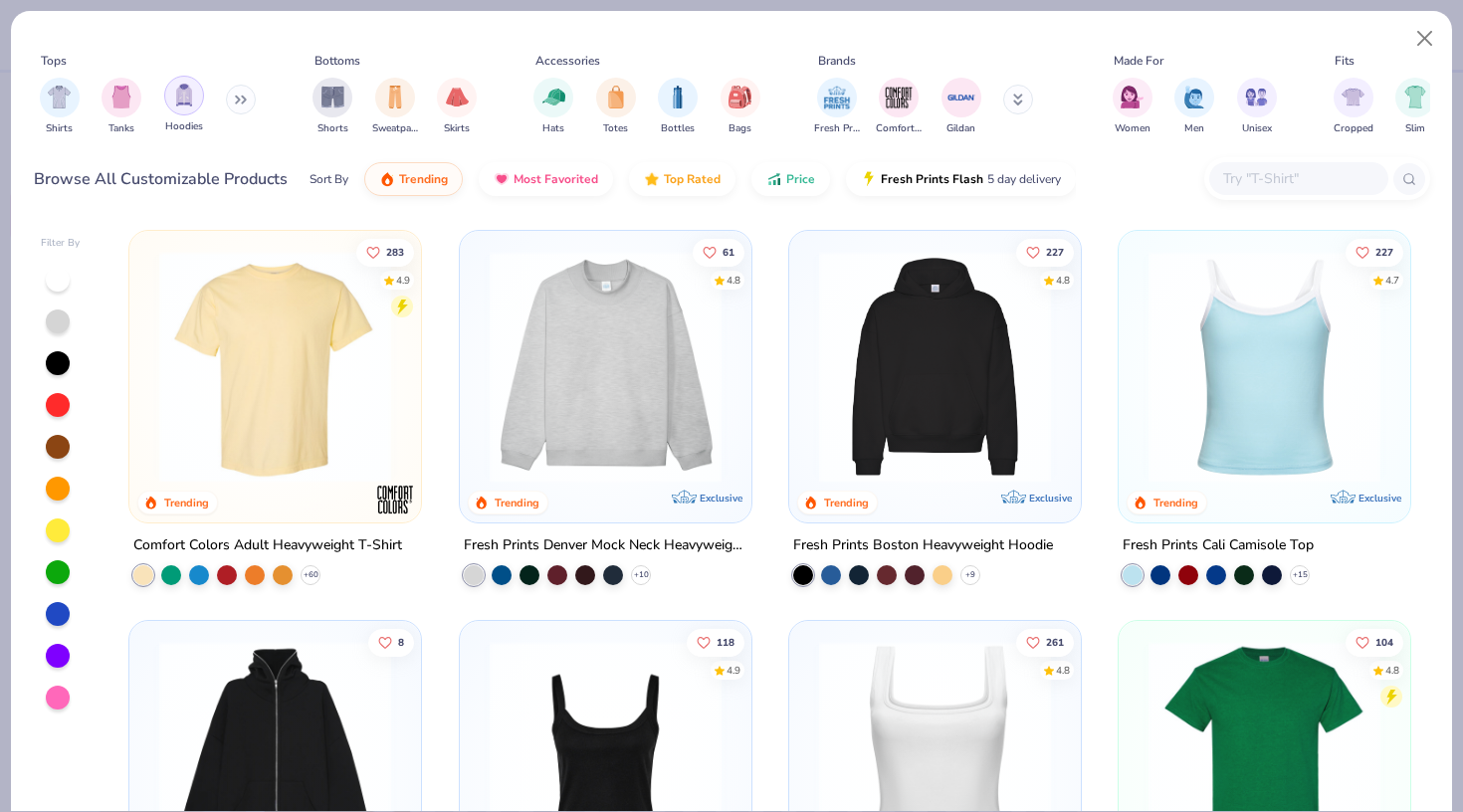 click at bounding box center (184, 96) 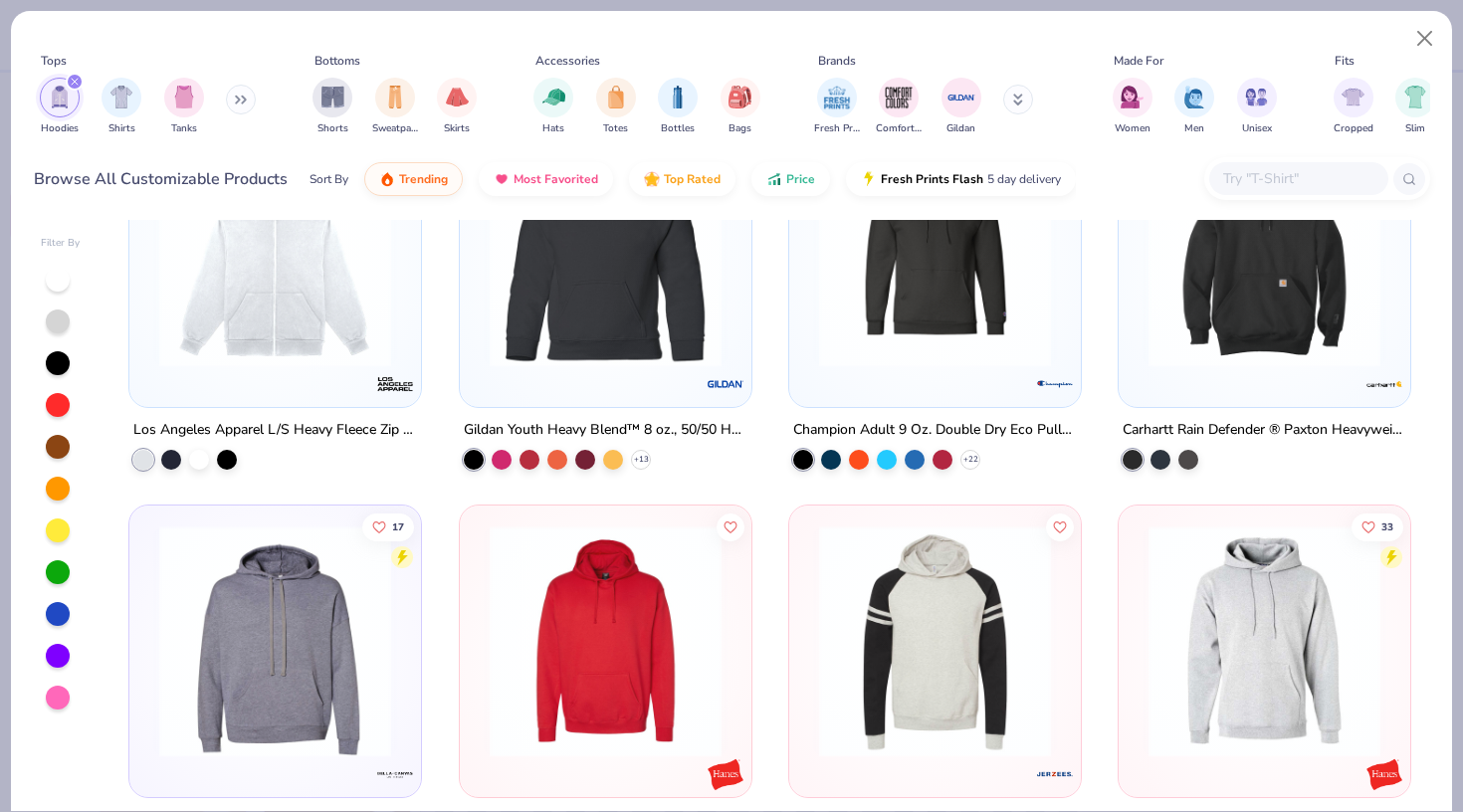 scroll, scrollTop: 2829, scrollLeft: 0, axis: vertical 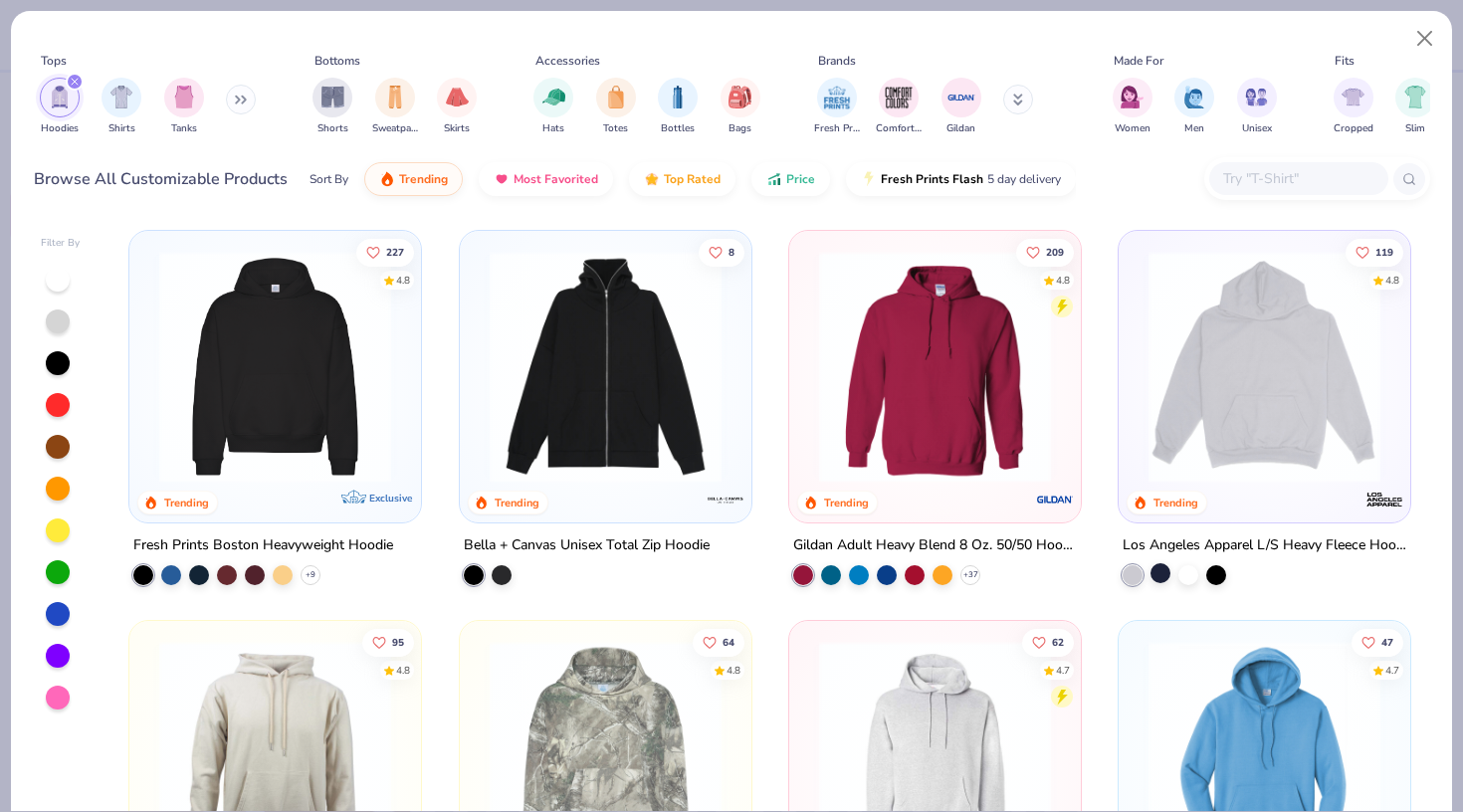 click at bounding box center (1160, 573) 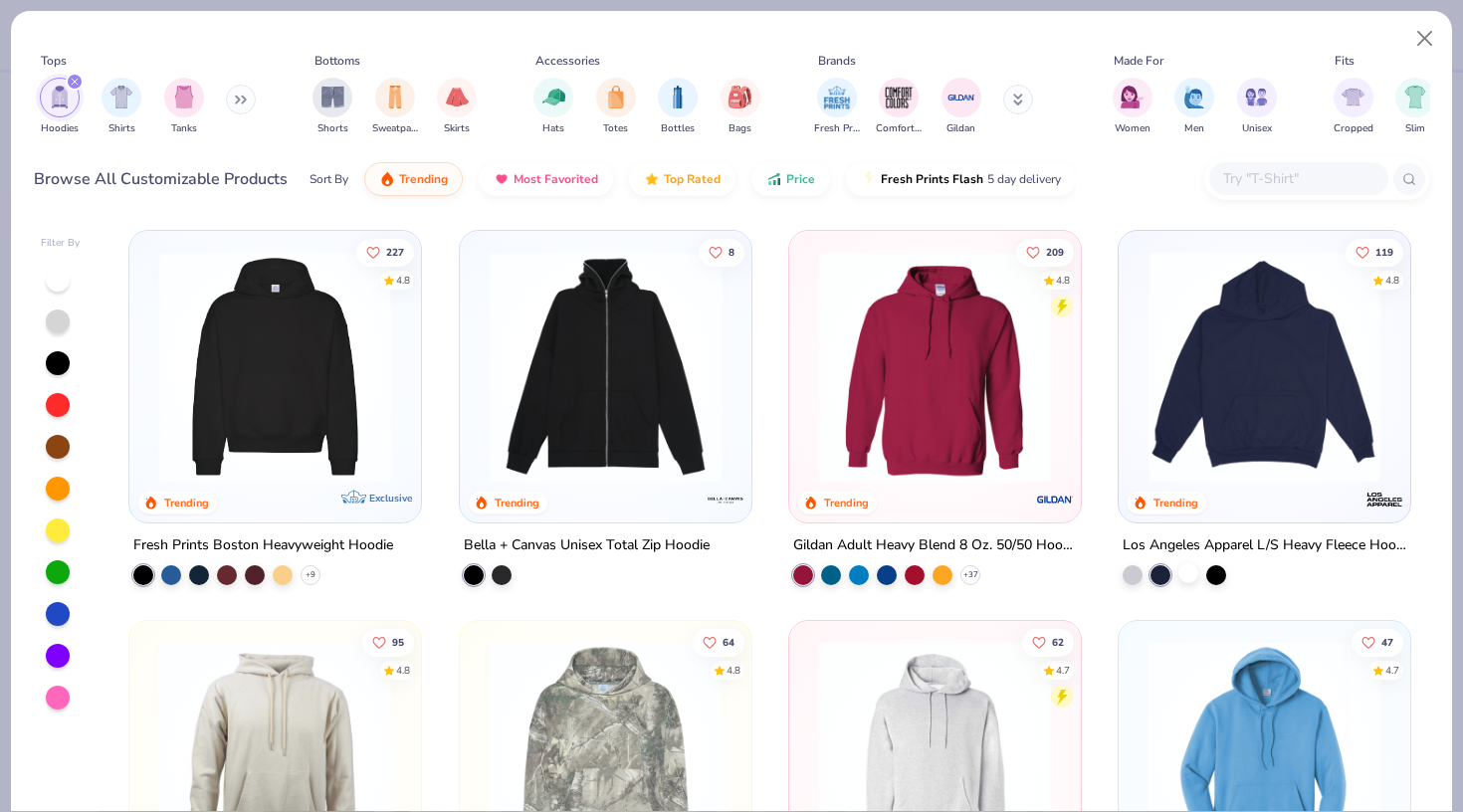 click at bounding box center (1188, 573) 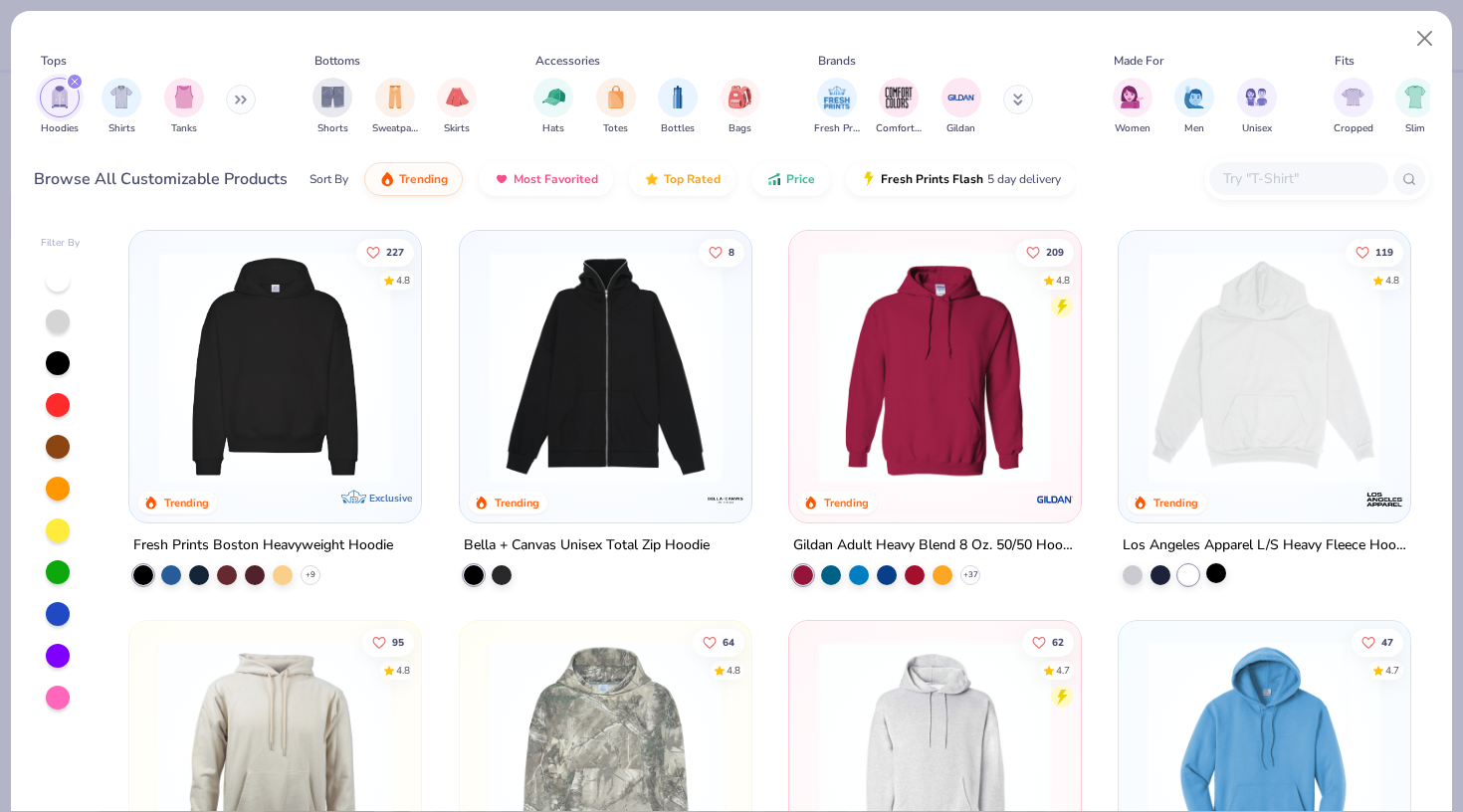 click at bounding box center [1216, 573] 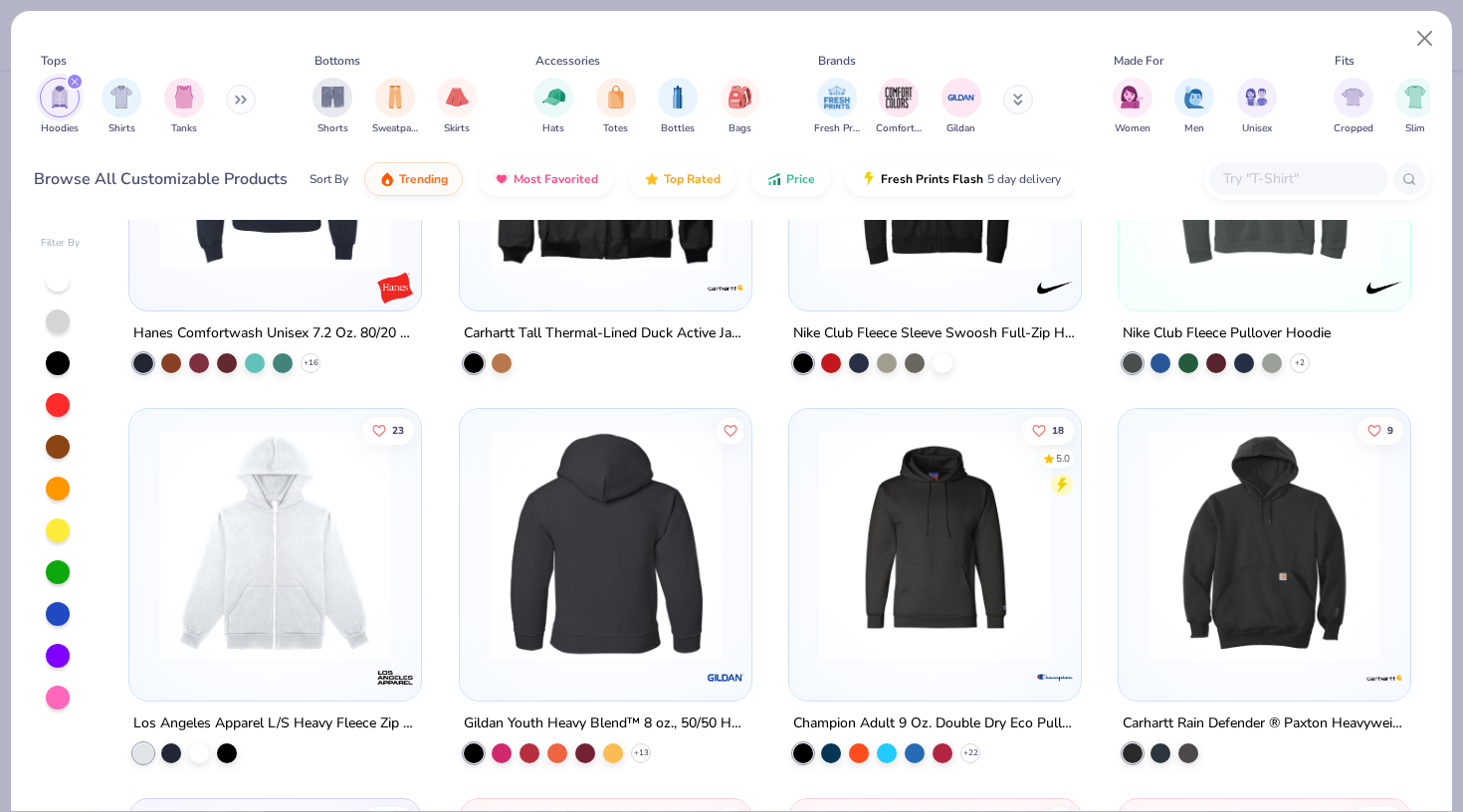 scroll, scrollTop: 2717, scrollLeft: 0, axis: vertical 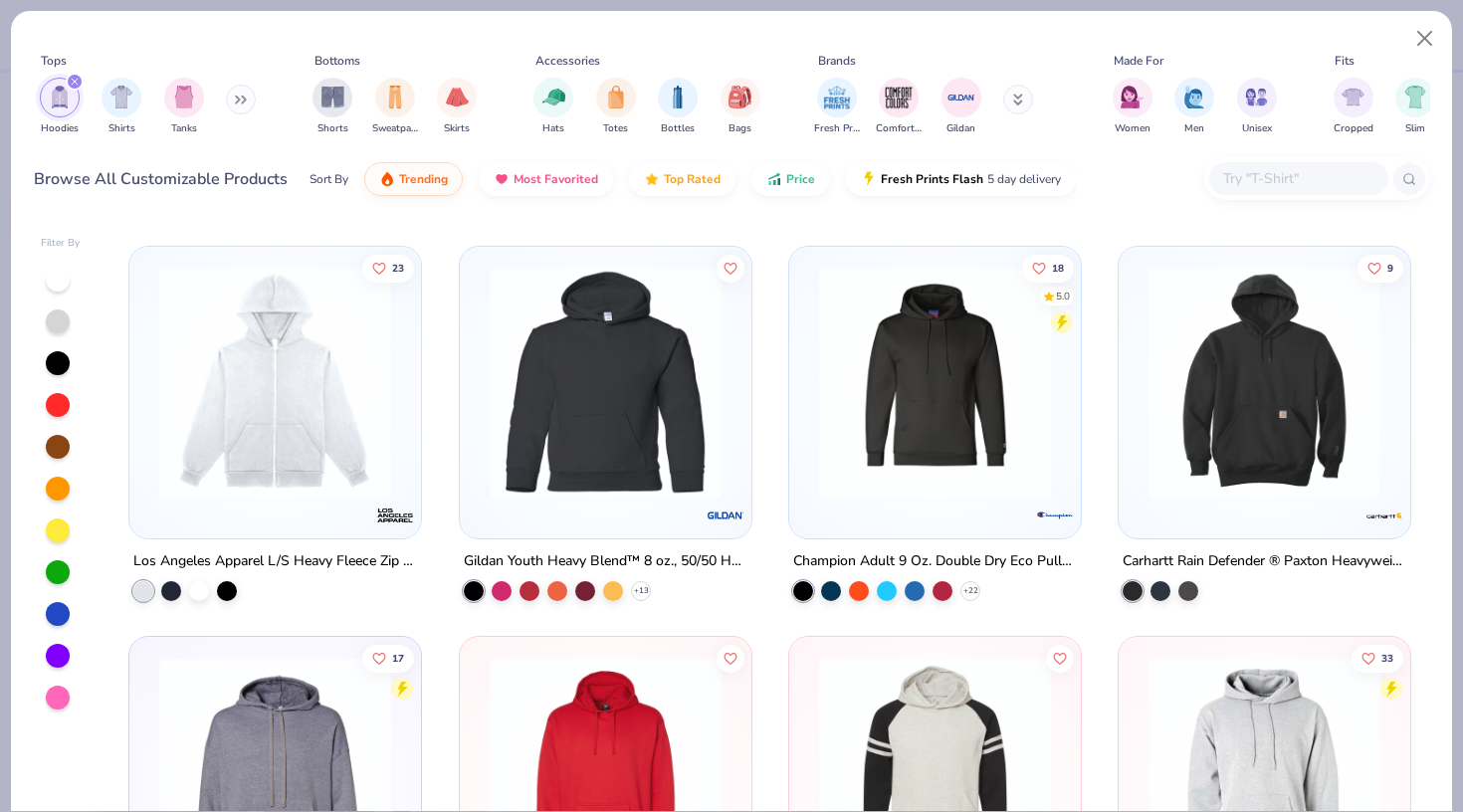 click on "Filter By" at bounding box center (61, 243) 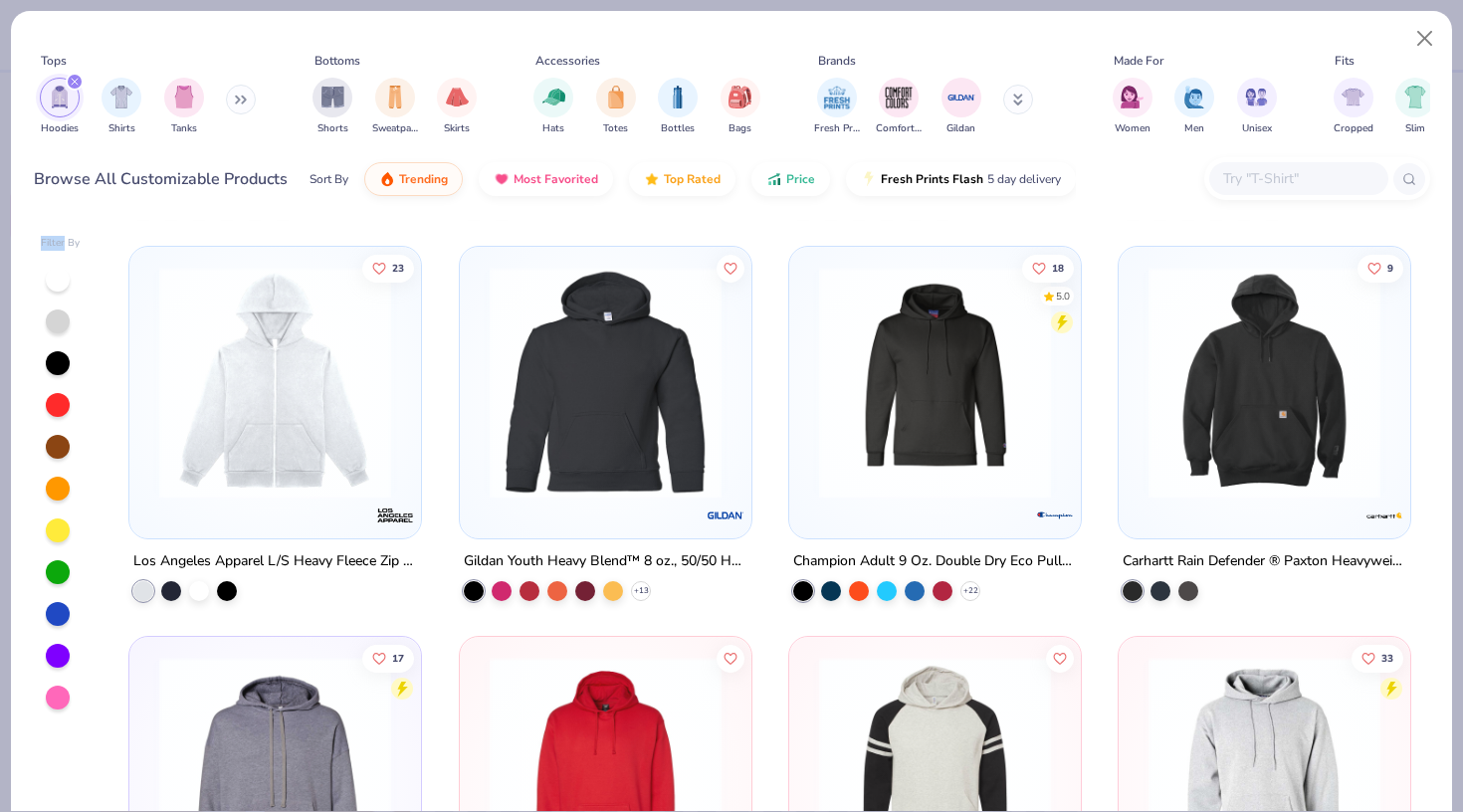 click on "Filter By" at bounding box center [61, 243] 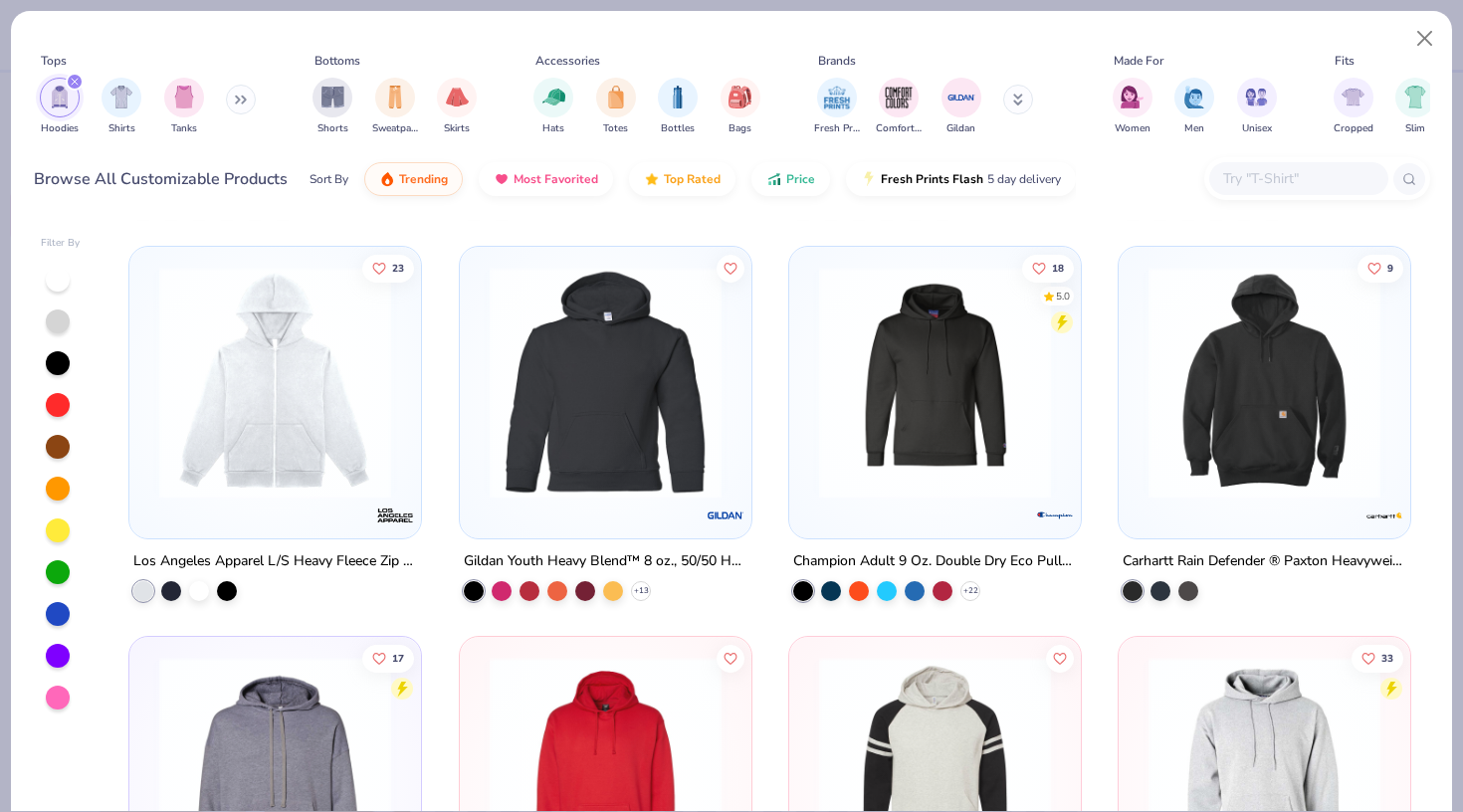 click on "Filter By Marine Layer Men's Cloud 9 Fleece Relaxed Hoodie Marine Layer Men's Cloud 9 Fleece Hoodie Marine Layer Men's Cloud 9 Fleece Relaxed Hoodie Marine Layer Men's Cloud 9 Fleece Hoodie Marine Layer Men's Cloud 9 Fleece Relaxed Hoodie Marine Layer Men's Cloud 9 Fleece Hoodie Marine Layer Men's Cloud 9 Fleece Relaxed Hoodie Marine Layer Men's Cloud 9 Fleece Hoodie Marine Layer Men's Cloud 9 Fleece Relaxed Hoodie Marine Layer Men's Cloud 9 Fleece Hoodie Marine Layer Men's Cloud 9 Fleece Relaxed Hoodie Marine Layer Men's Cloud 9 Fleece Hoodie 69 Exclusive Fresh Prints Spring St Ladies Zip Up Hoodie + 13 45 4.6 Independent Trading Co. Midweight Hooded Sweatshirt + 36 4.7 Lane Seven Unisex Urban Pullover Hooded Sweatshirt + 4 38 Los Angeles Apparel Heavy Fleece Cropped Zip Up 15 Hanes Comfortwash Unisex 7.2 Oz. 80/20 Pullover Hood Sweatshirt + 16 8 Carhartt Tall Thermal-Lined Duck Active Jacket Nike Club Fleece Sleeve Swoosh Full-Zip Hoodie 16 4.8 Nike Club Fleece Pullover Hoodie + 2 23 + 13 18 5.0 + 22 9 17 +" at bounding box center [732, 512] 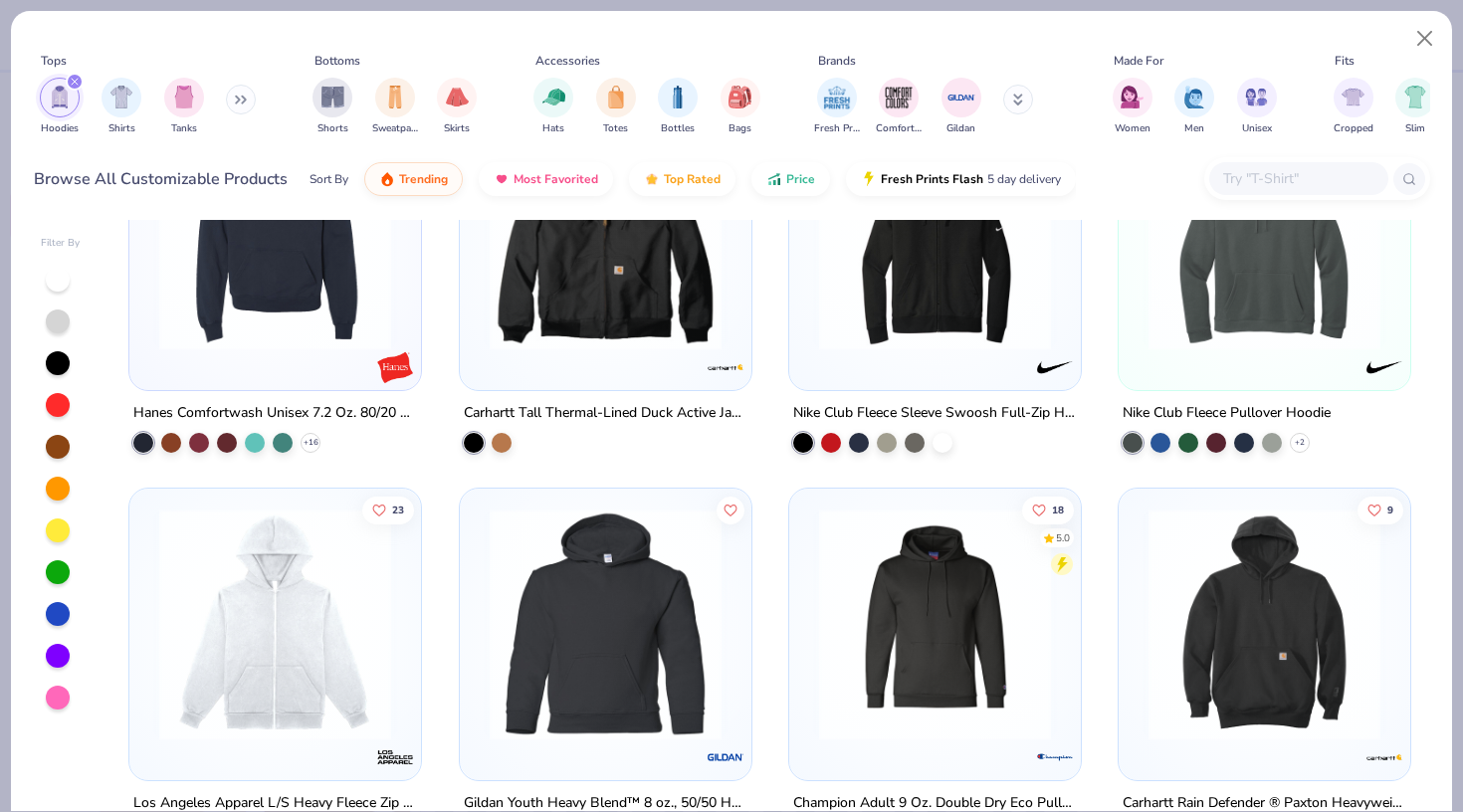 scroll, scrollTop: 2597, scrollLeft: 0, axis: vertical 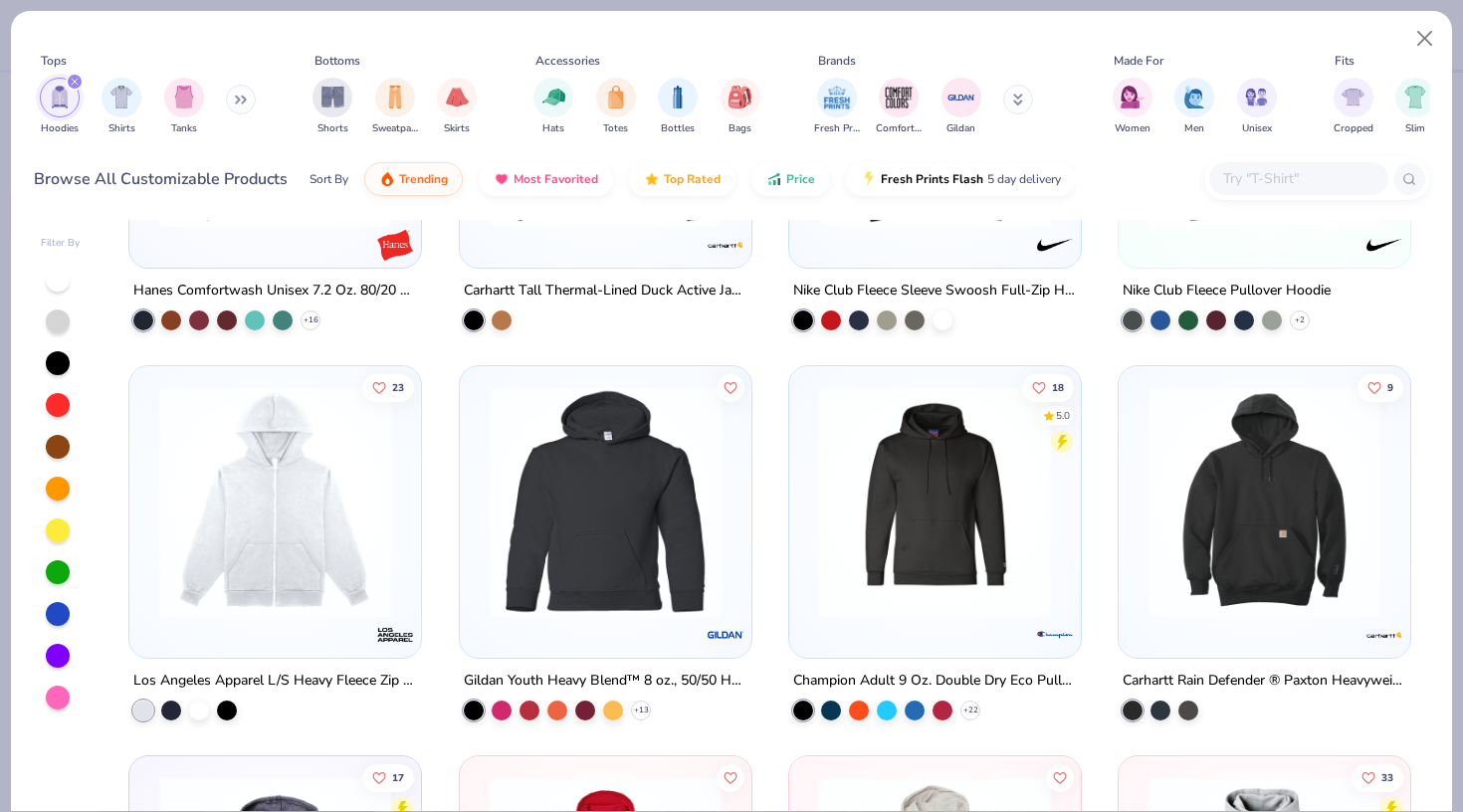 click at bounding box center [605, 502] 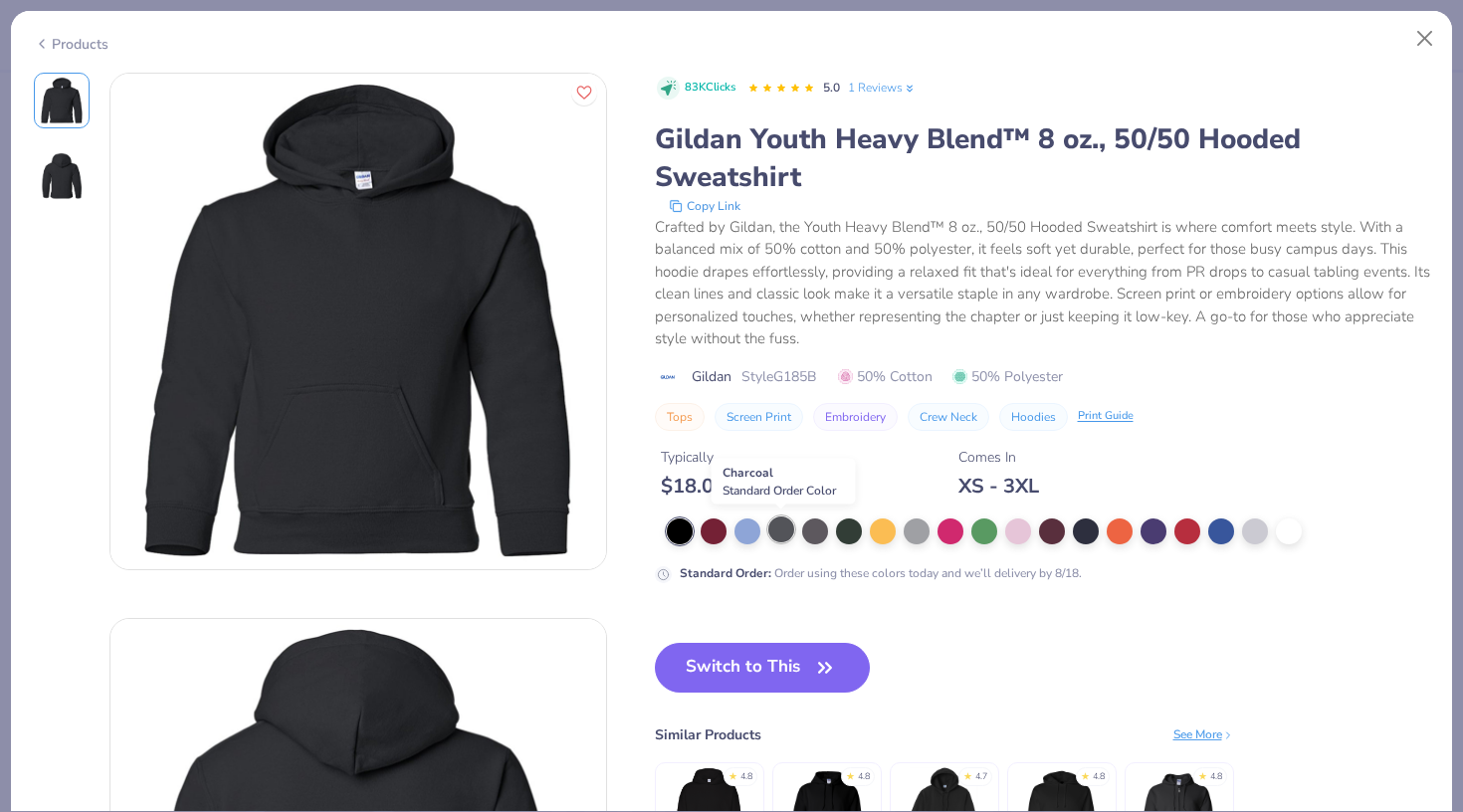 click at bounding box center [781, 529] 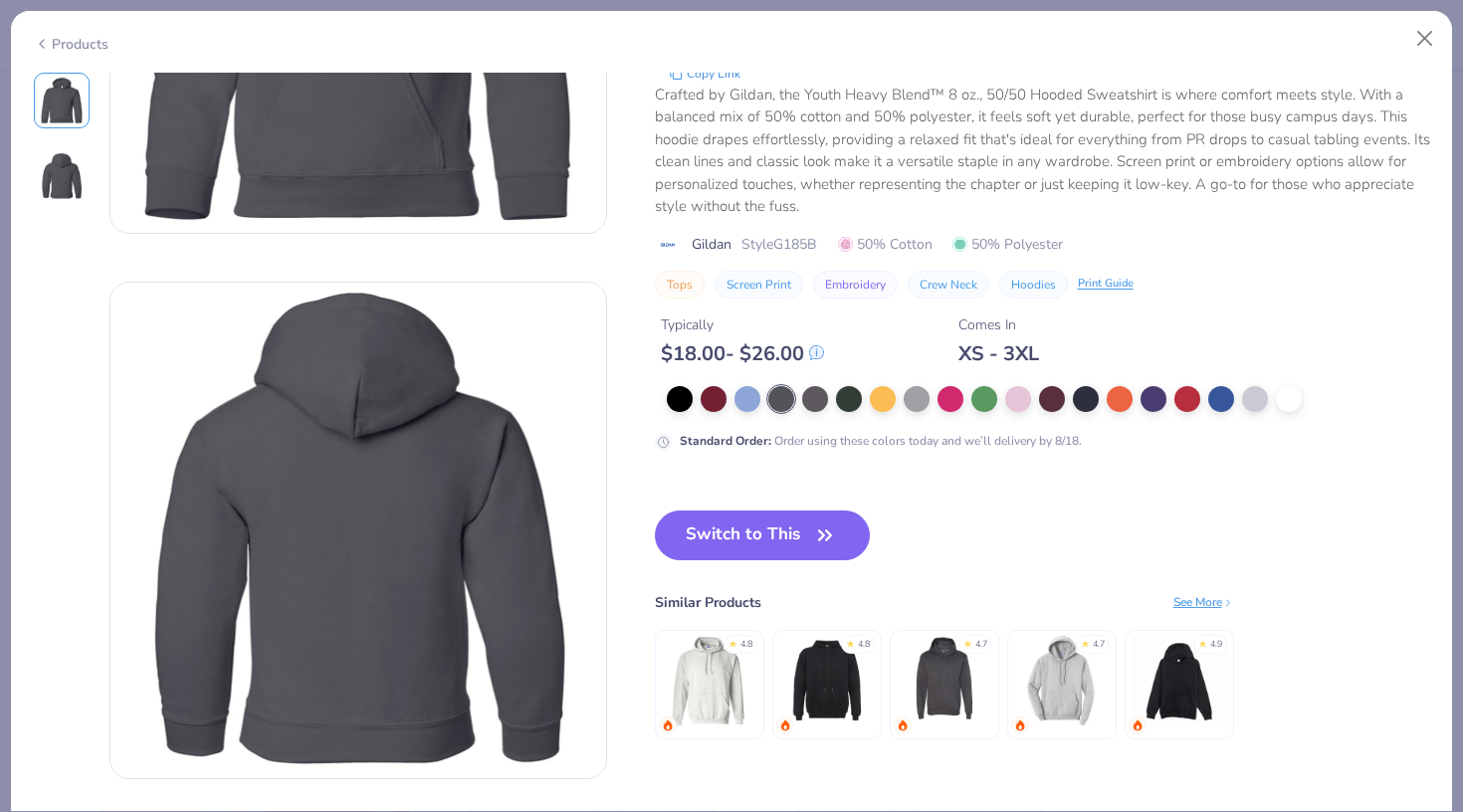 scroll, scrollTop: 38, scrollLeft: 0, axis: vertical 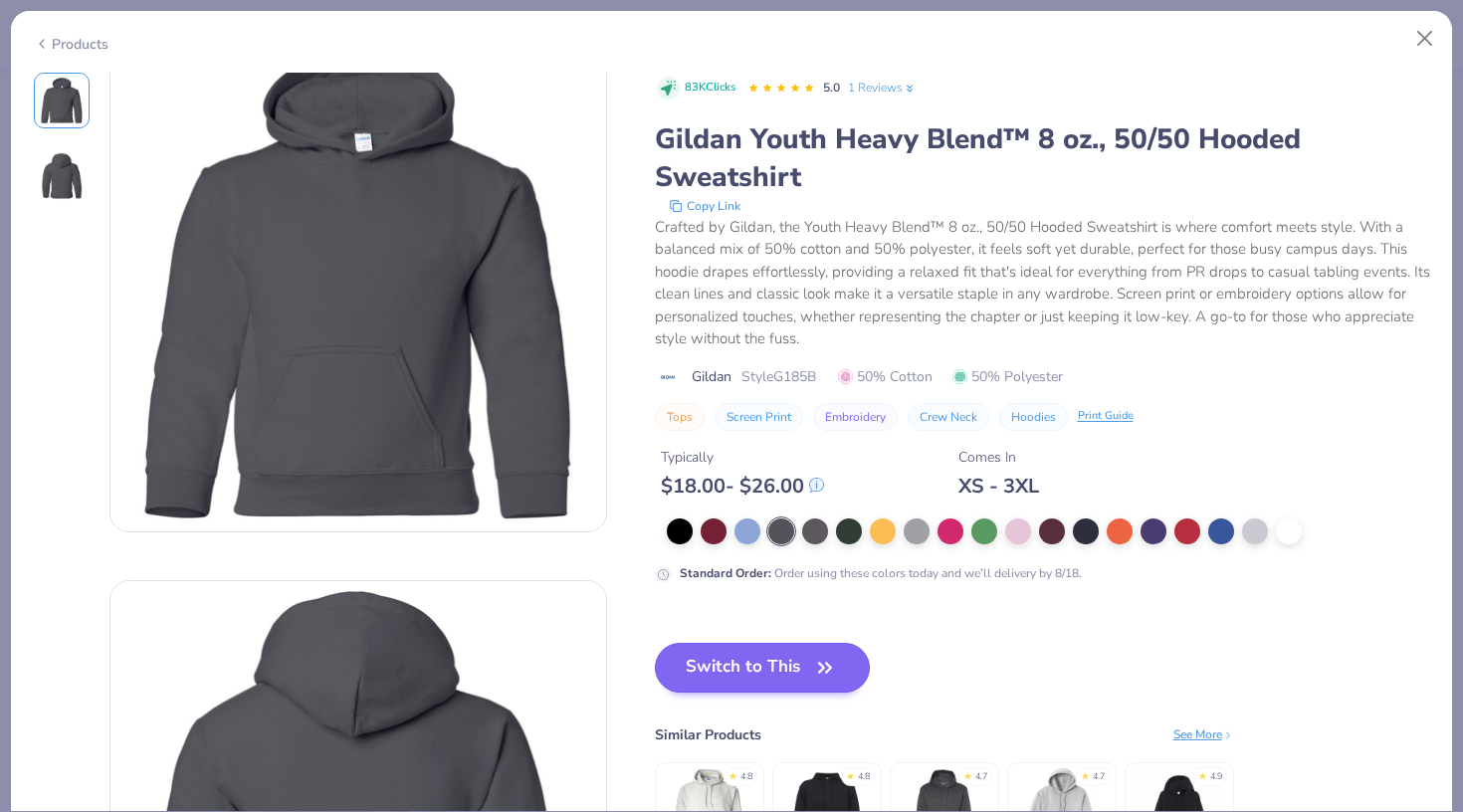 click on "Switch to This" at bounding box center (762, 668) 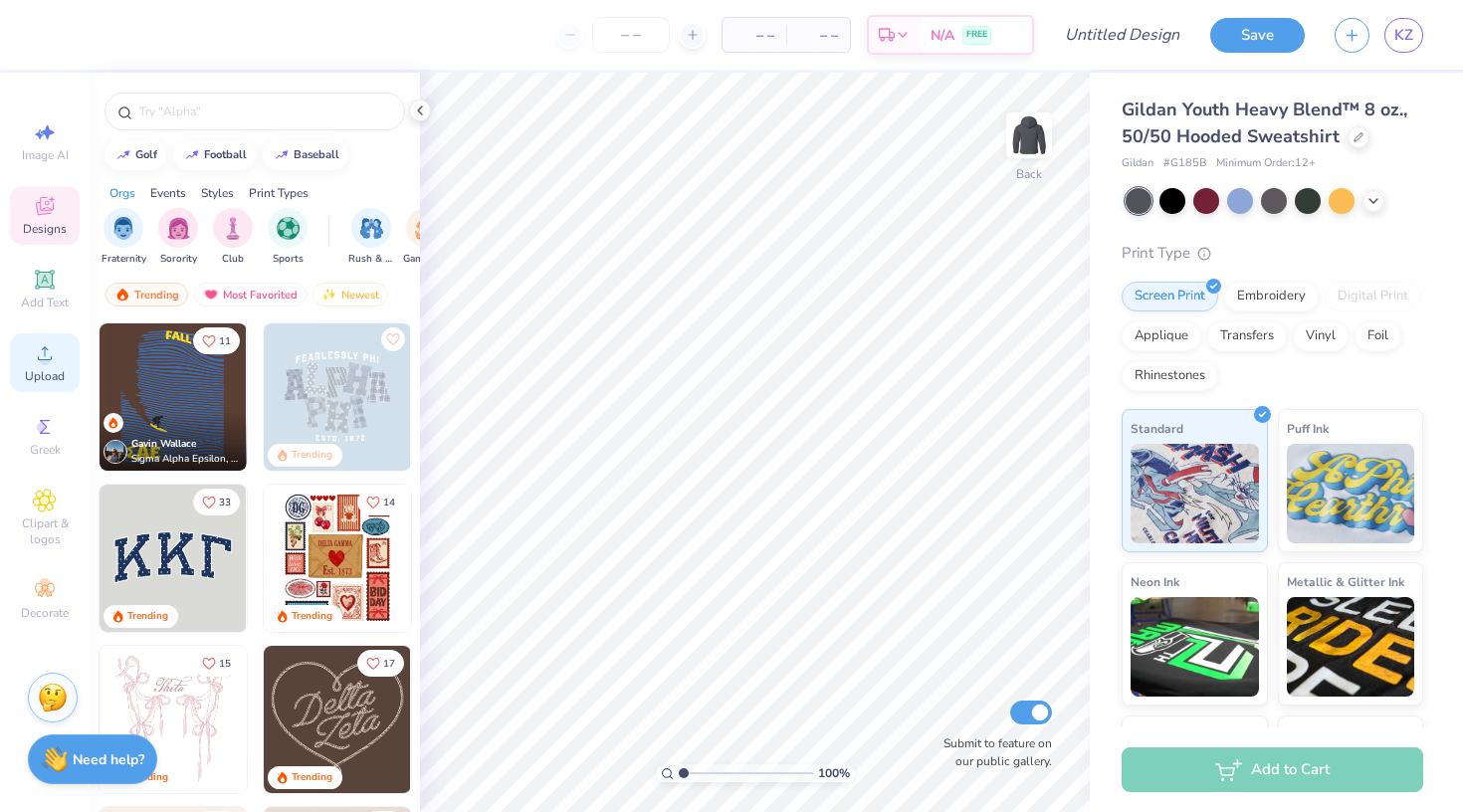 click 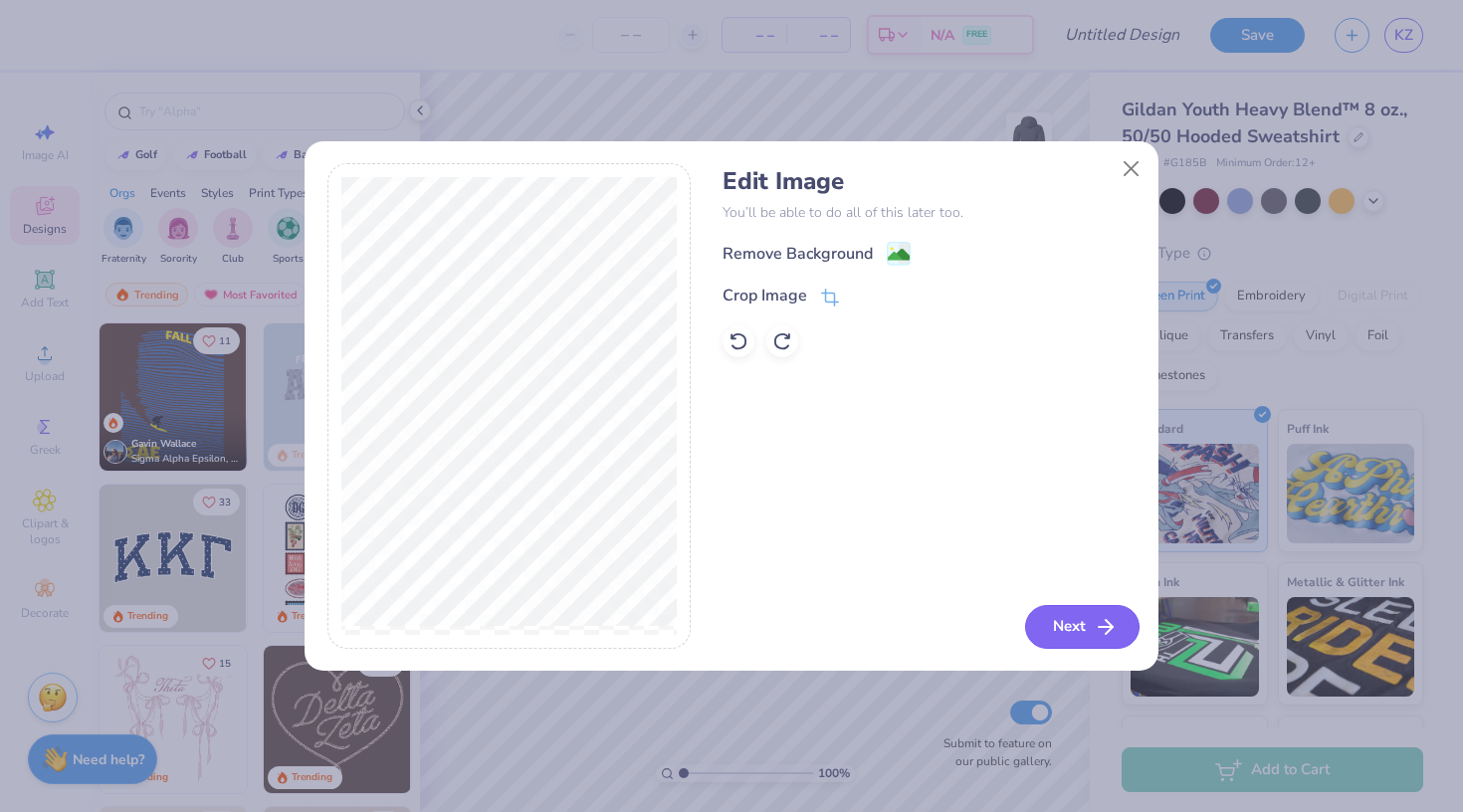 click 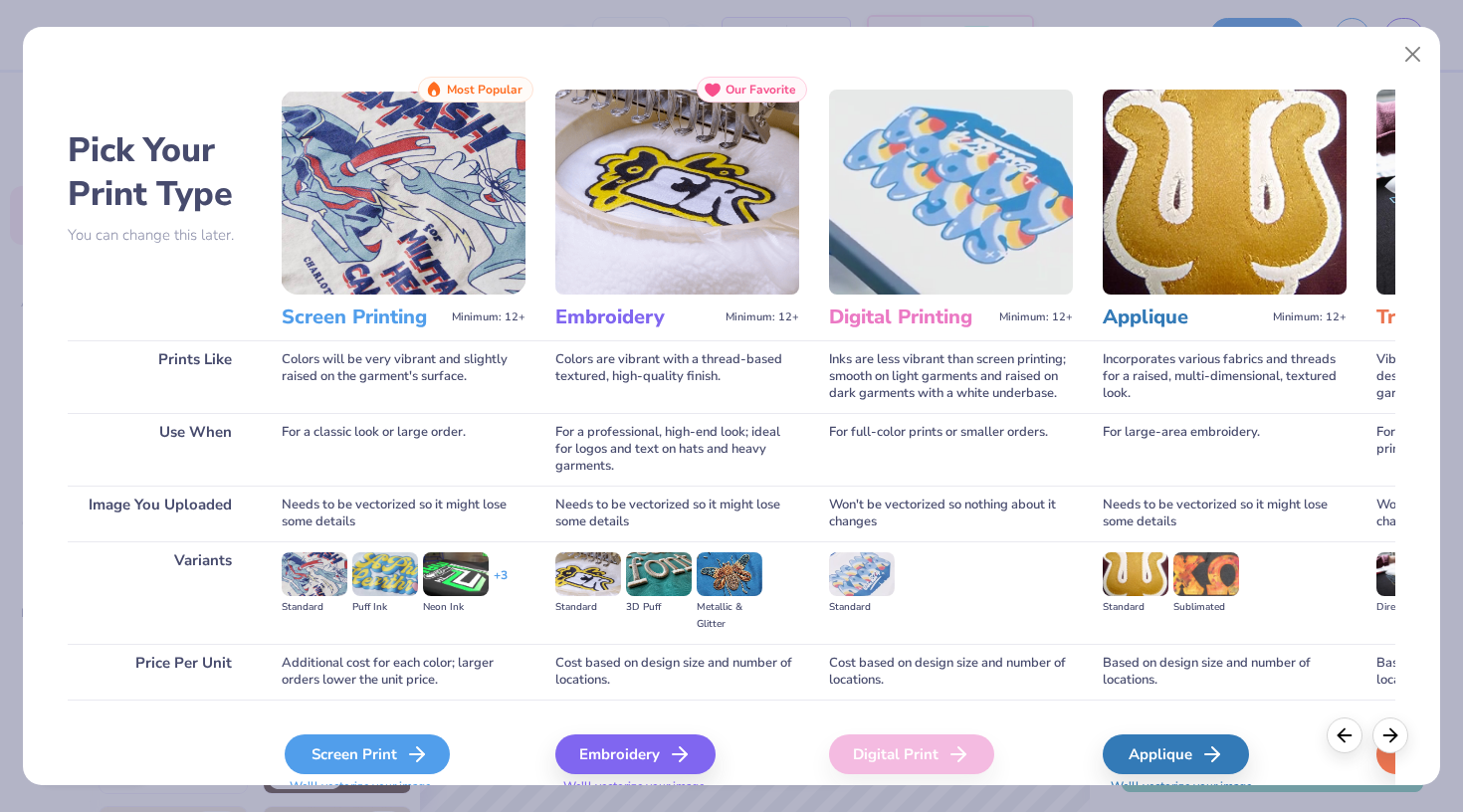 click on "Screen Print" at bounding box center [367, 754] 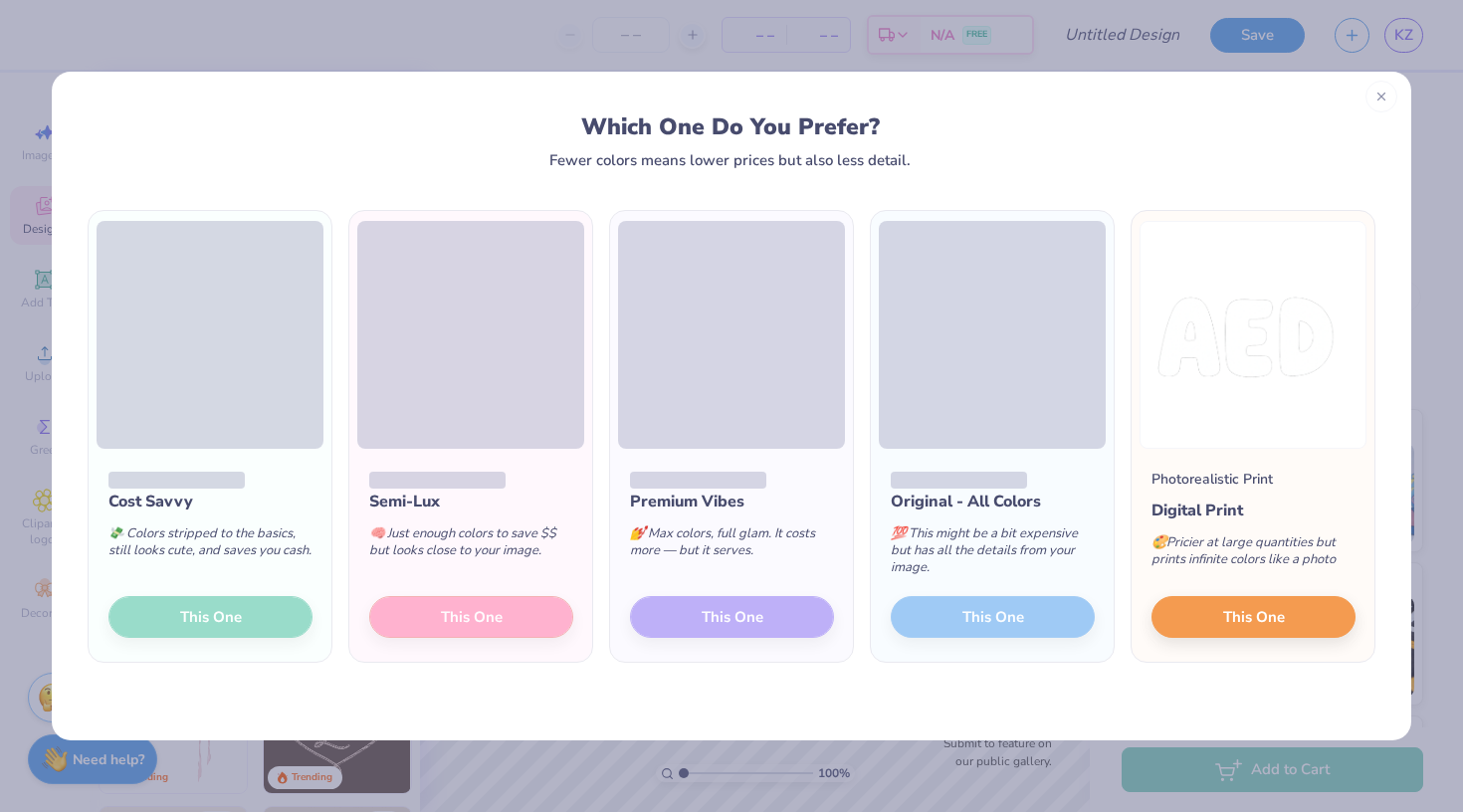 click 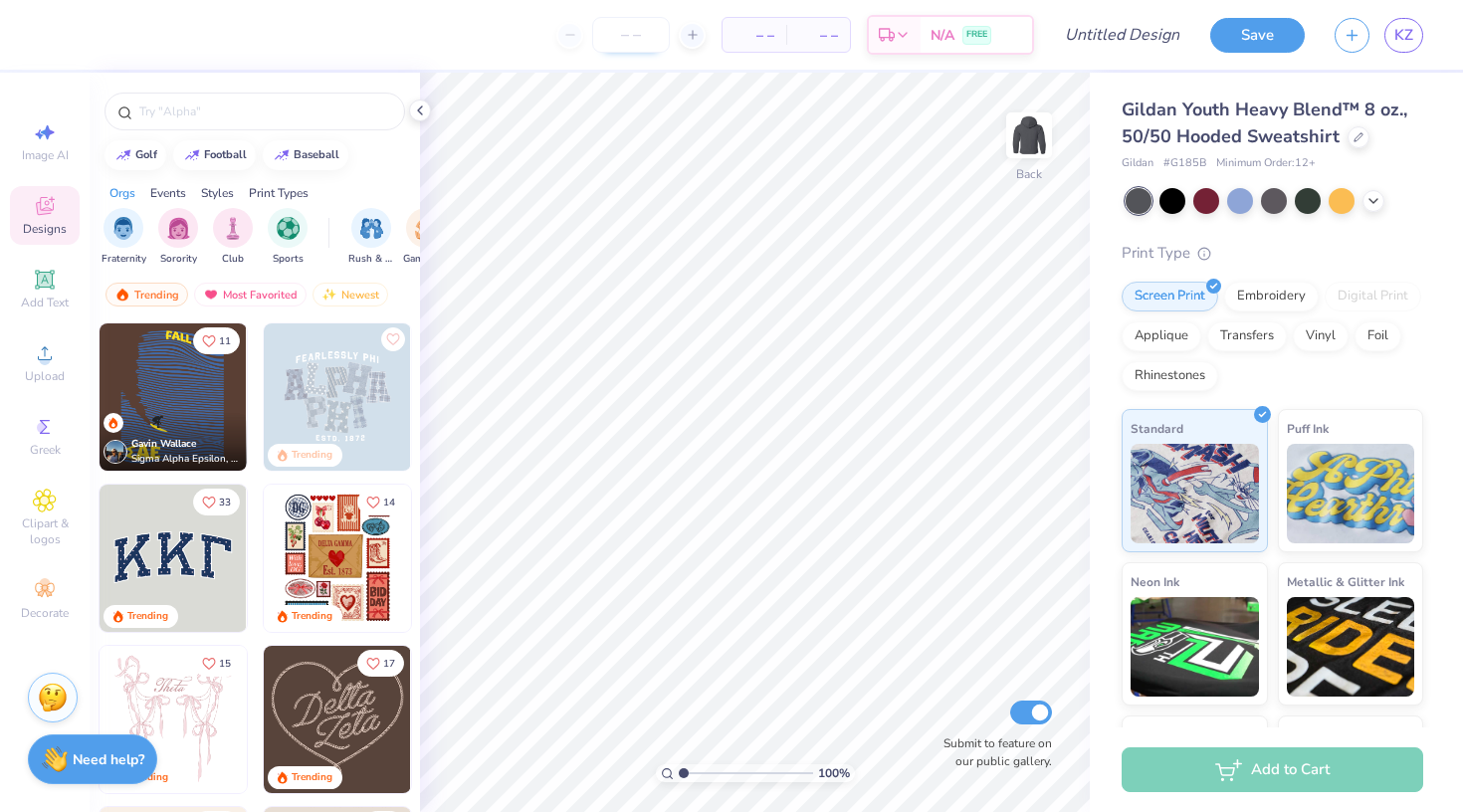 click at bounding box center [631, 35] 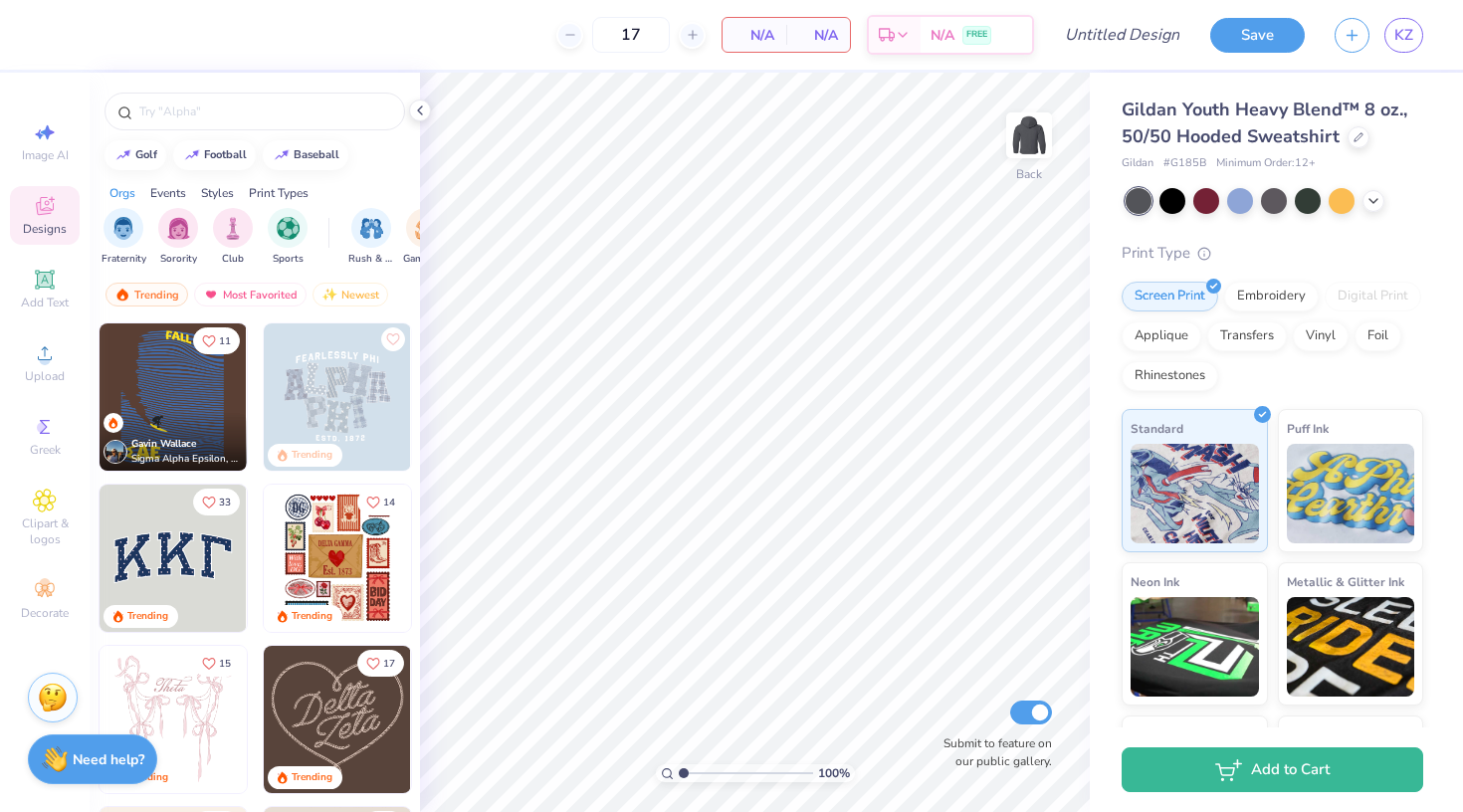 type on "17" 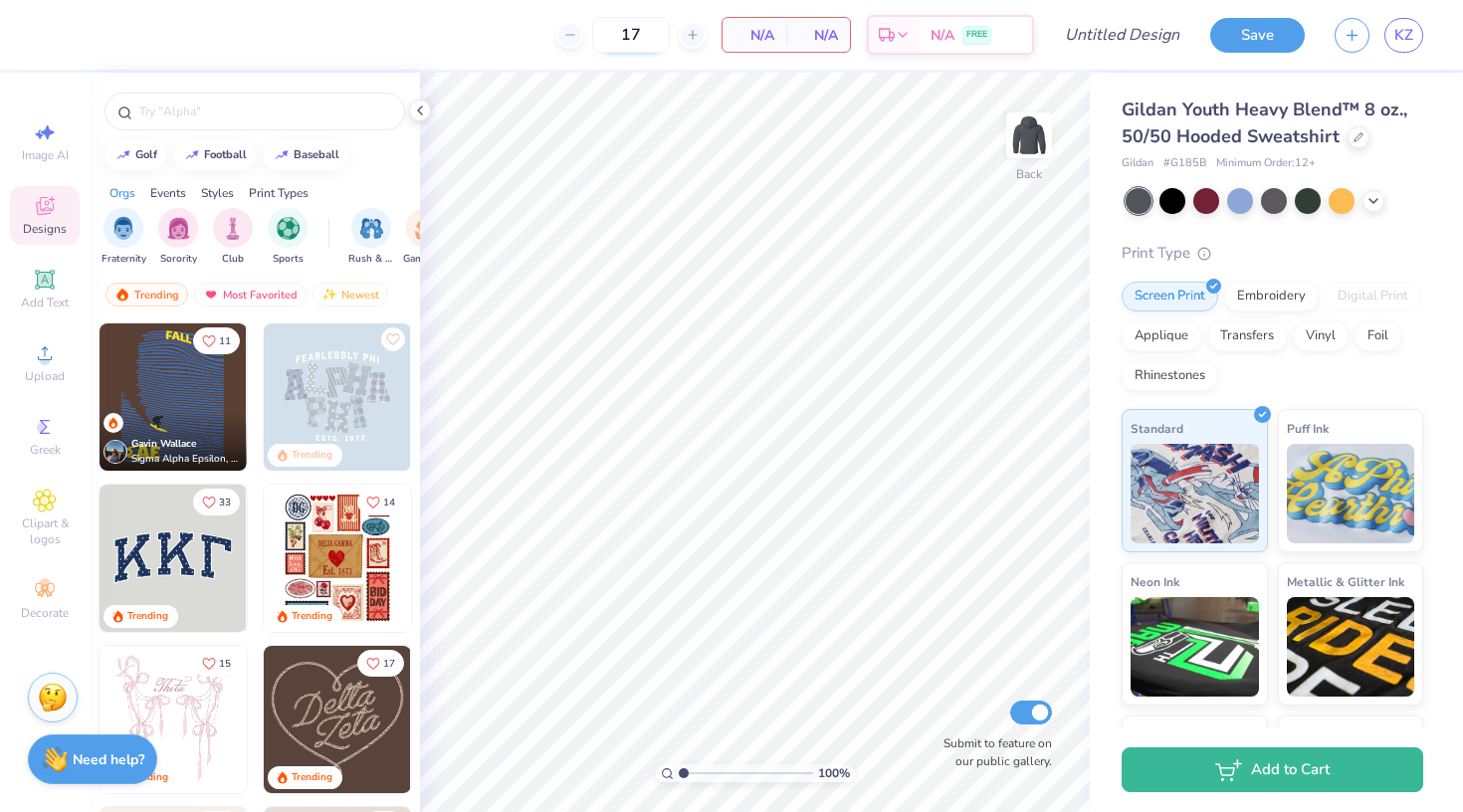 click on "17" at bounding box center [631, 35] 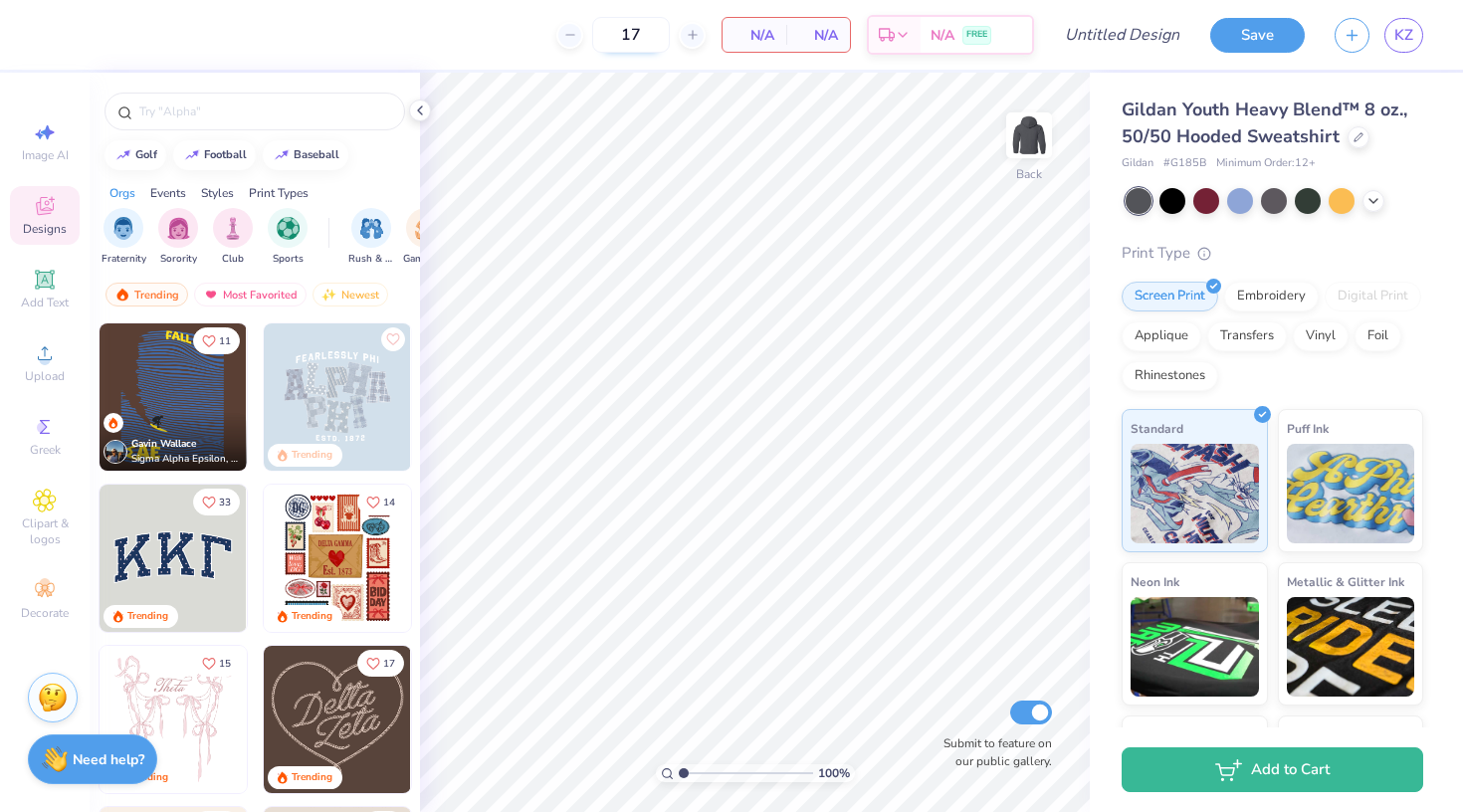 click on "17" at bounding box center [631, 35] 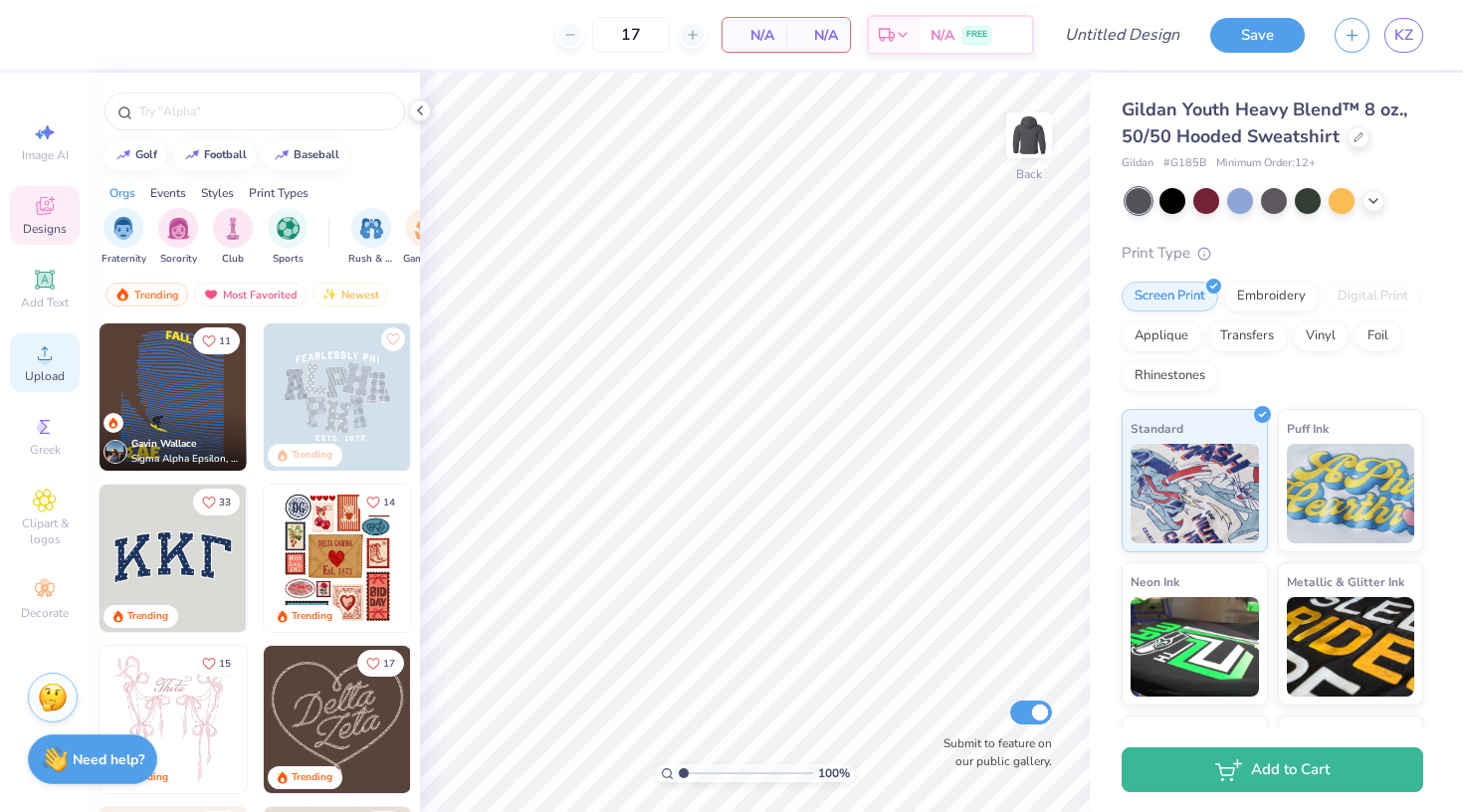 click 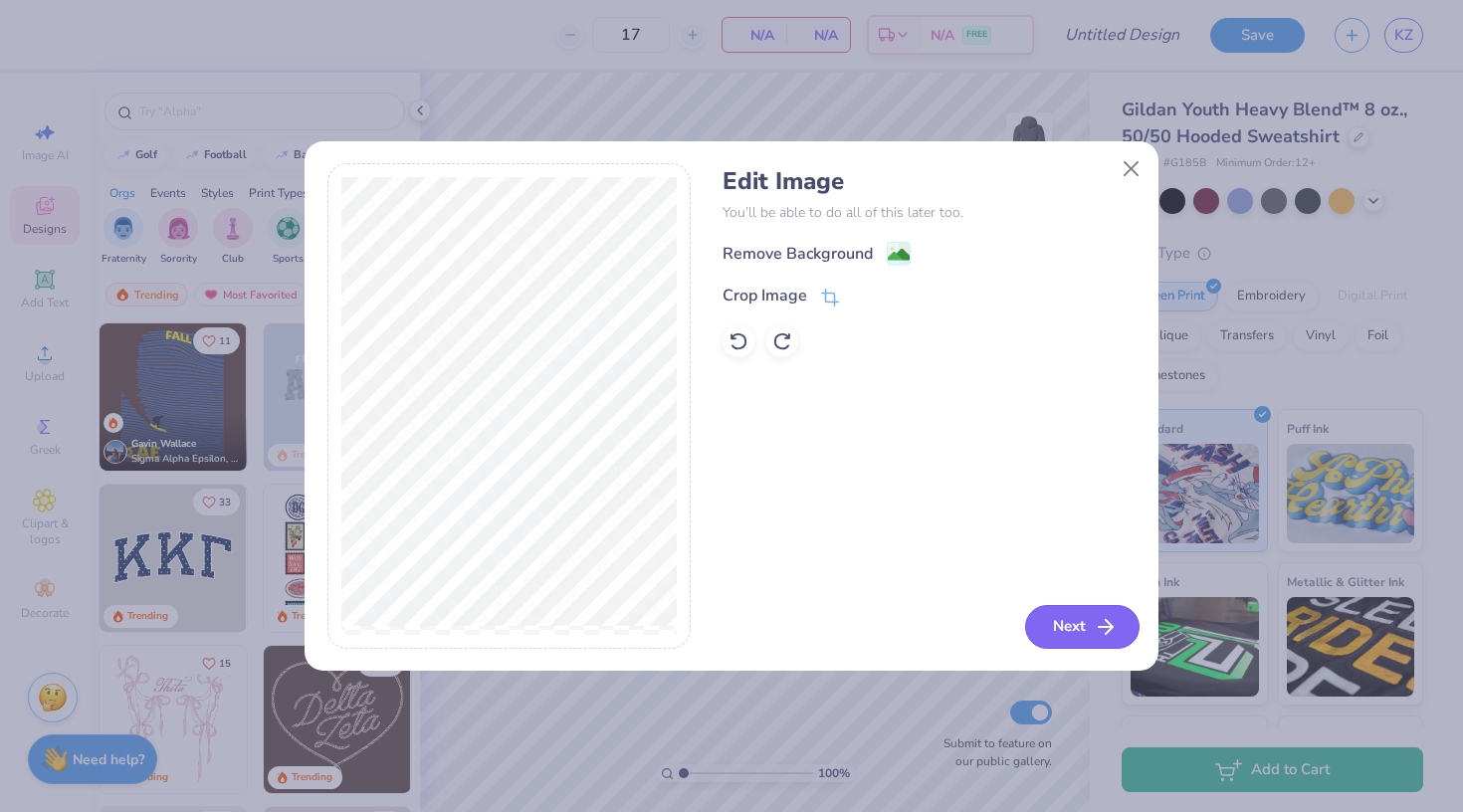 click on "Next" at bounding box center (1082, 627) 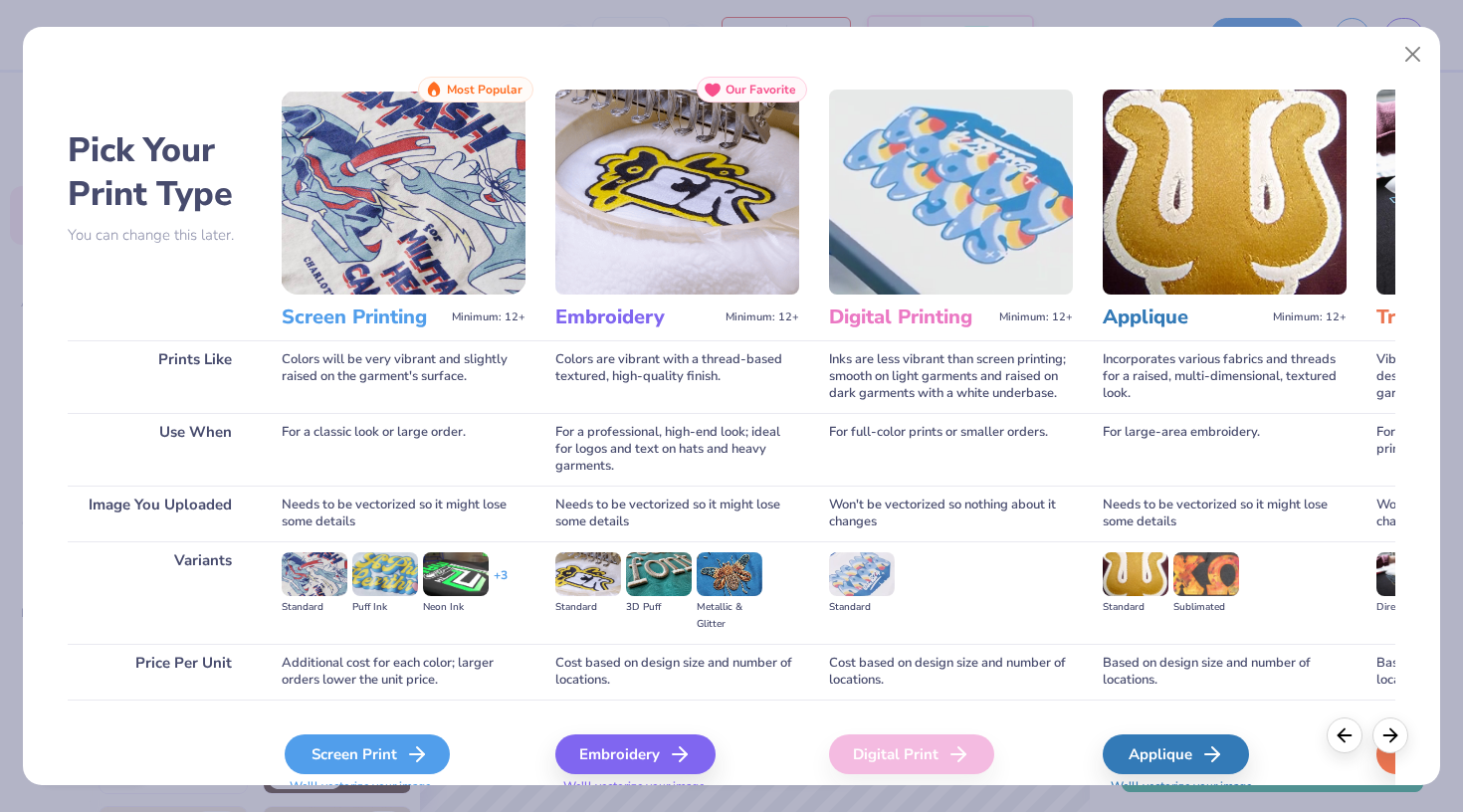 click on "Screen Print" at bounding box center [367, 754] 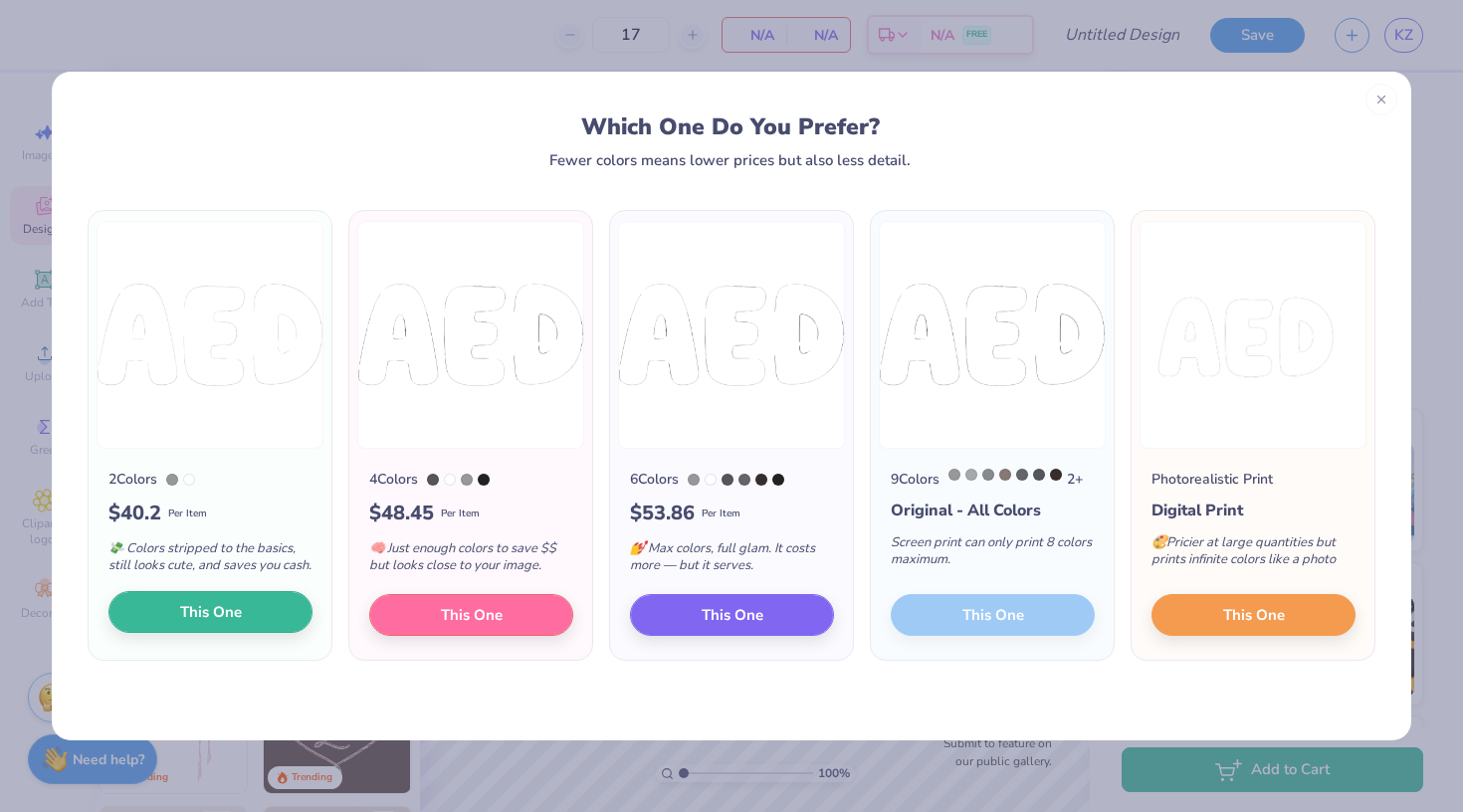 click on "This One" at bounding box center (211, 612) 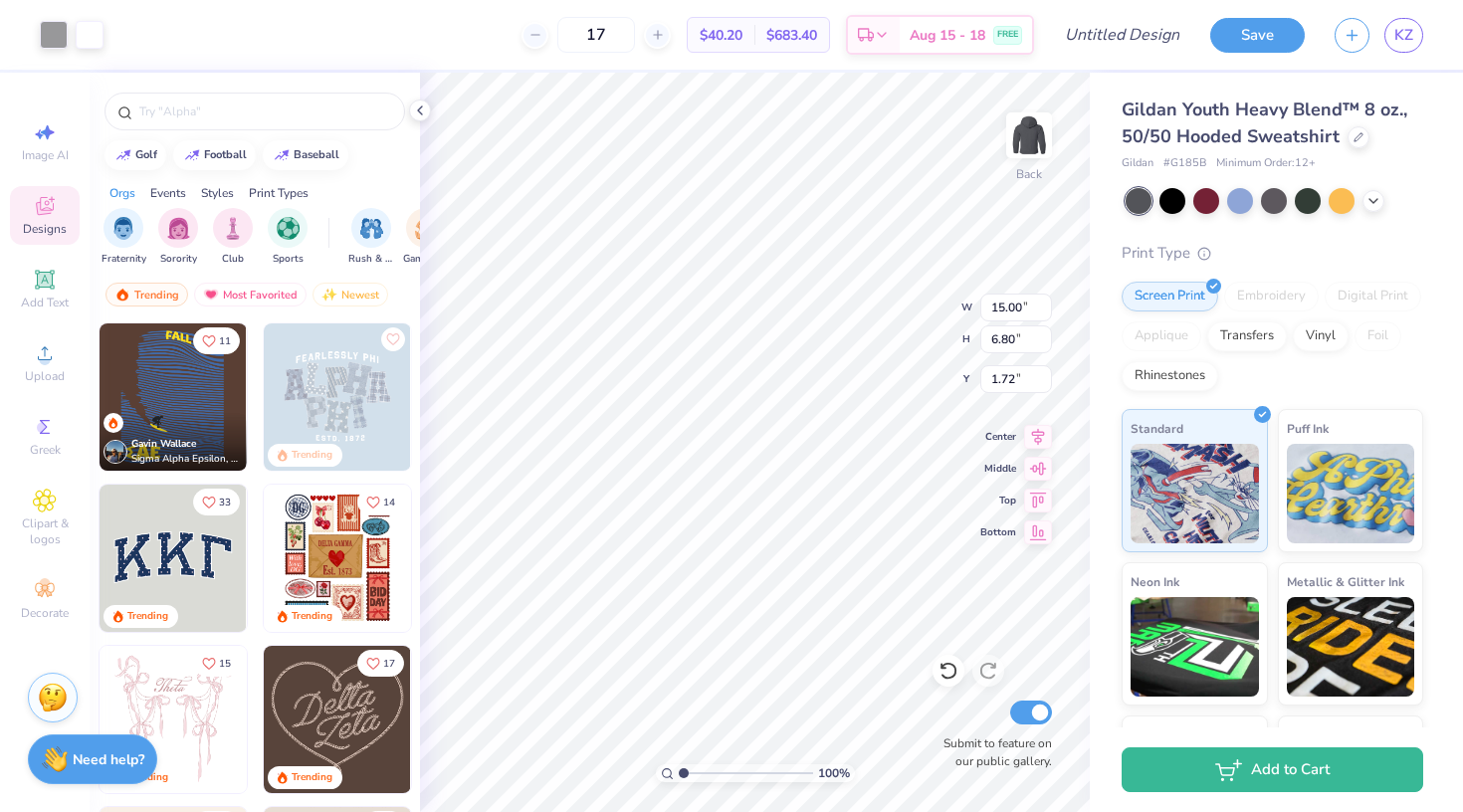 type on "7.43" 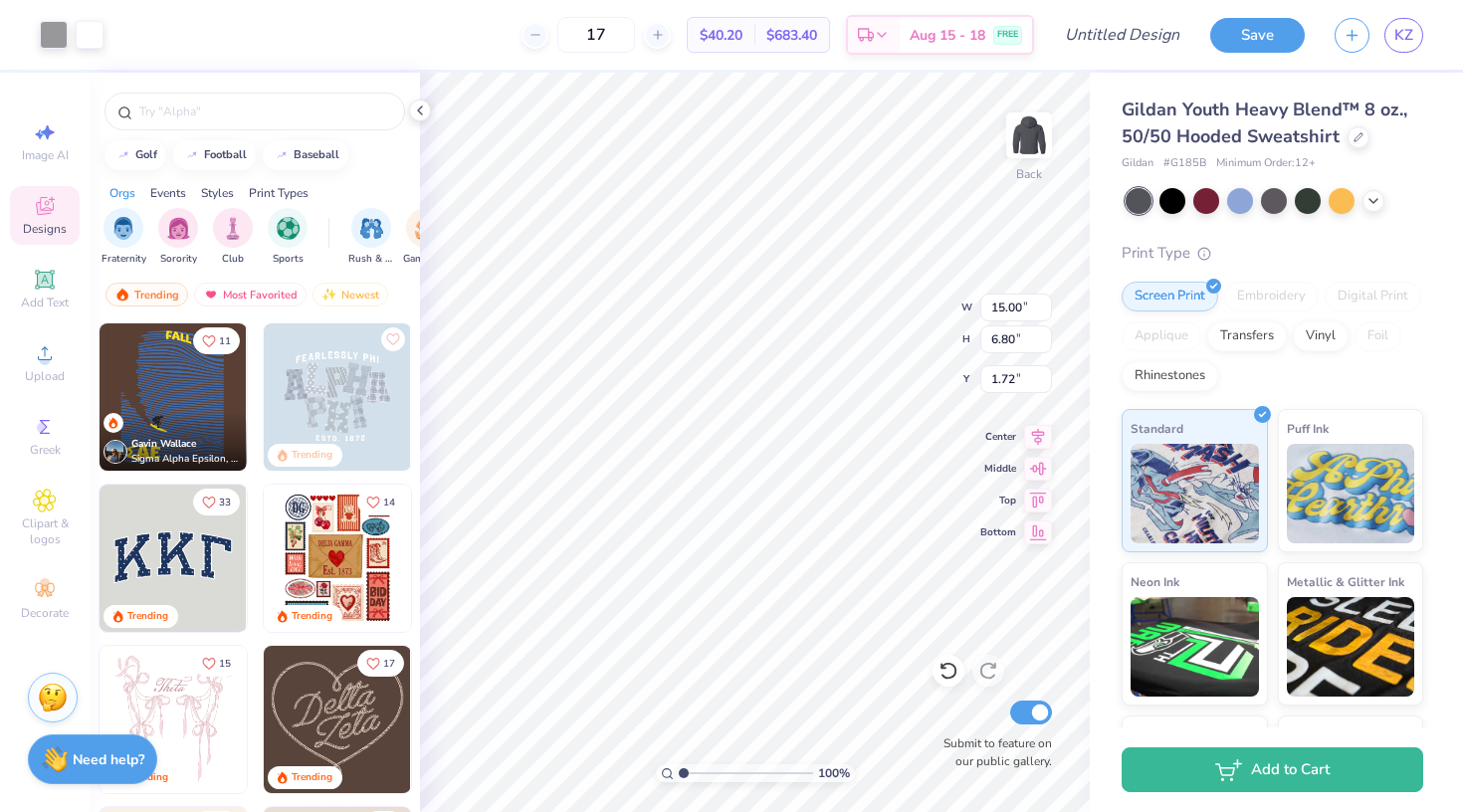 type on "3.37" 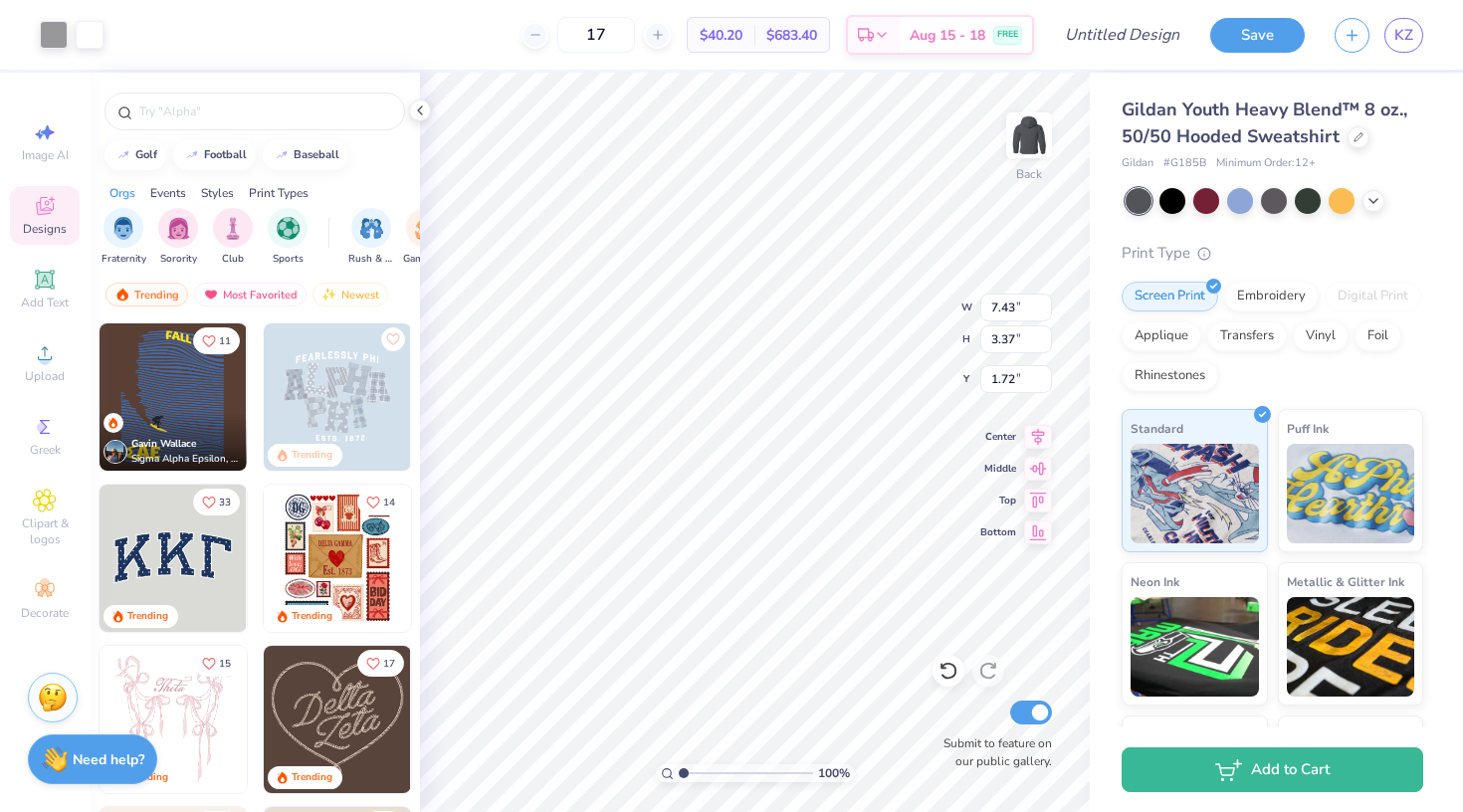 type on "1.76" 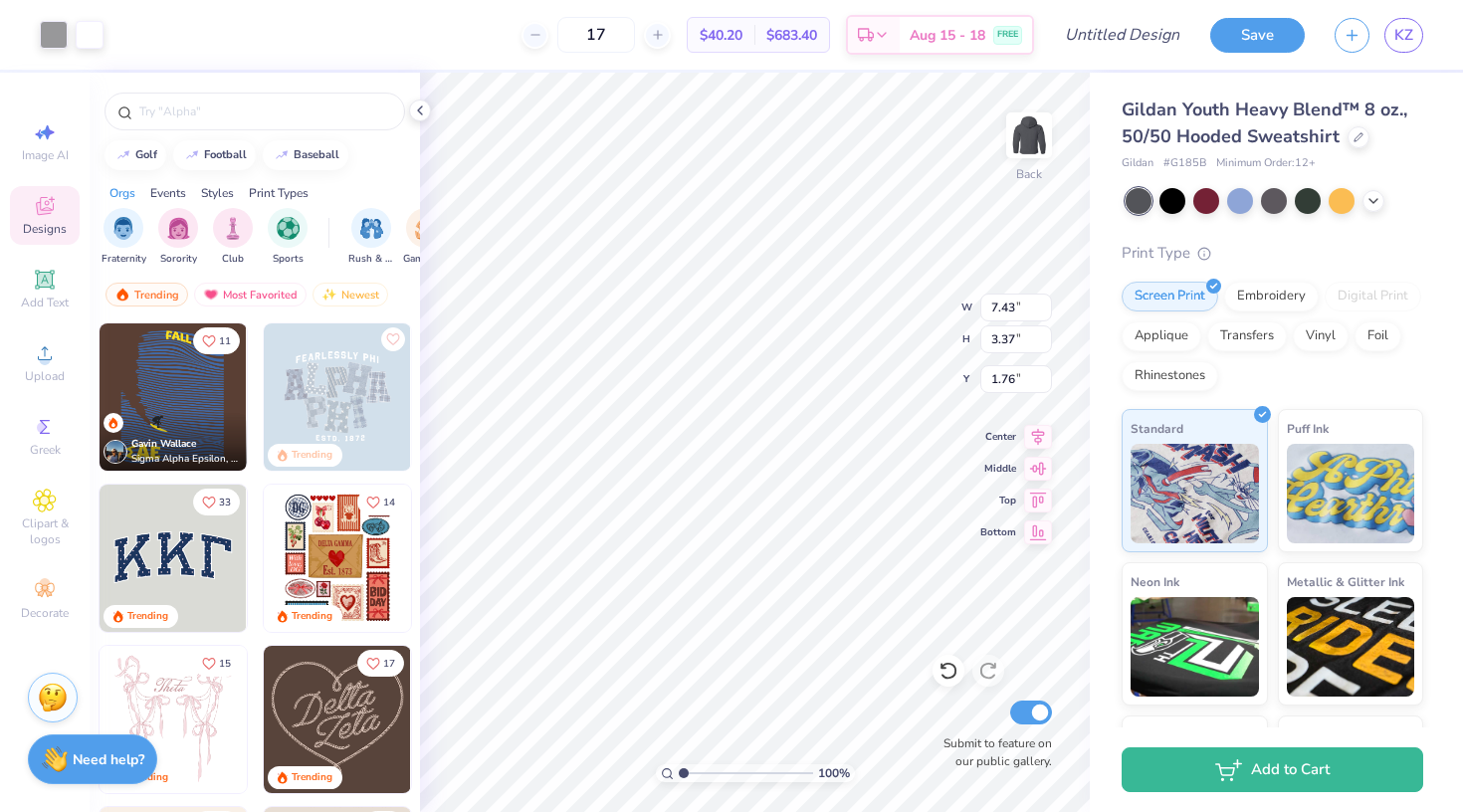 type on "4.76" 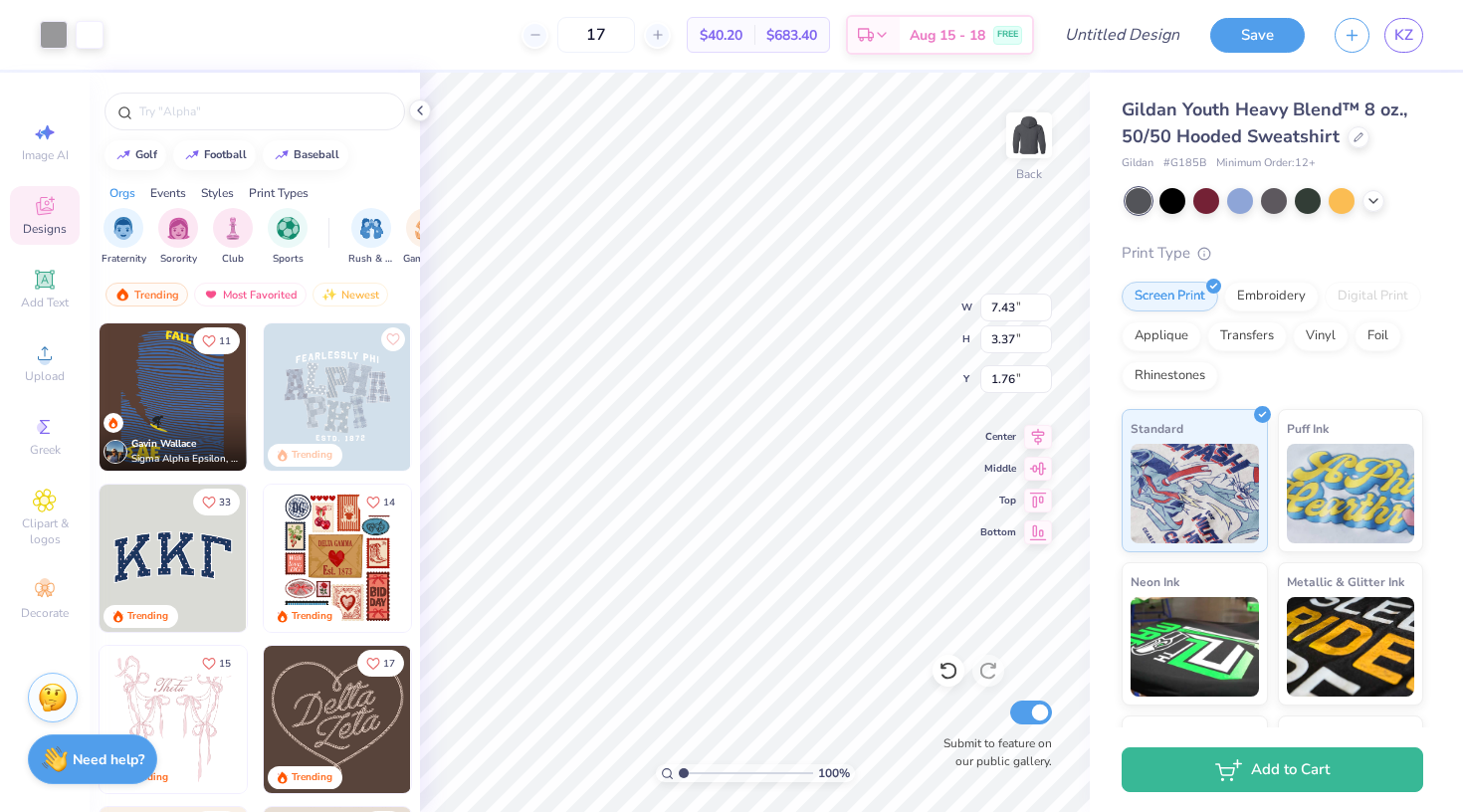 type on "2.16" 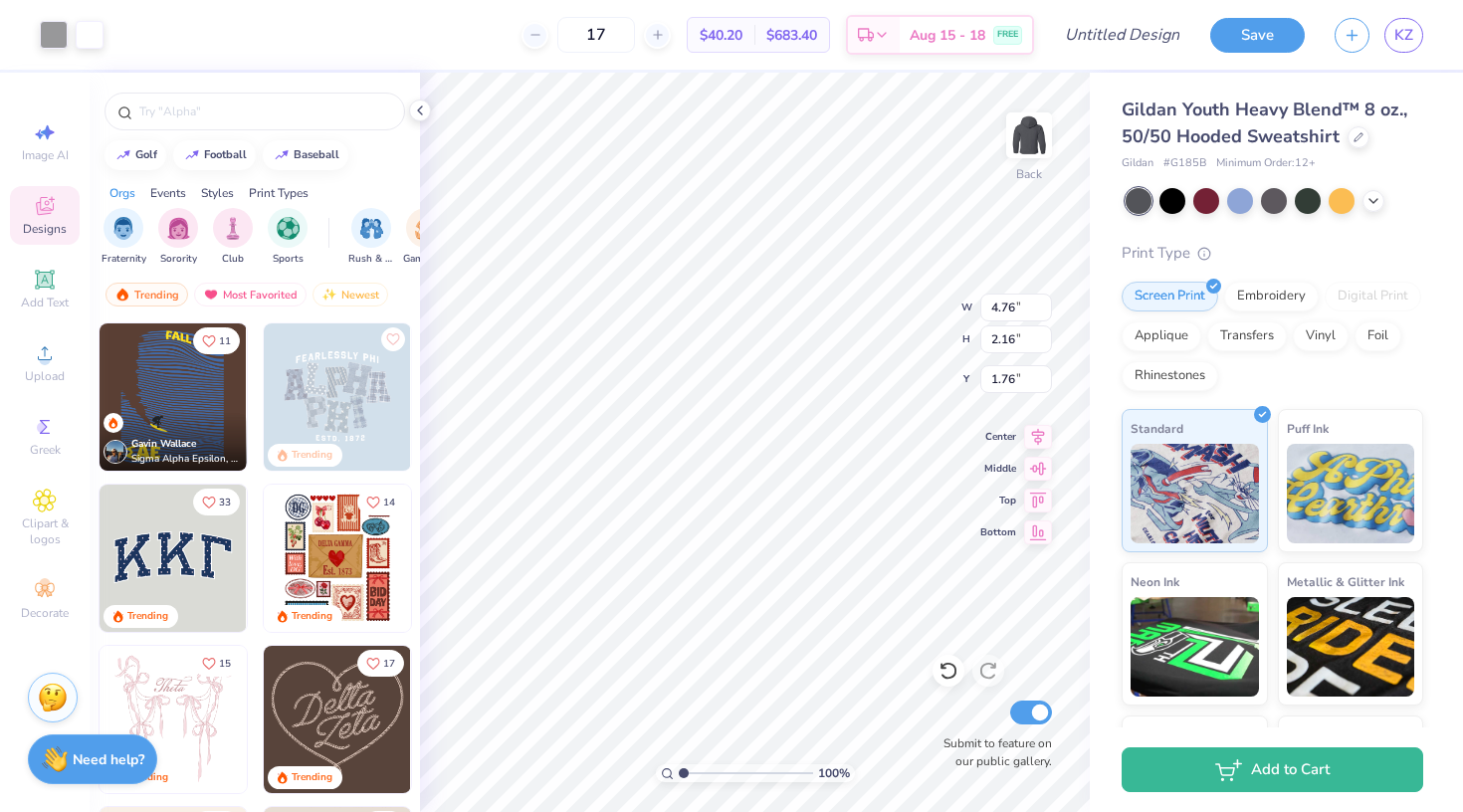 type on "1.72" 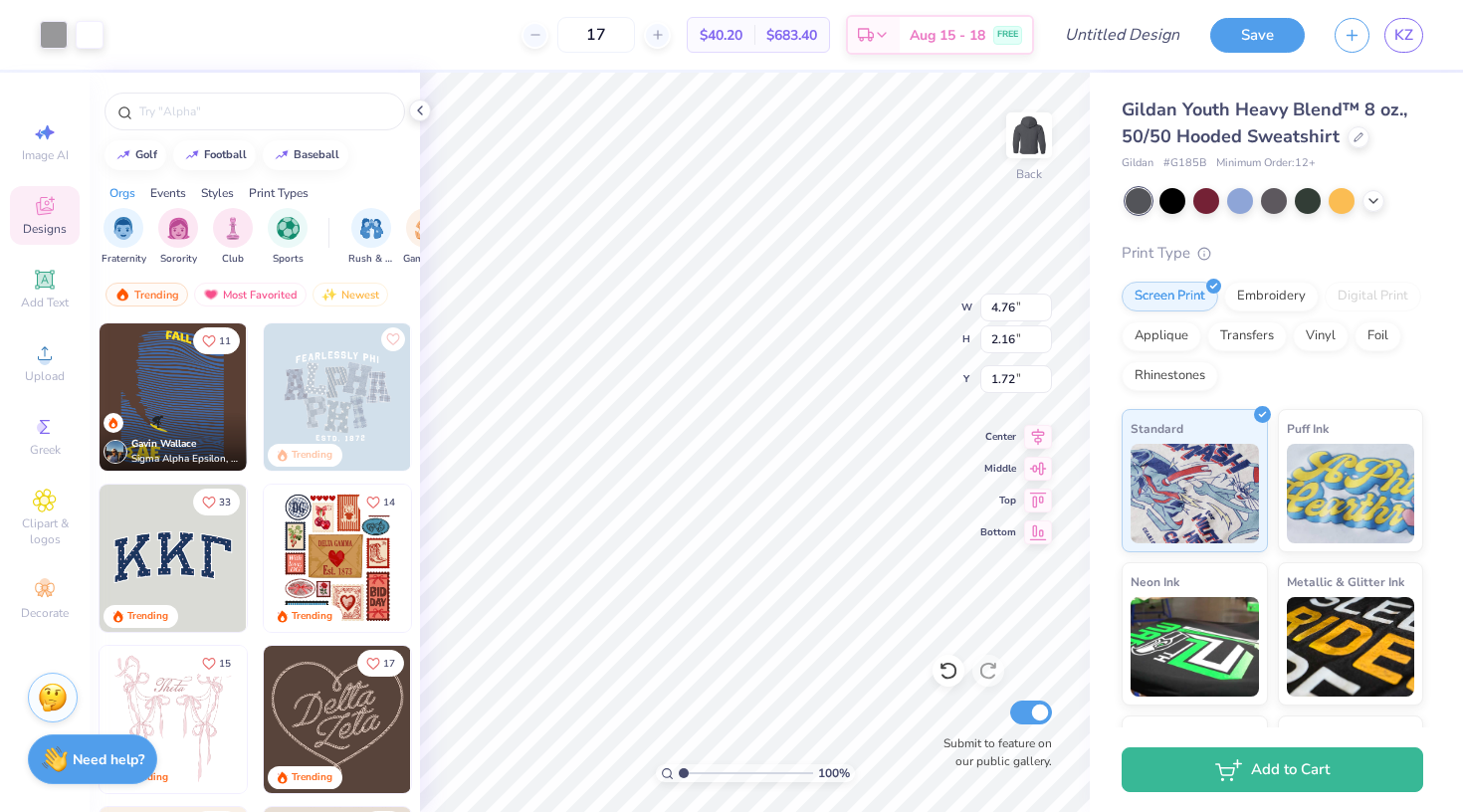 type on "2.97" 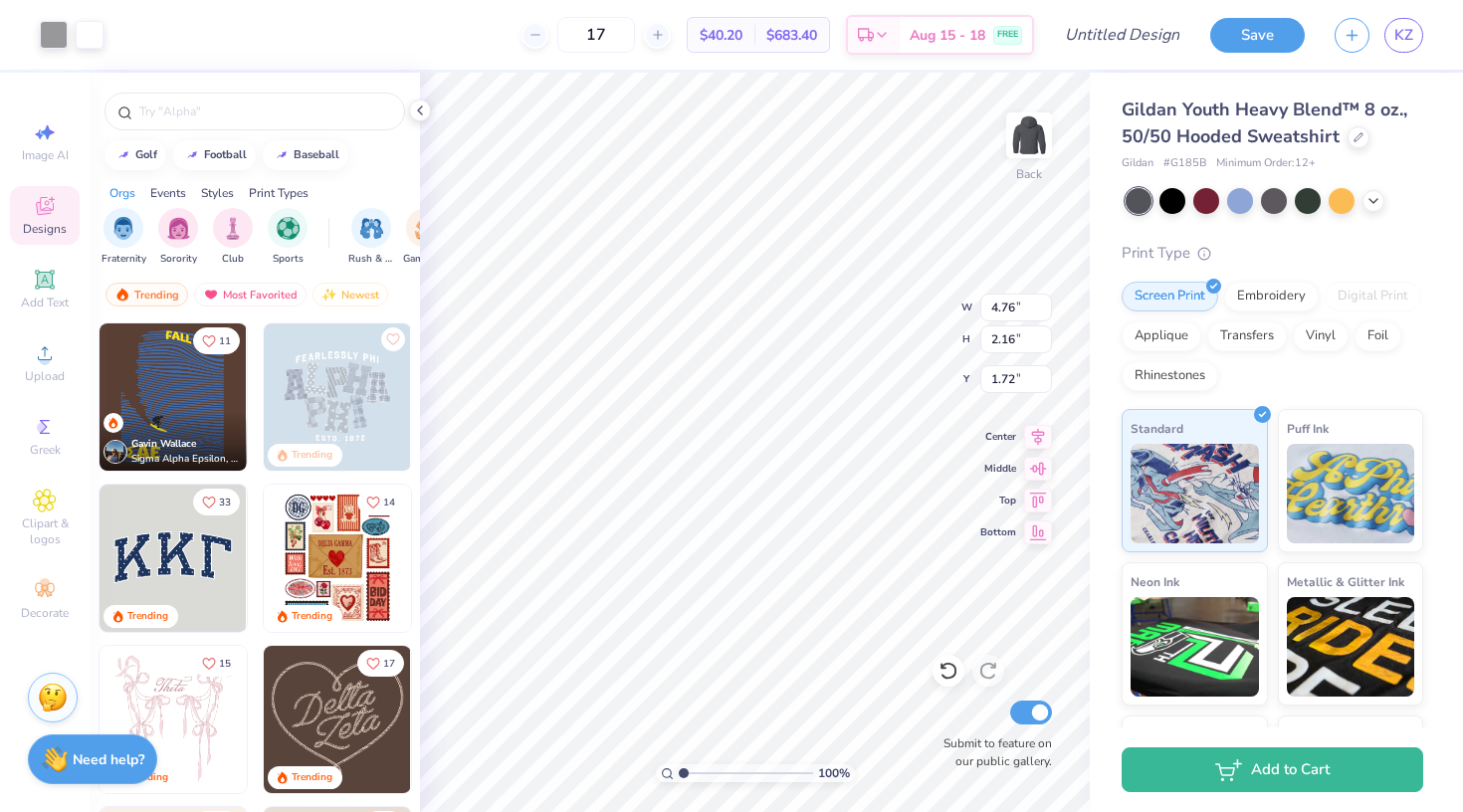 type on "1.35" 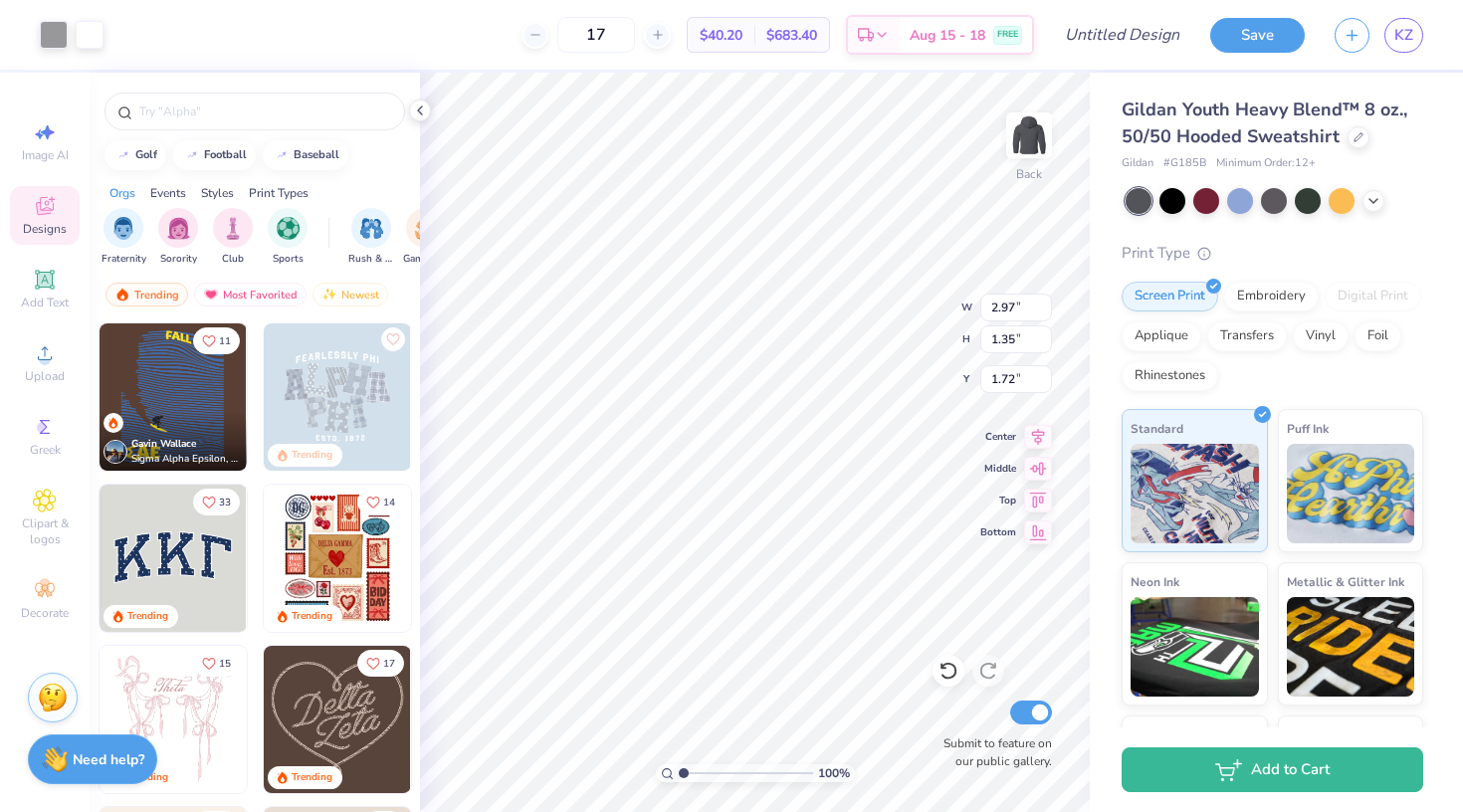 type on "2.33" 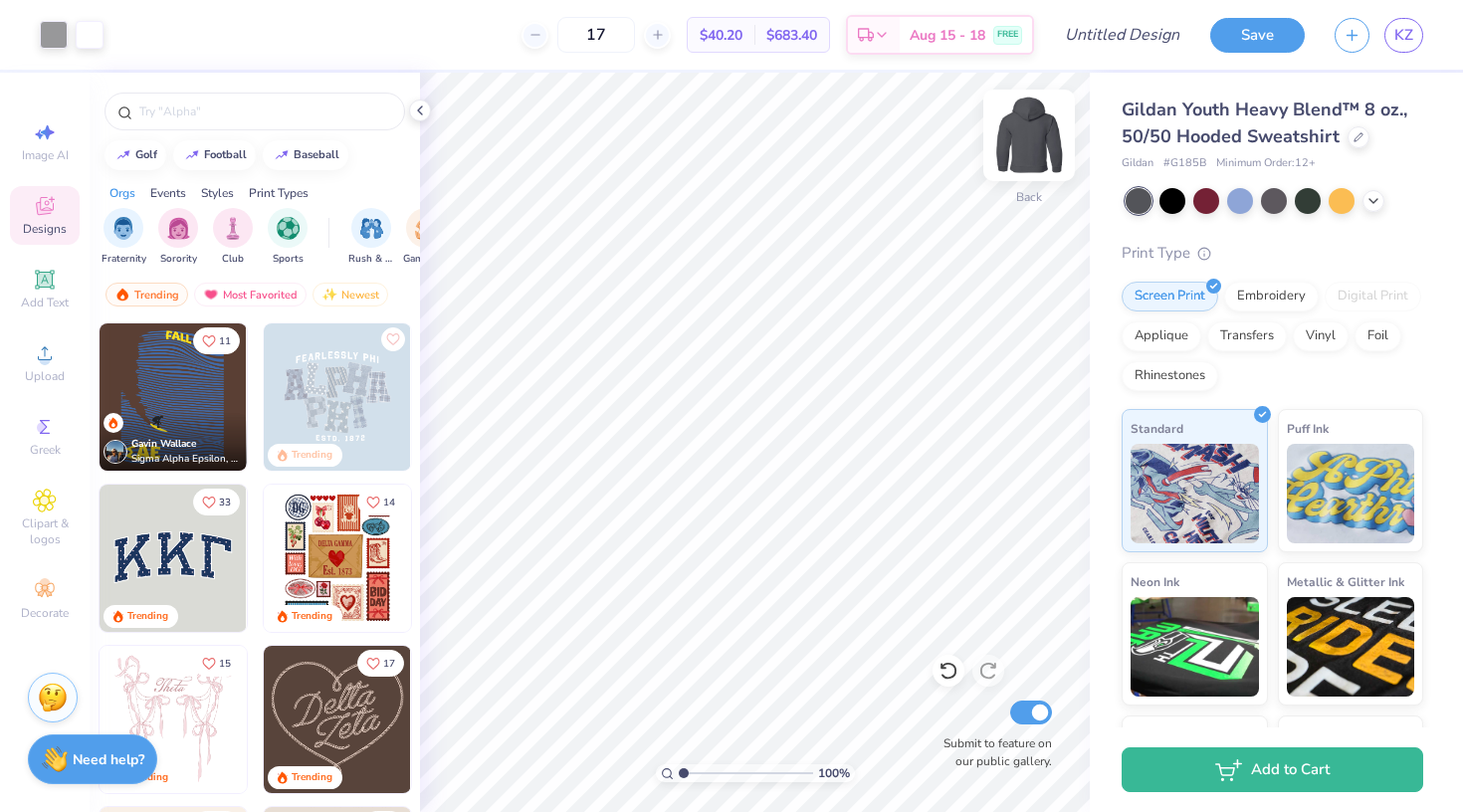 click at bounding box center [1029, 135] 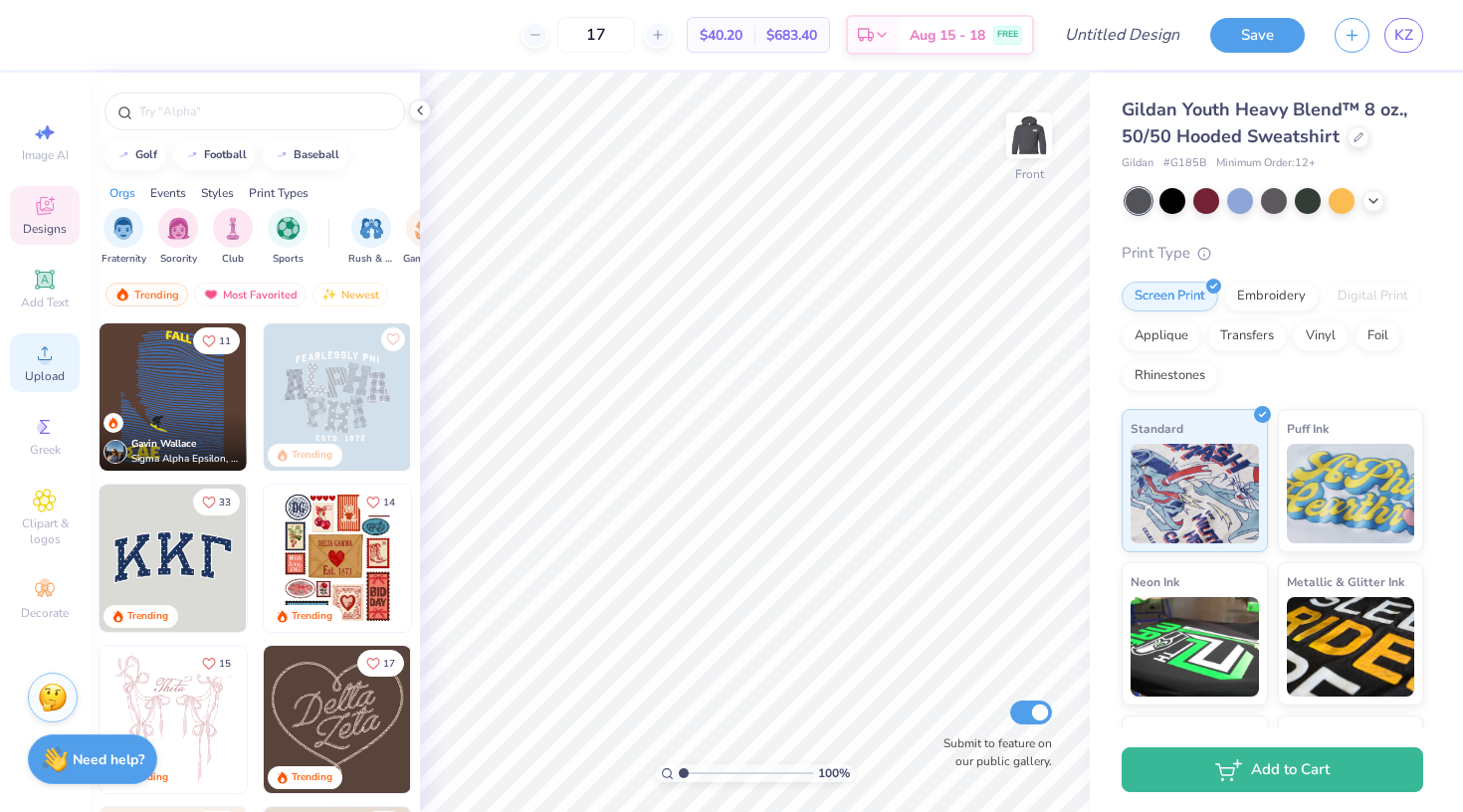 click 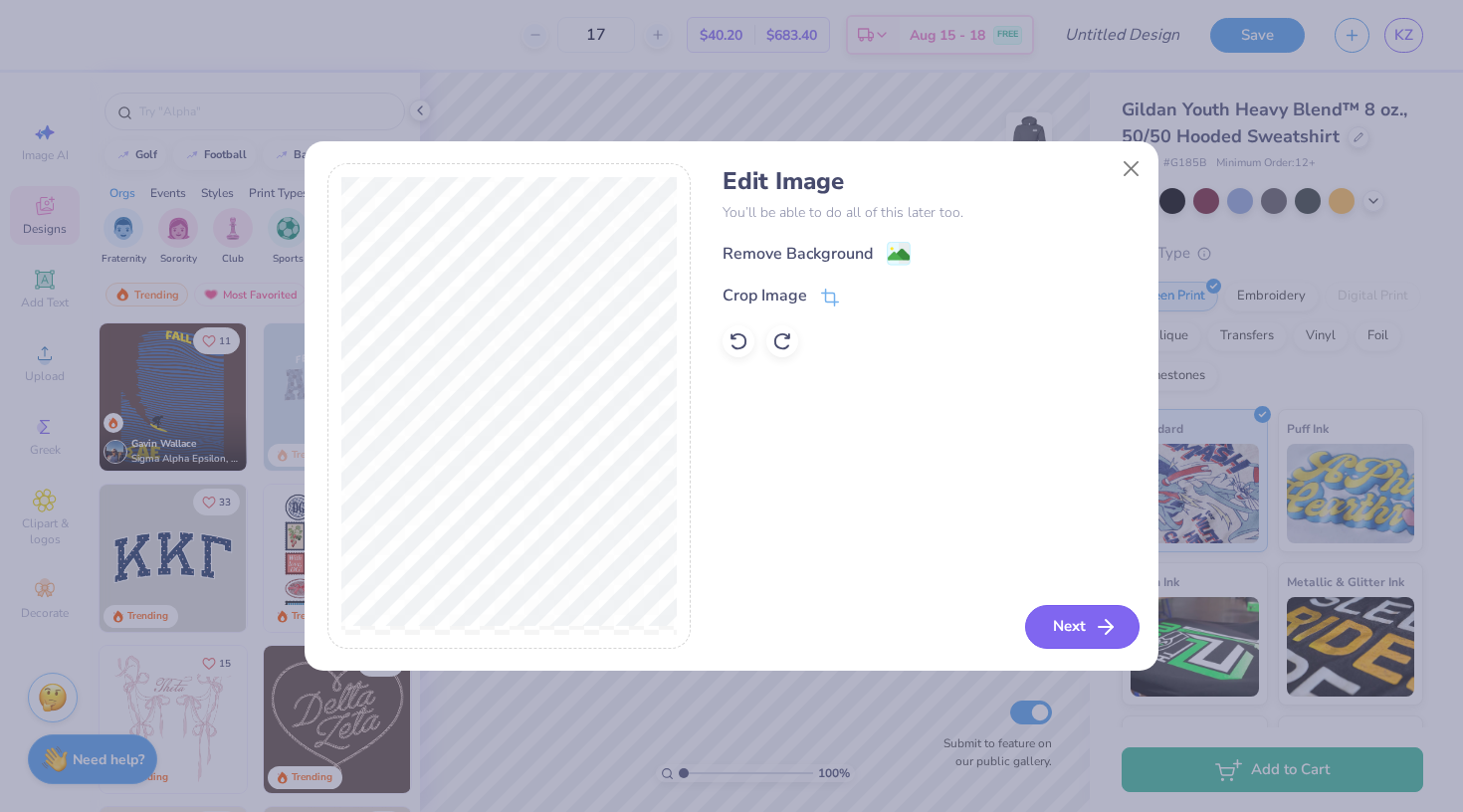 click on "Next" at bounding box center (1082, 627) 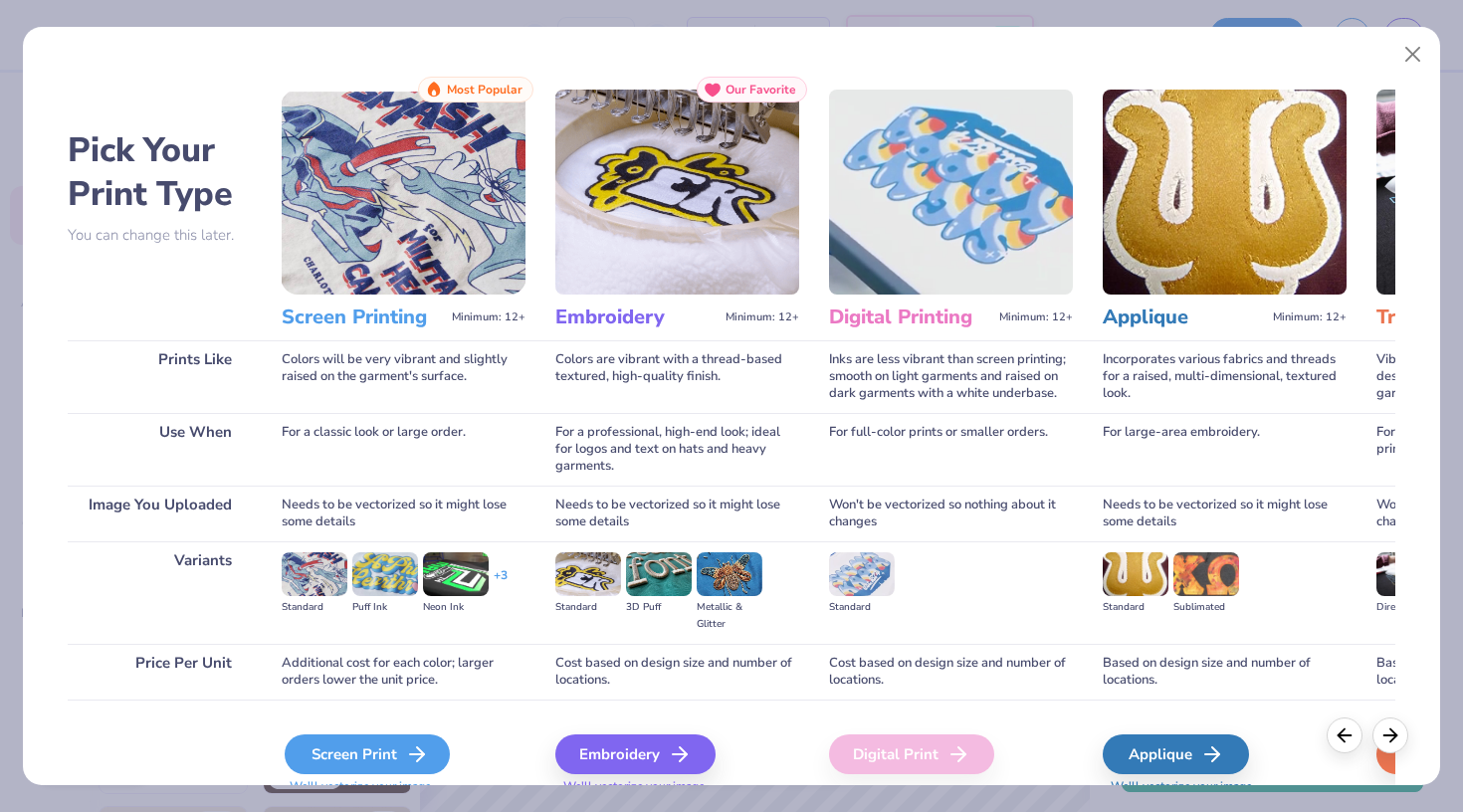 click on "Screen Print" at bounding box center [367, 754] 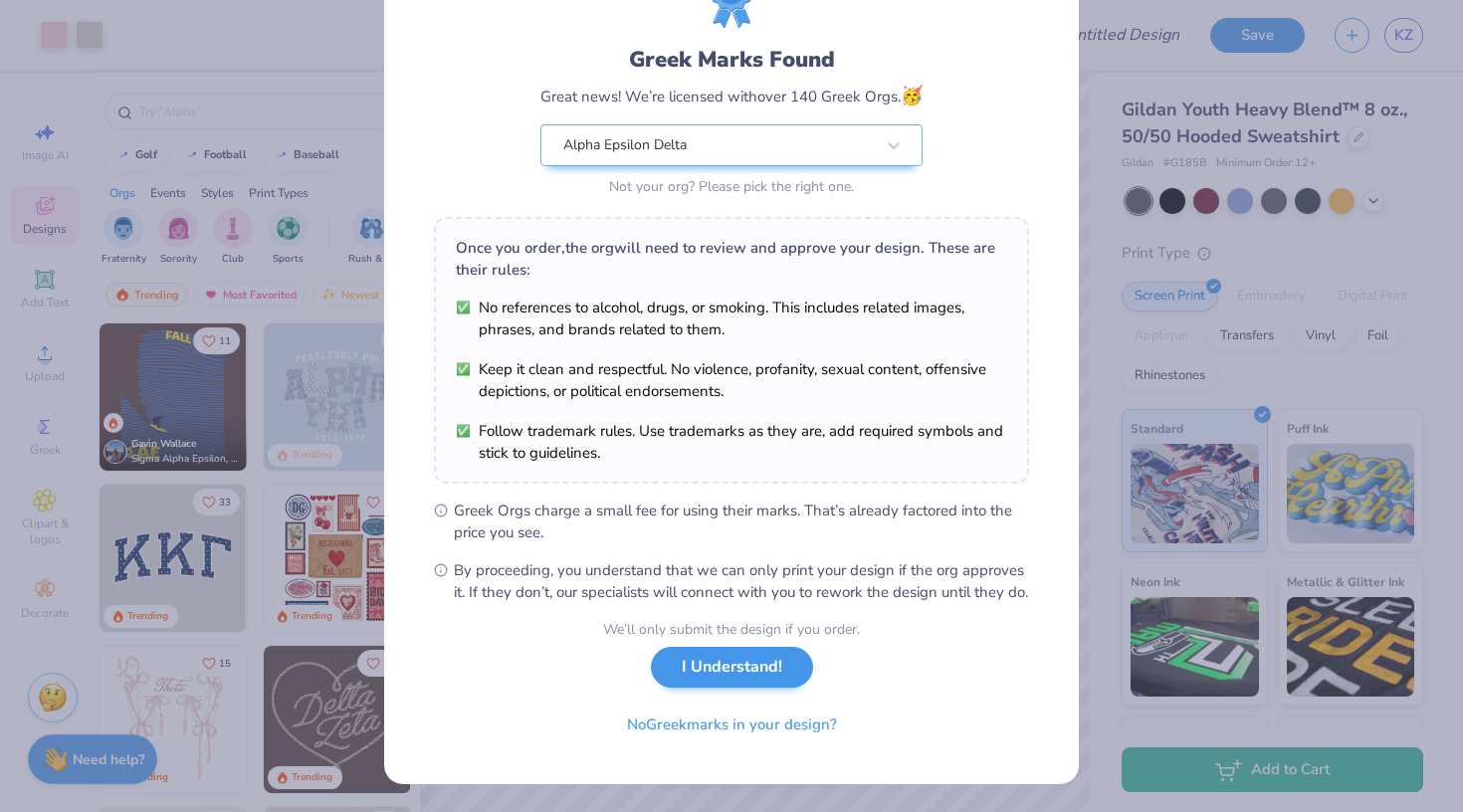 scroll, scrollTop: 121, scrollLeft: 0, axis: vertical 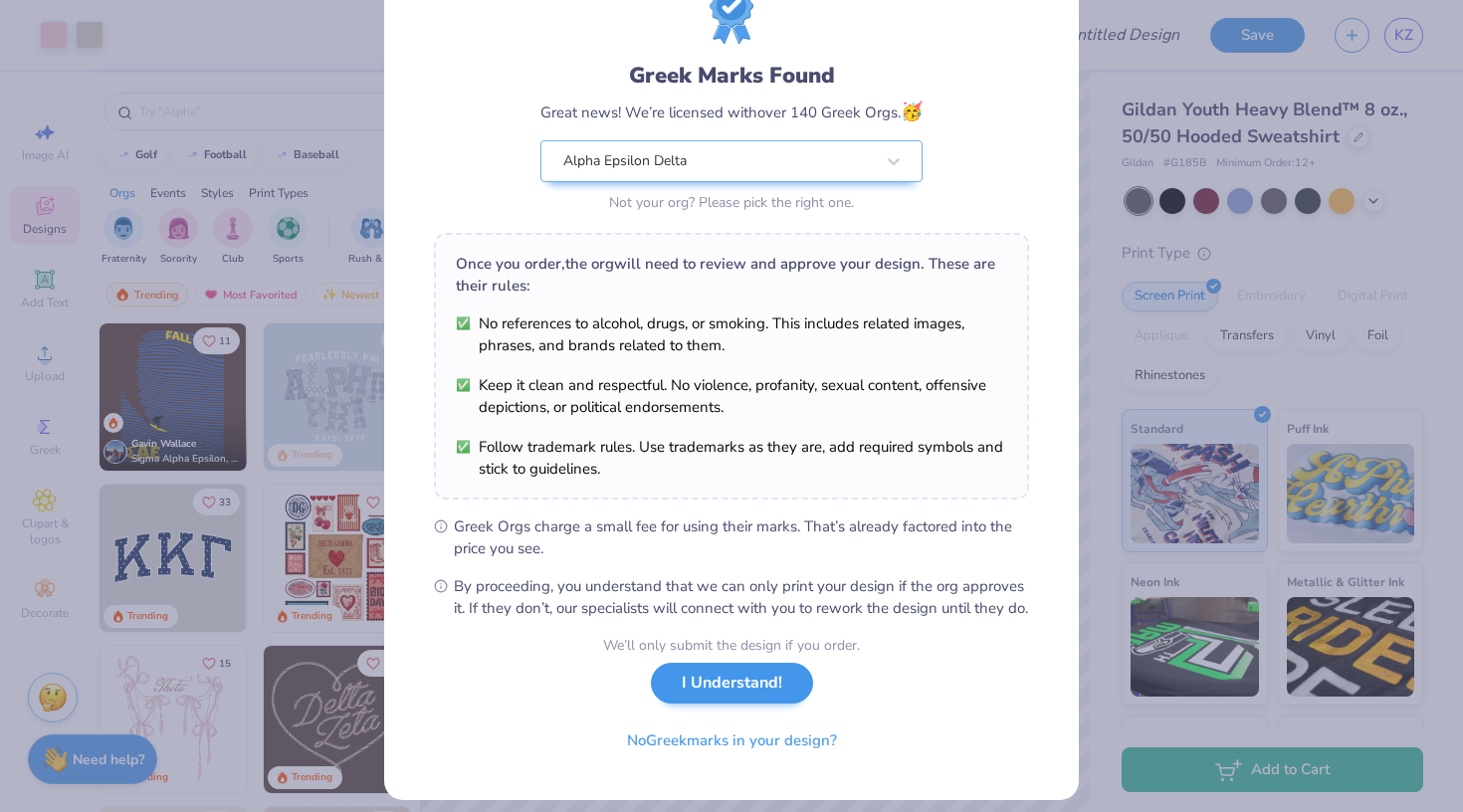 click on "I Understand!" at bounding box center (732, 683) 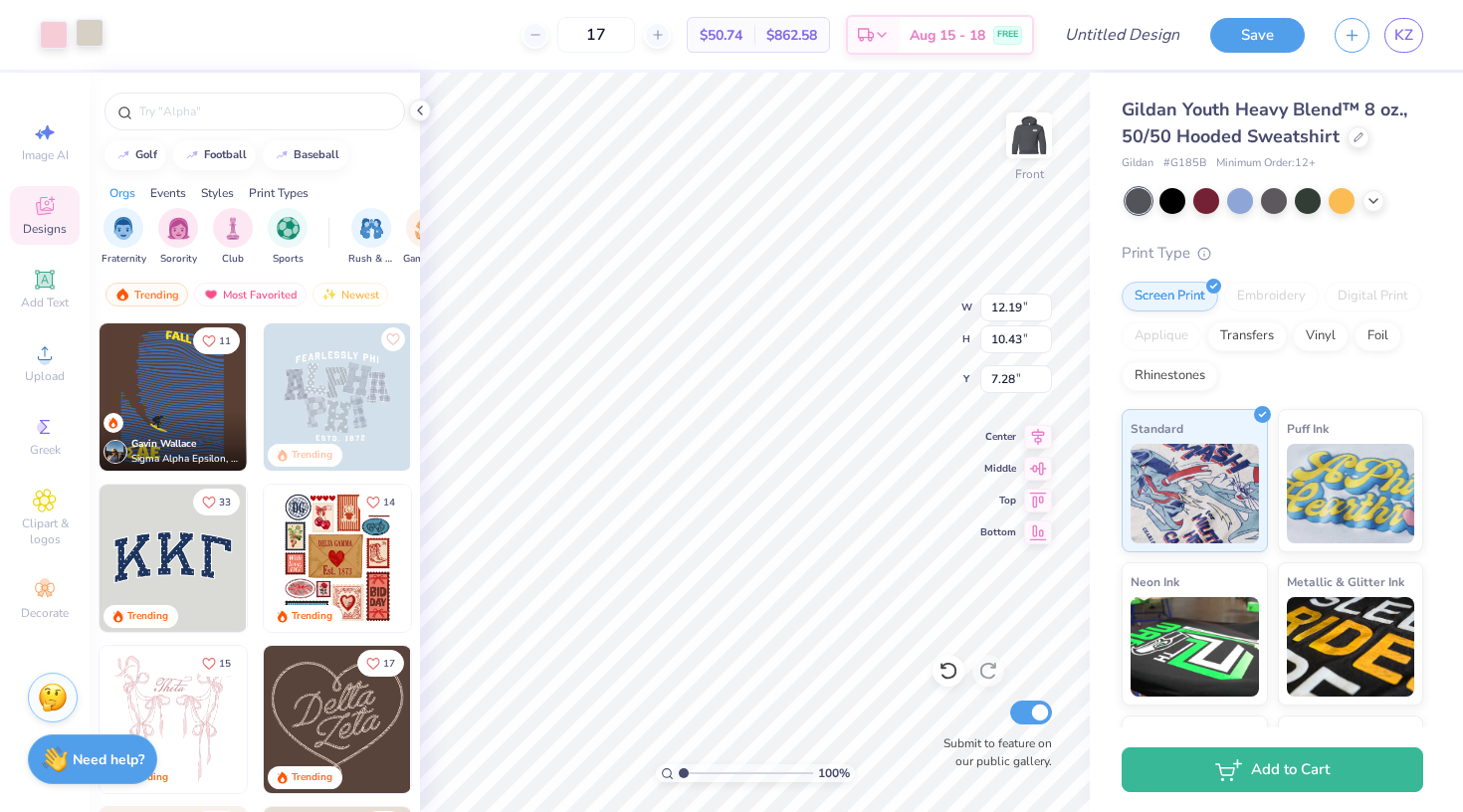 click at bounding box center [90, 33] 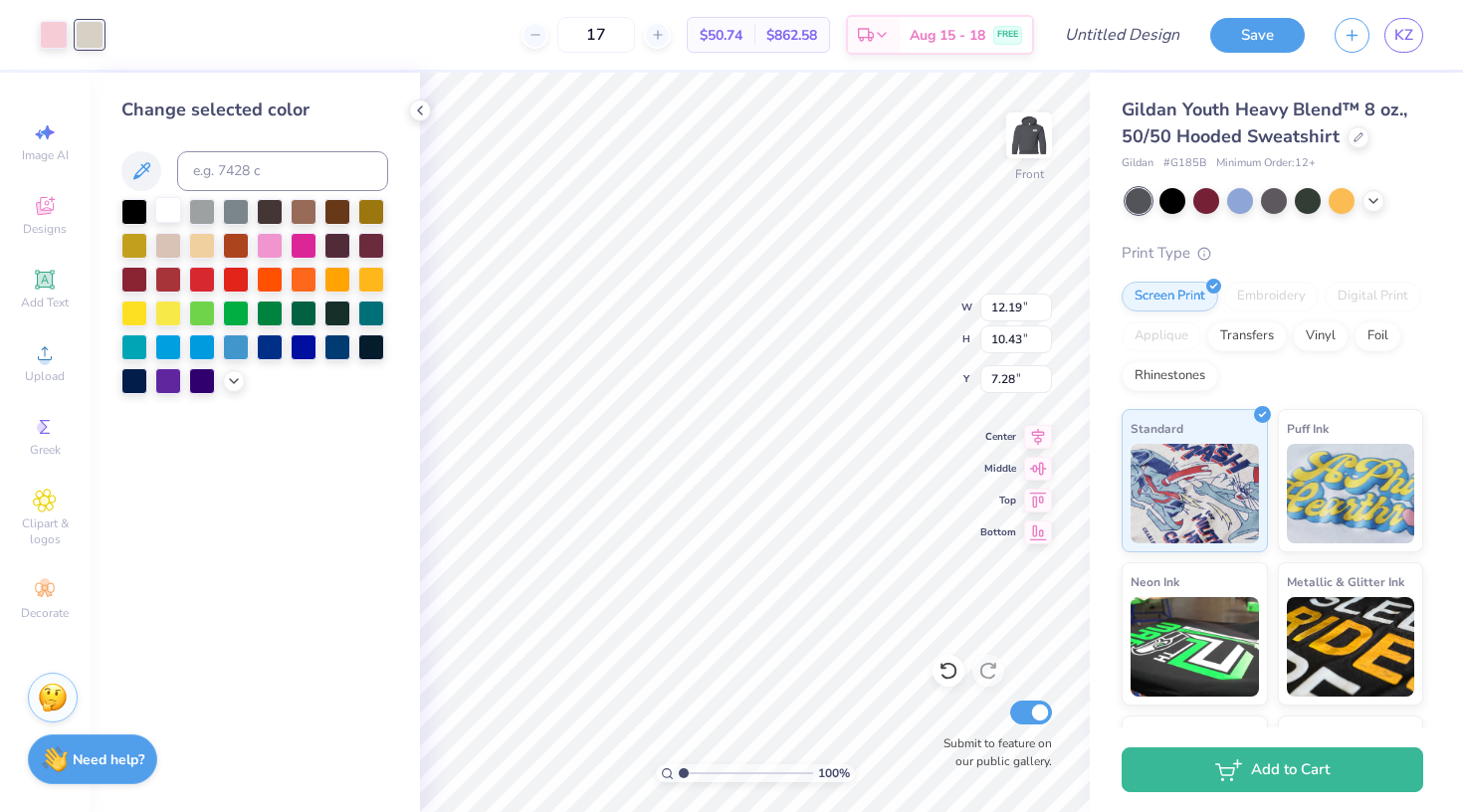 click at bounding box center (168, 210) 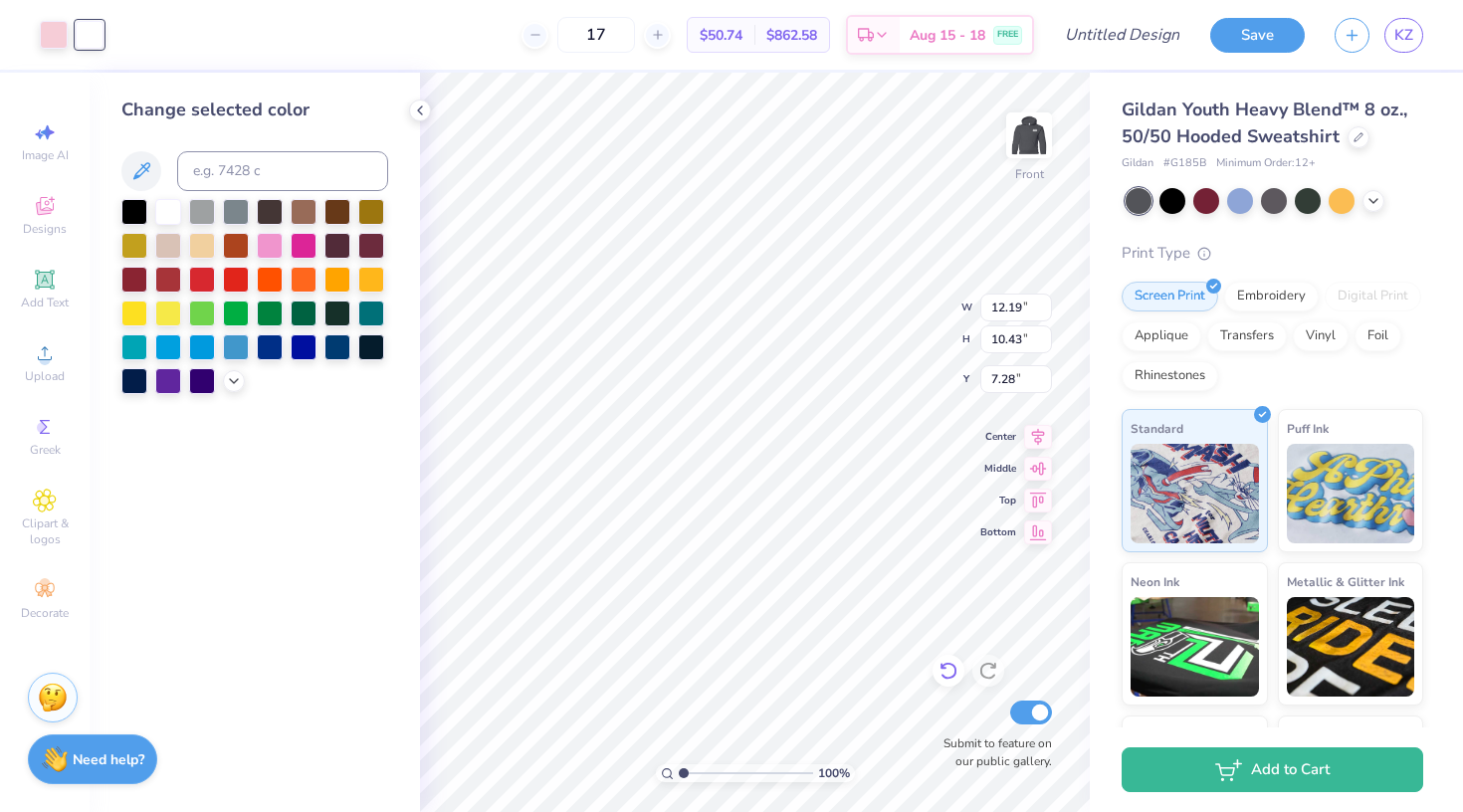 type on "9.05" 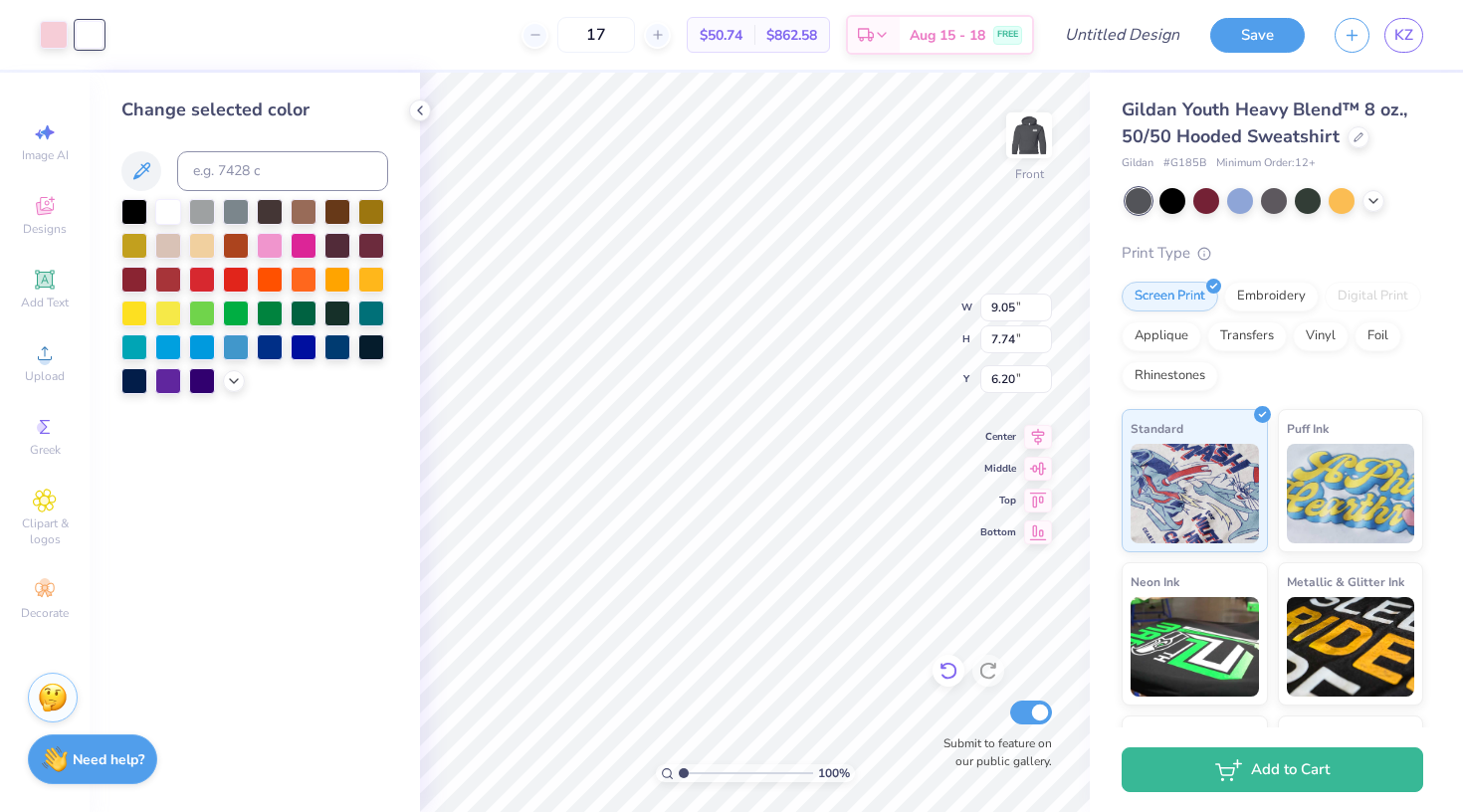 type on "6.00" 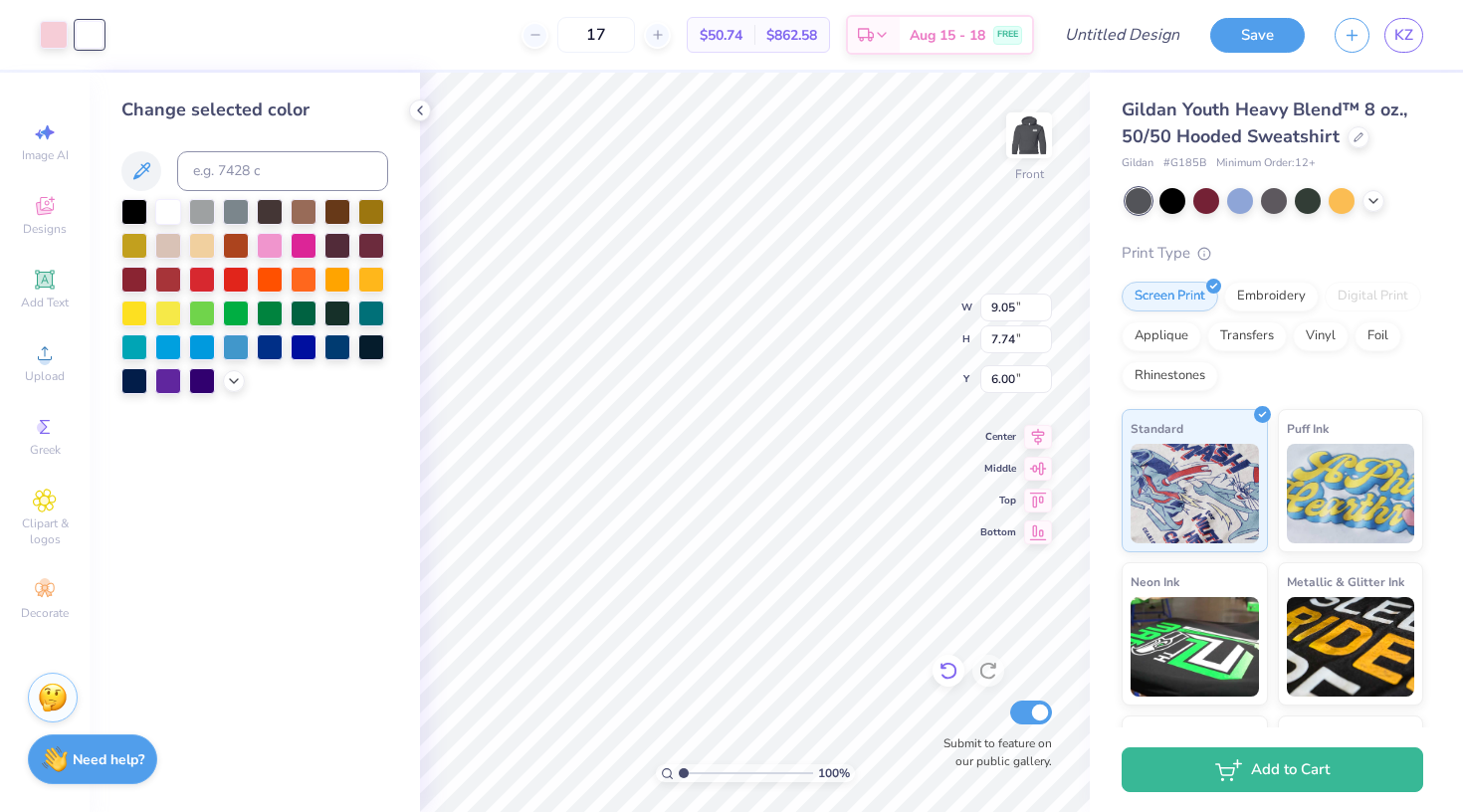 type on "11.21" 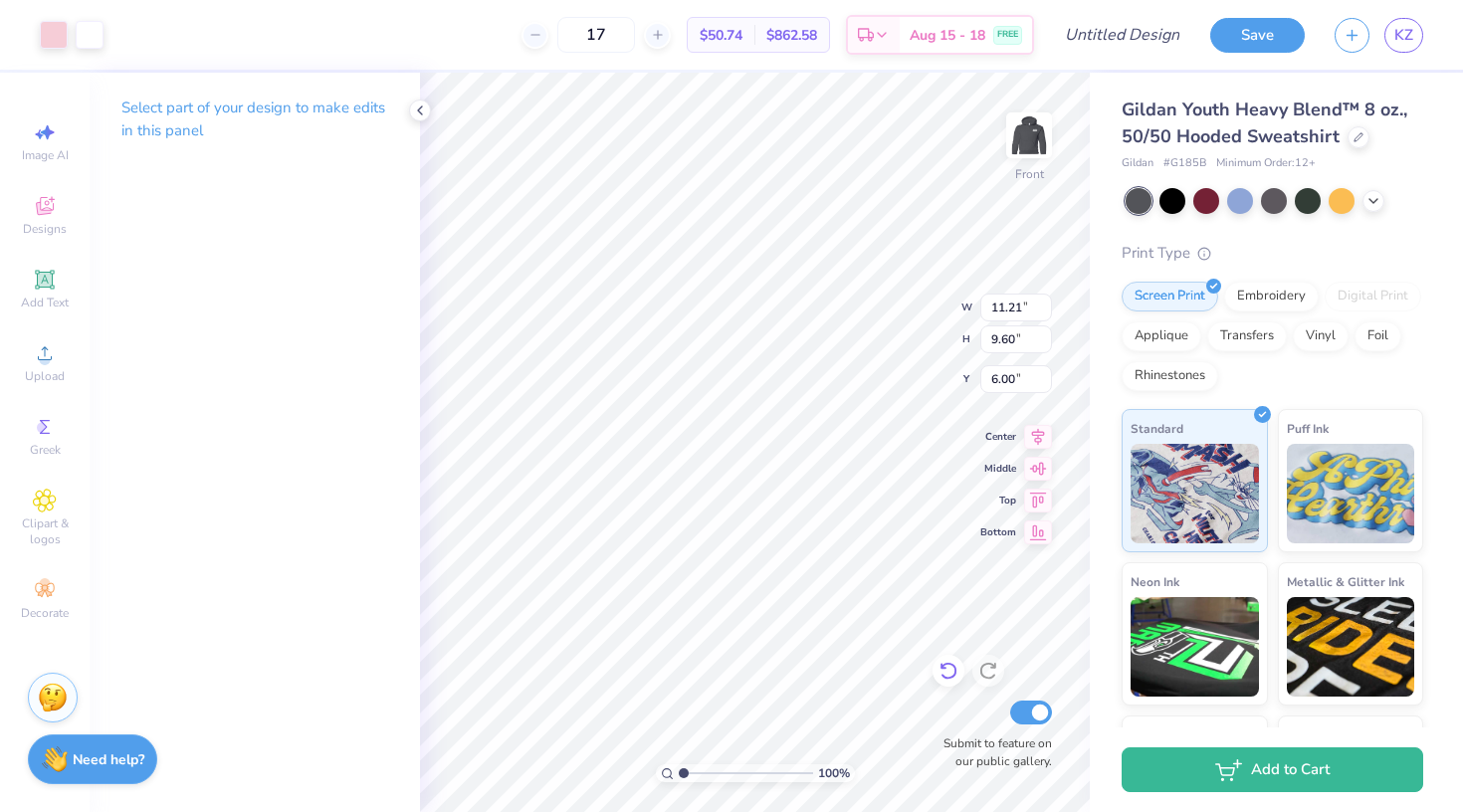 type on "10.50" 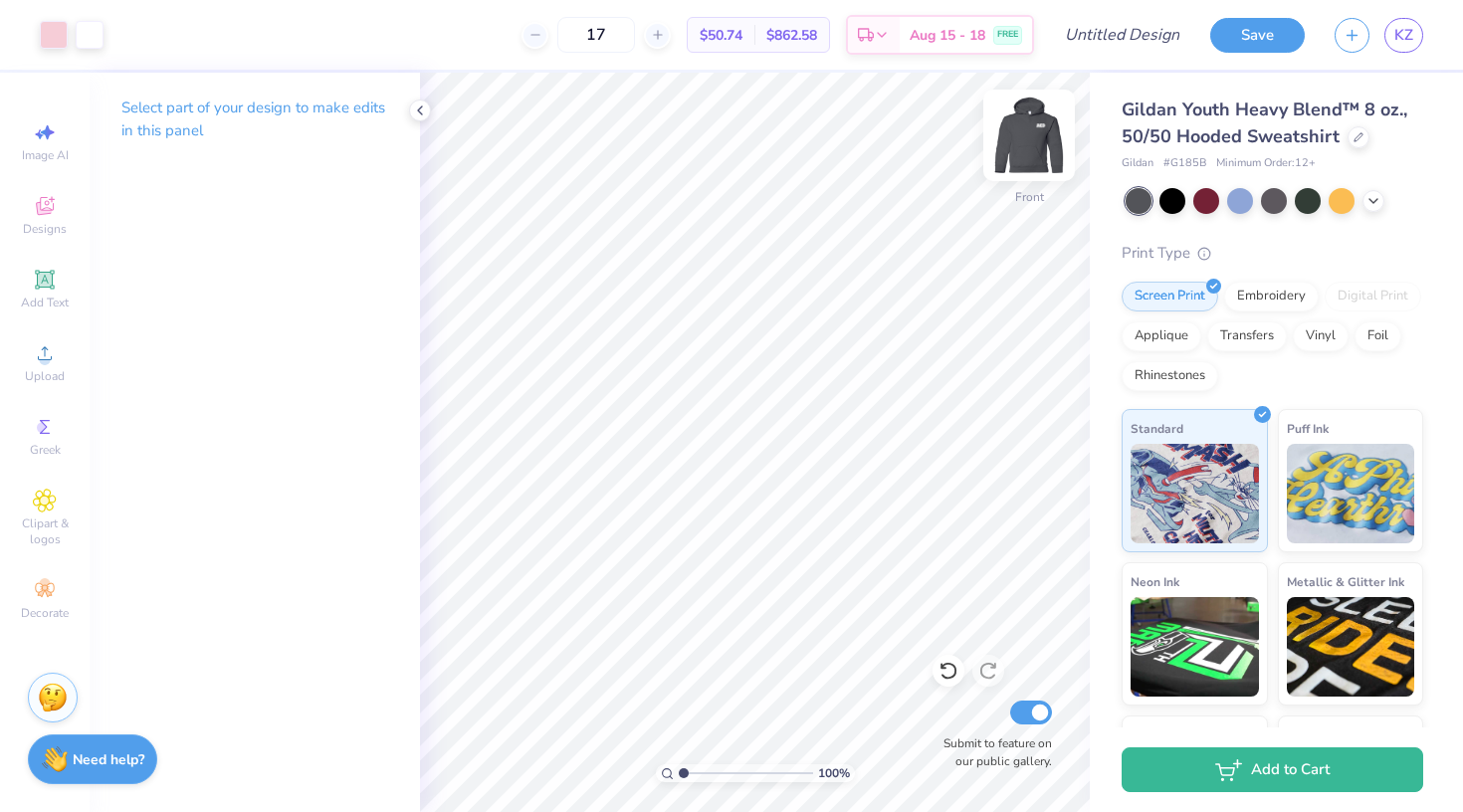 click at bounding box center (1029, 135) 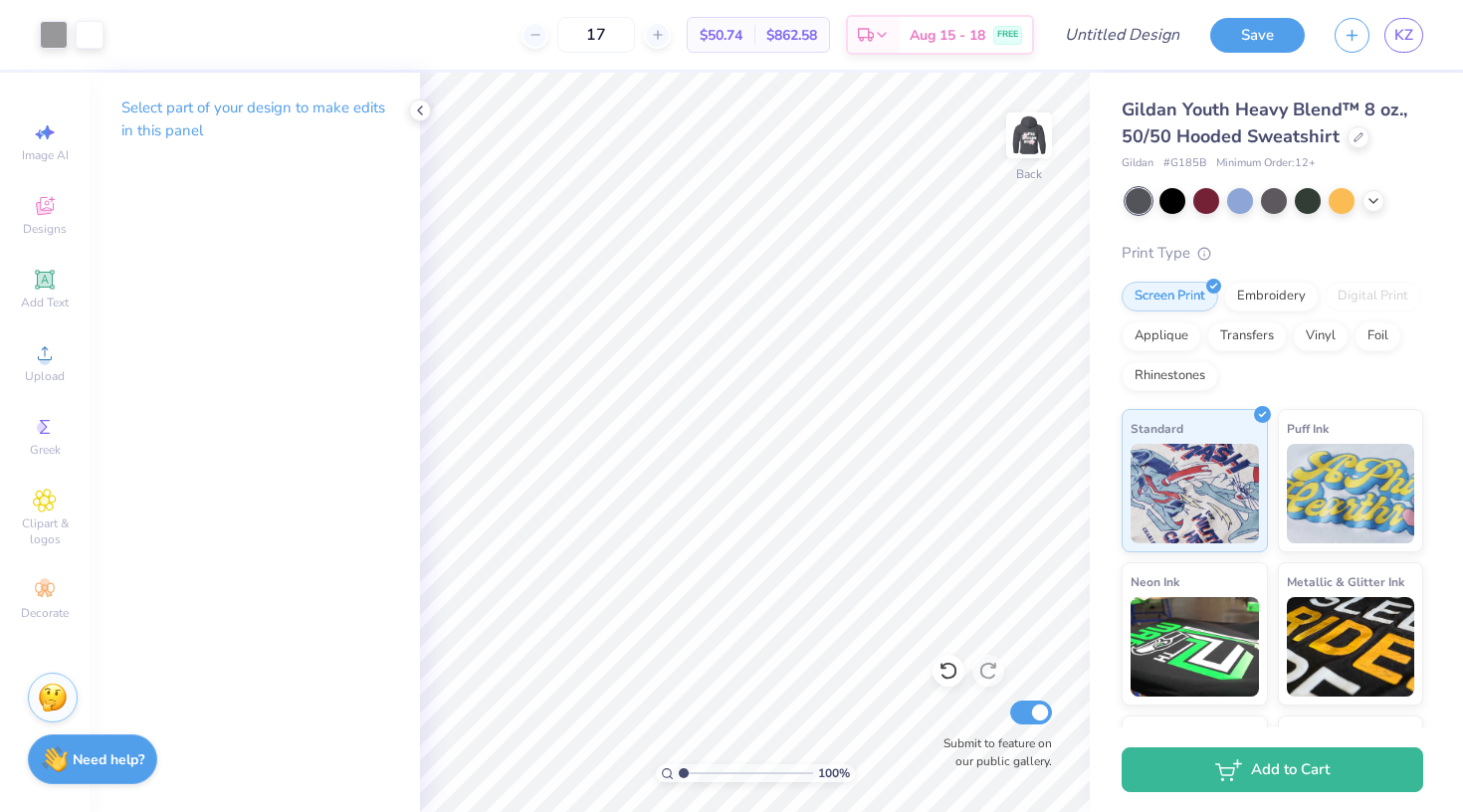 click at bounding box center (1029, 135) 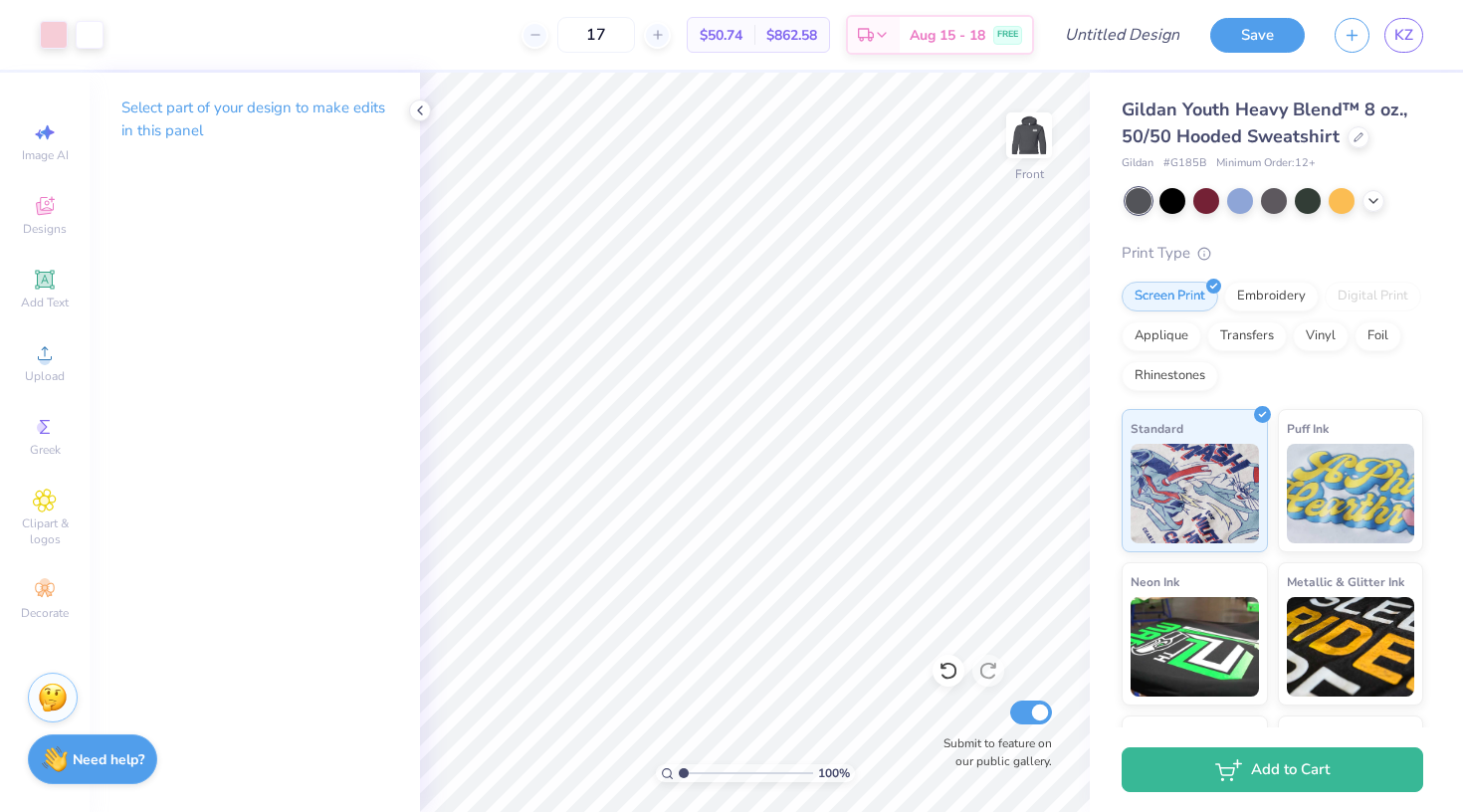click at bounding box center (1029, 135) 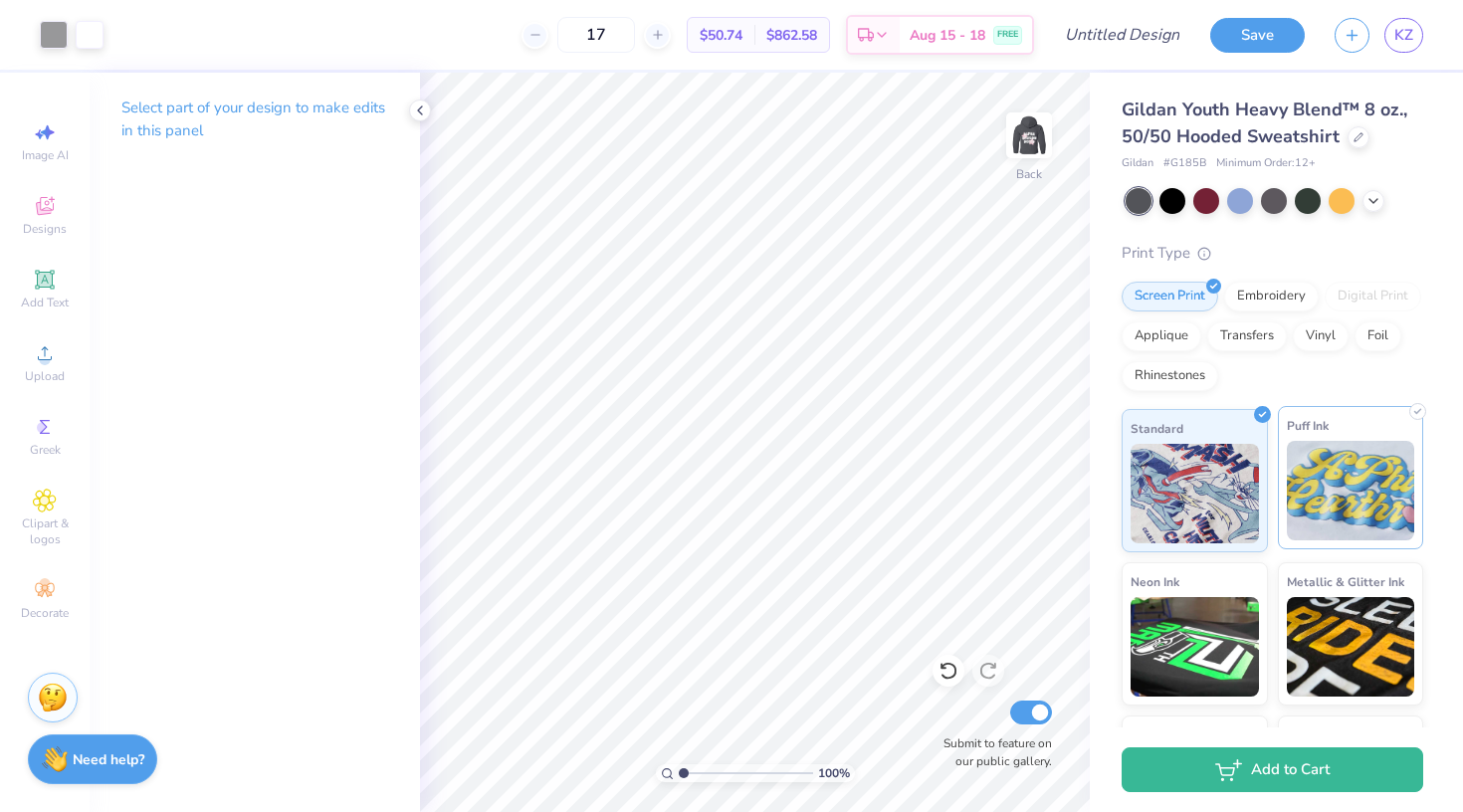 click at bounding box center (1351, 491) 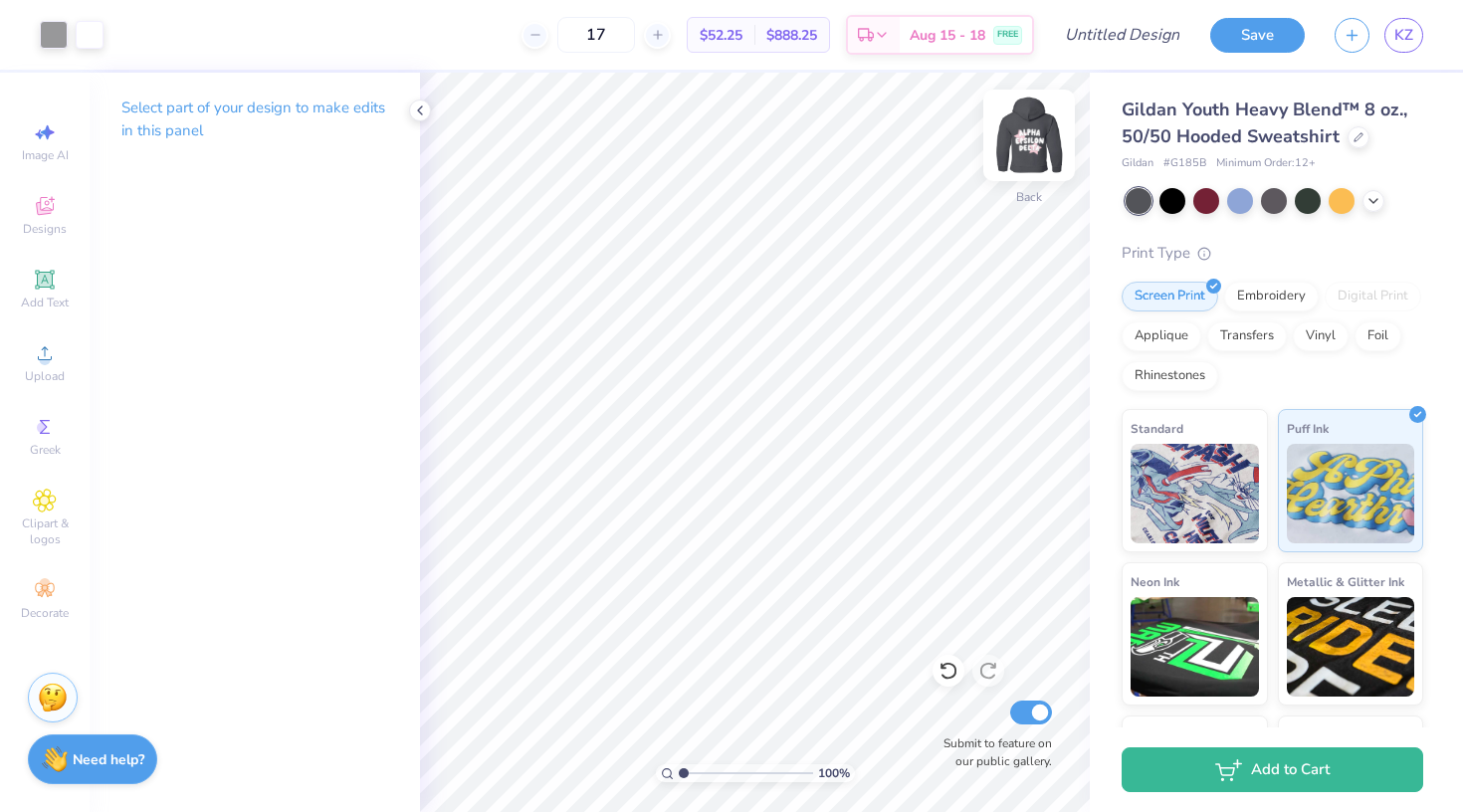 click at bounding box center [1029, 135] 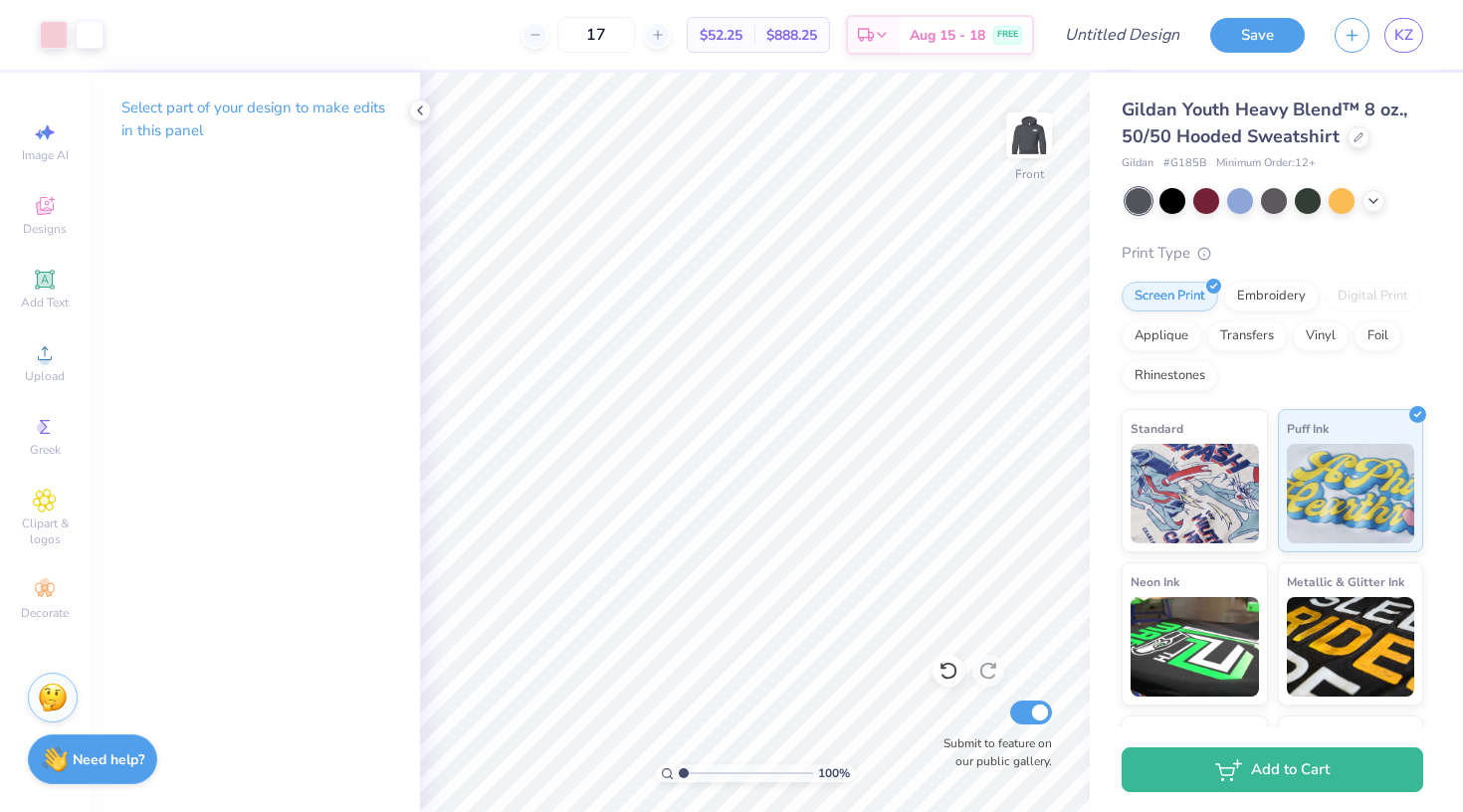 scroll, scrollTop: 0, scrollLeft: 0, axis: both 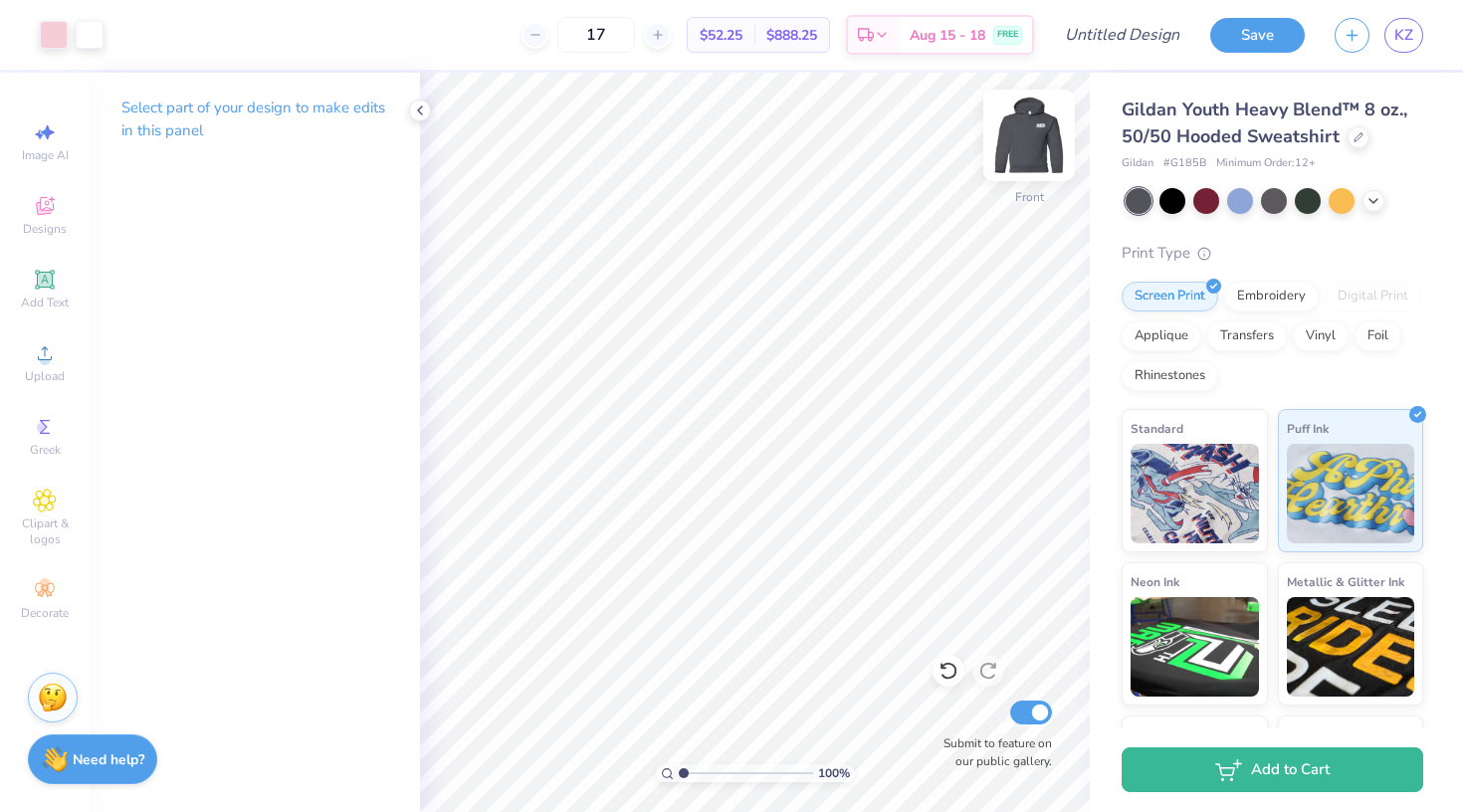click at bounding box center (1029, 135) 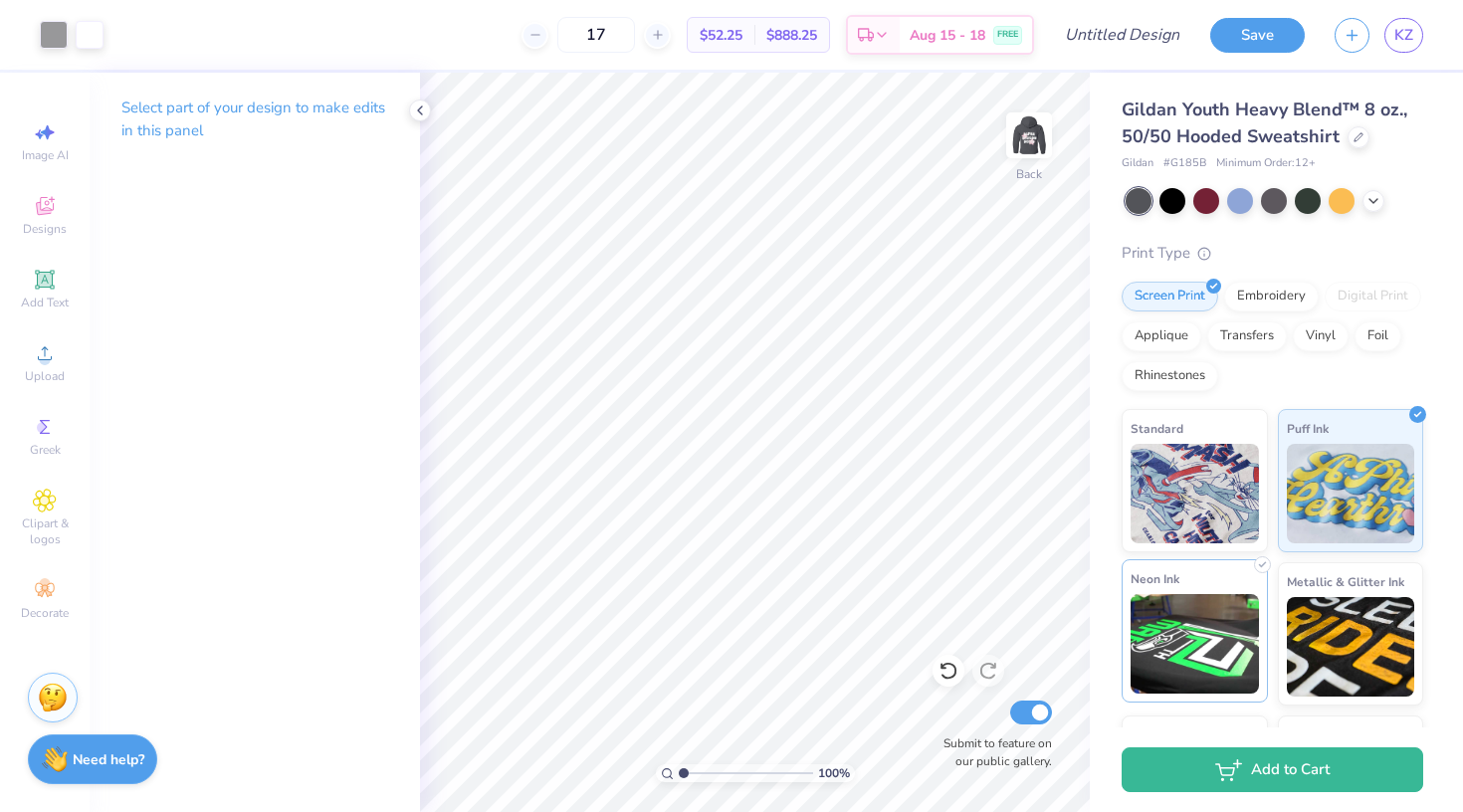 scroll, scrollTop: 0, scrollLeft: 0, axis: both 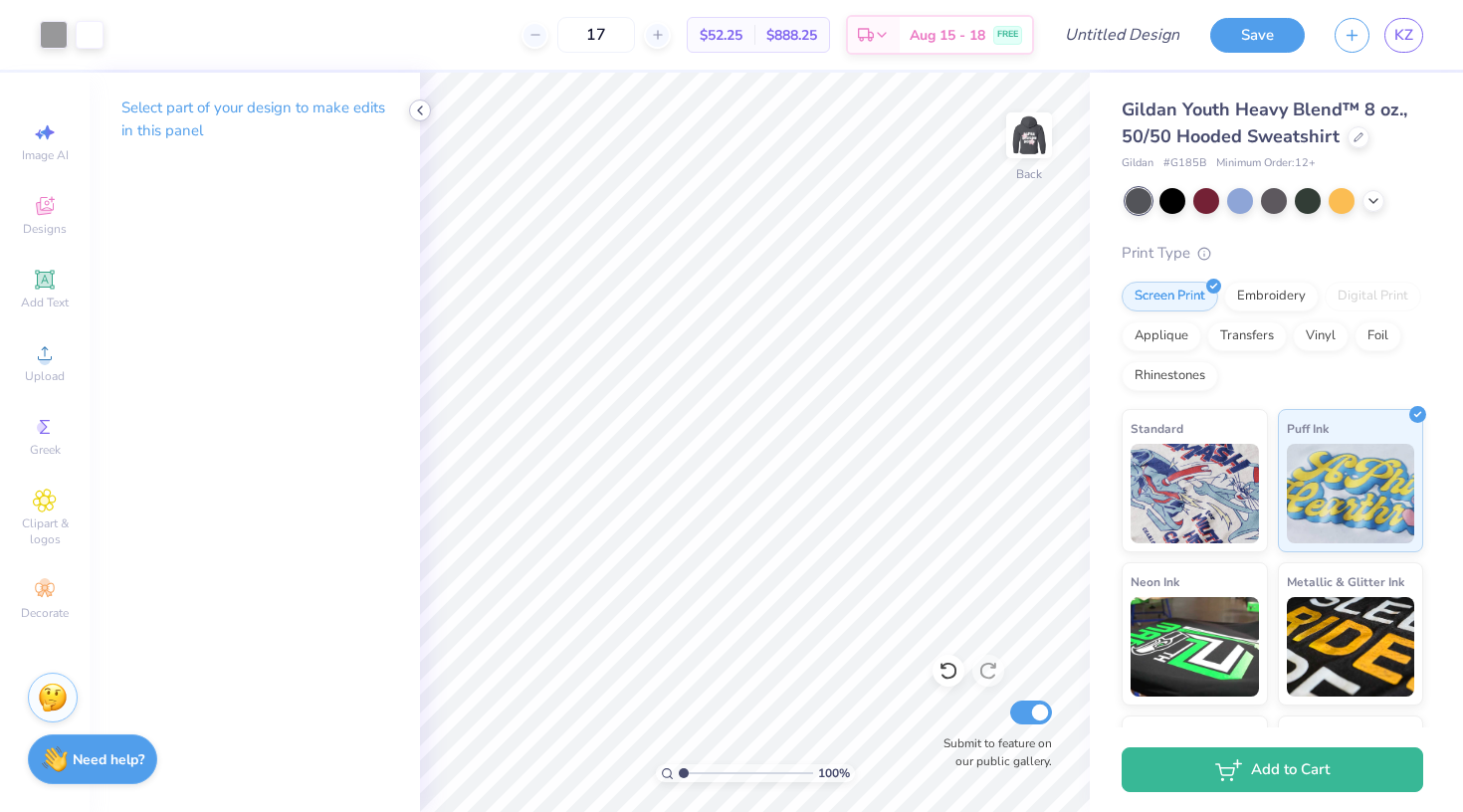click 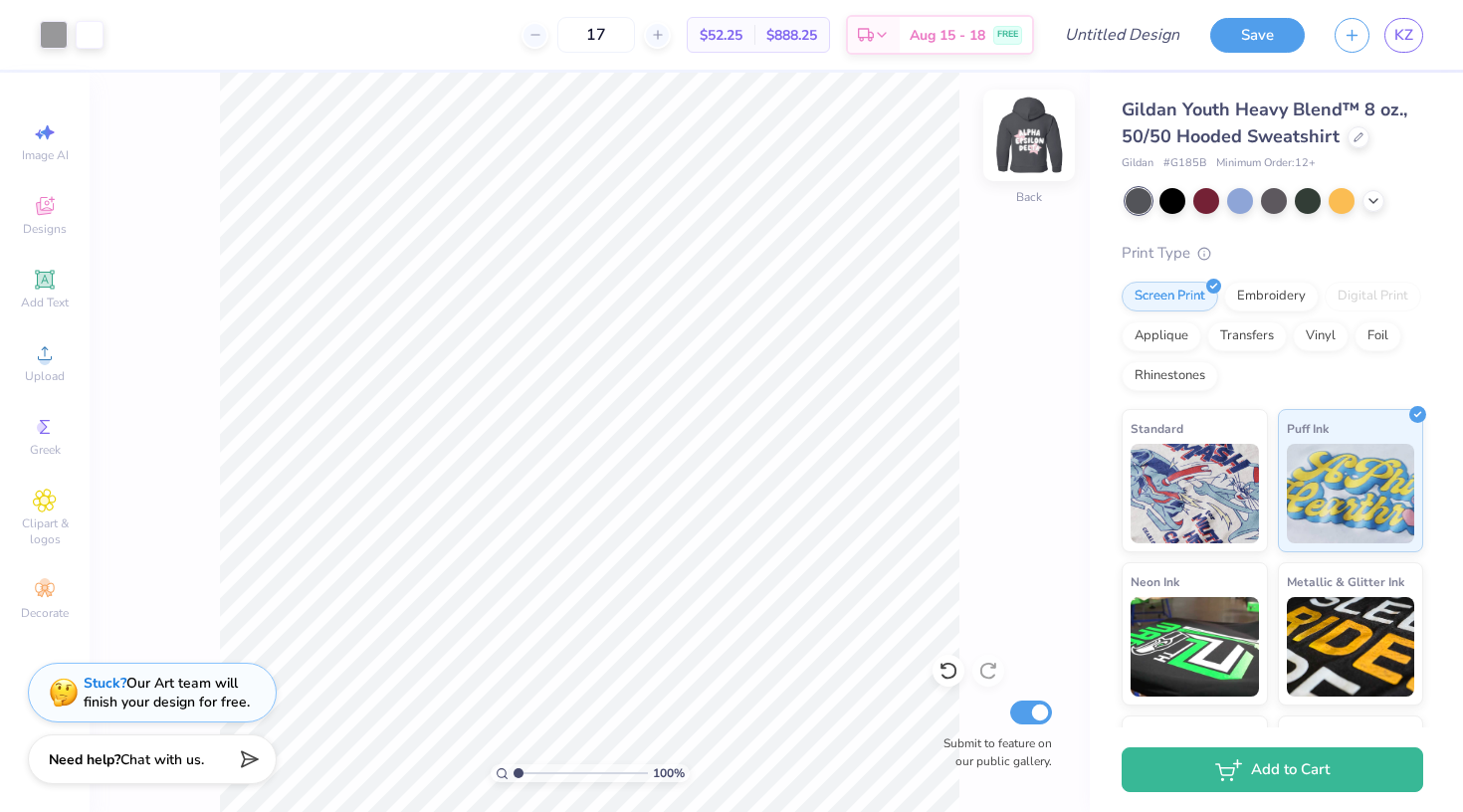 click at bounding box center [1029, 135] 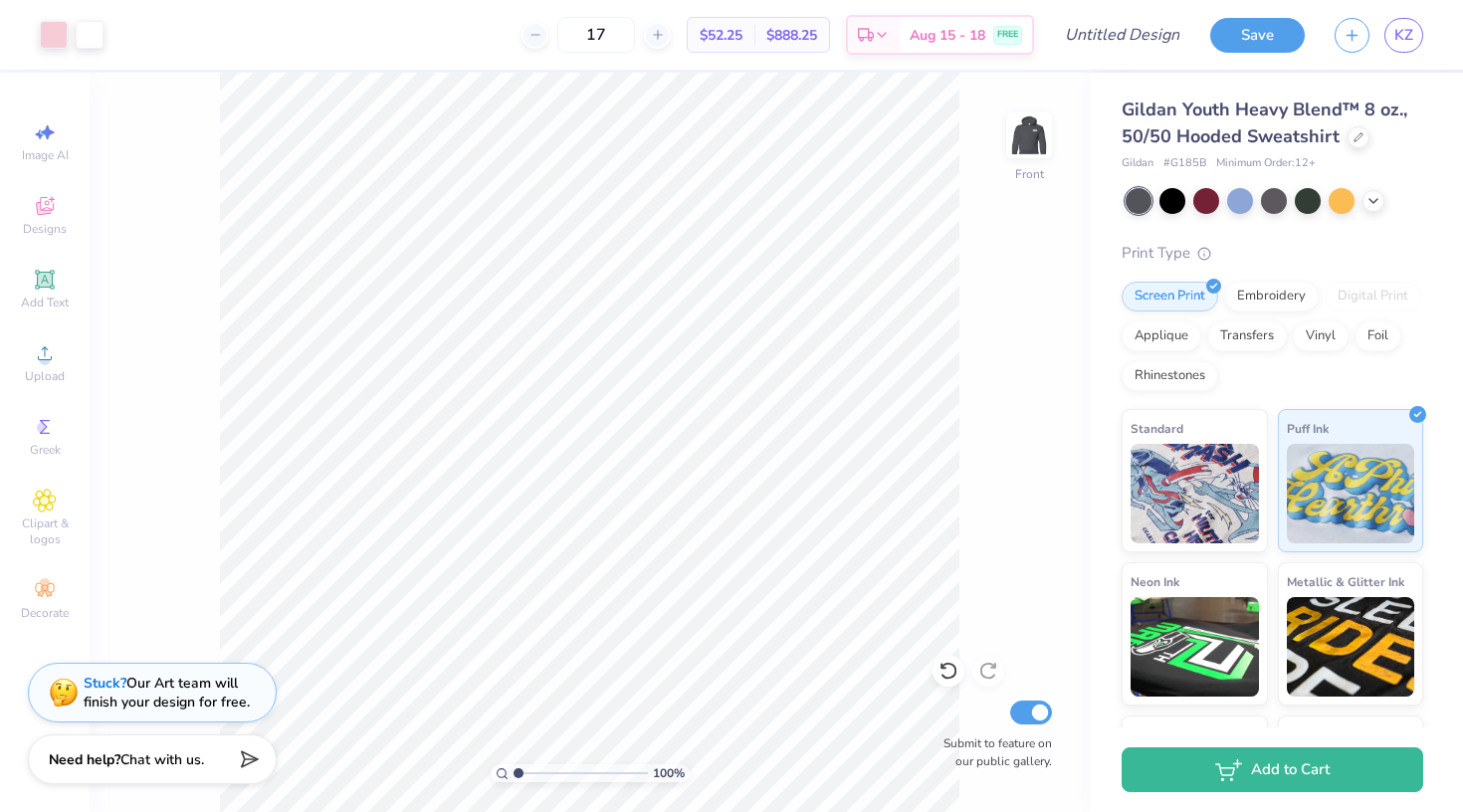 click at bounding box center [1029, 135] 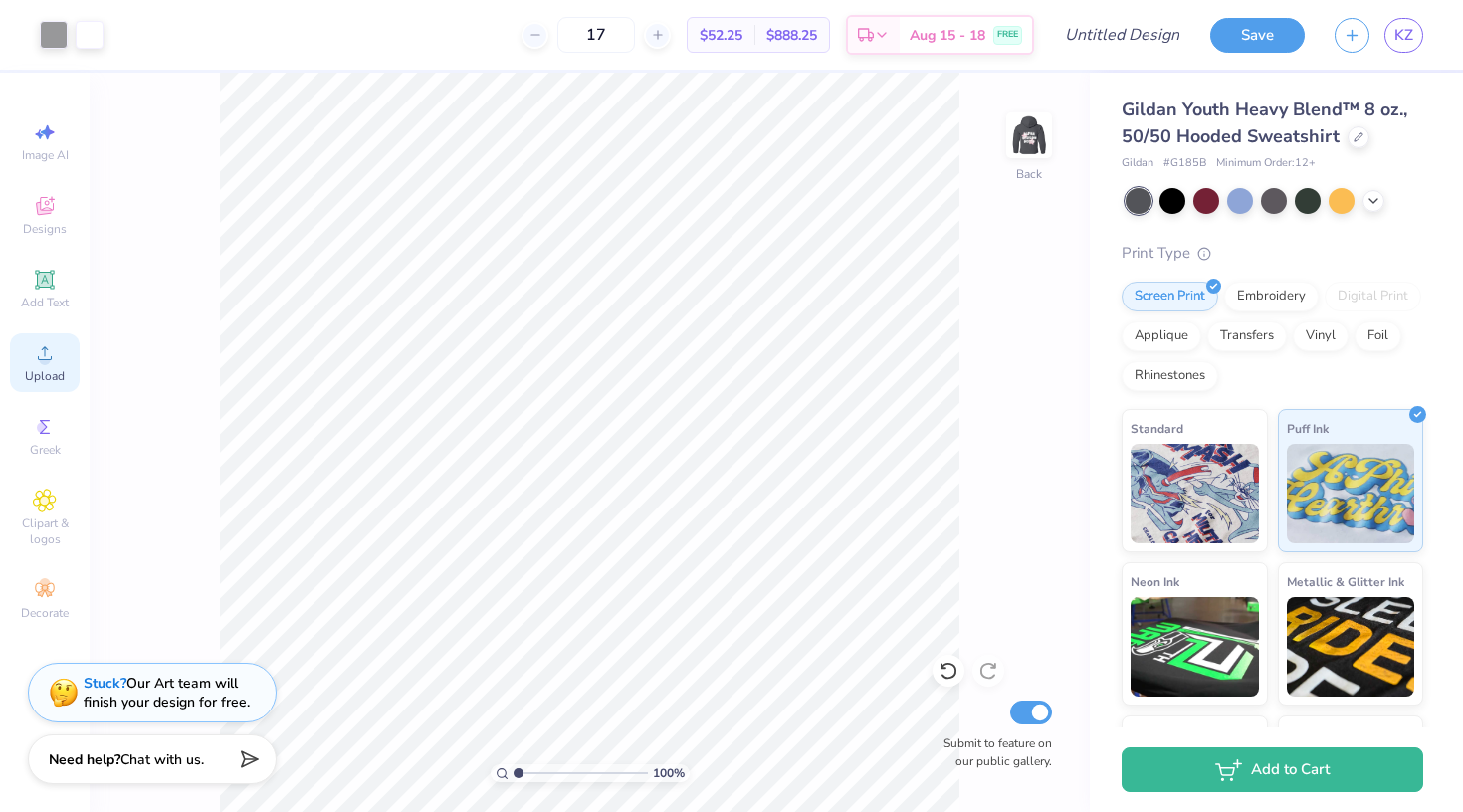click on "Upload" at bounding box center (45, 362) 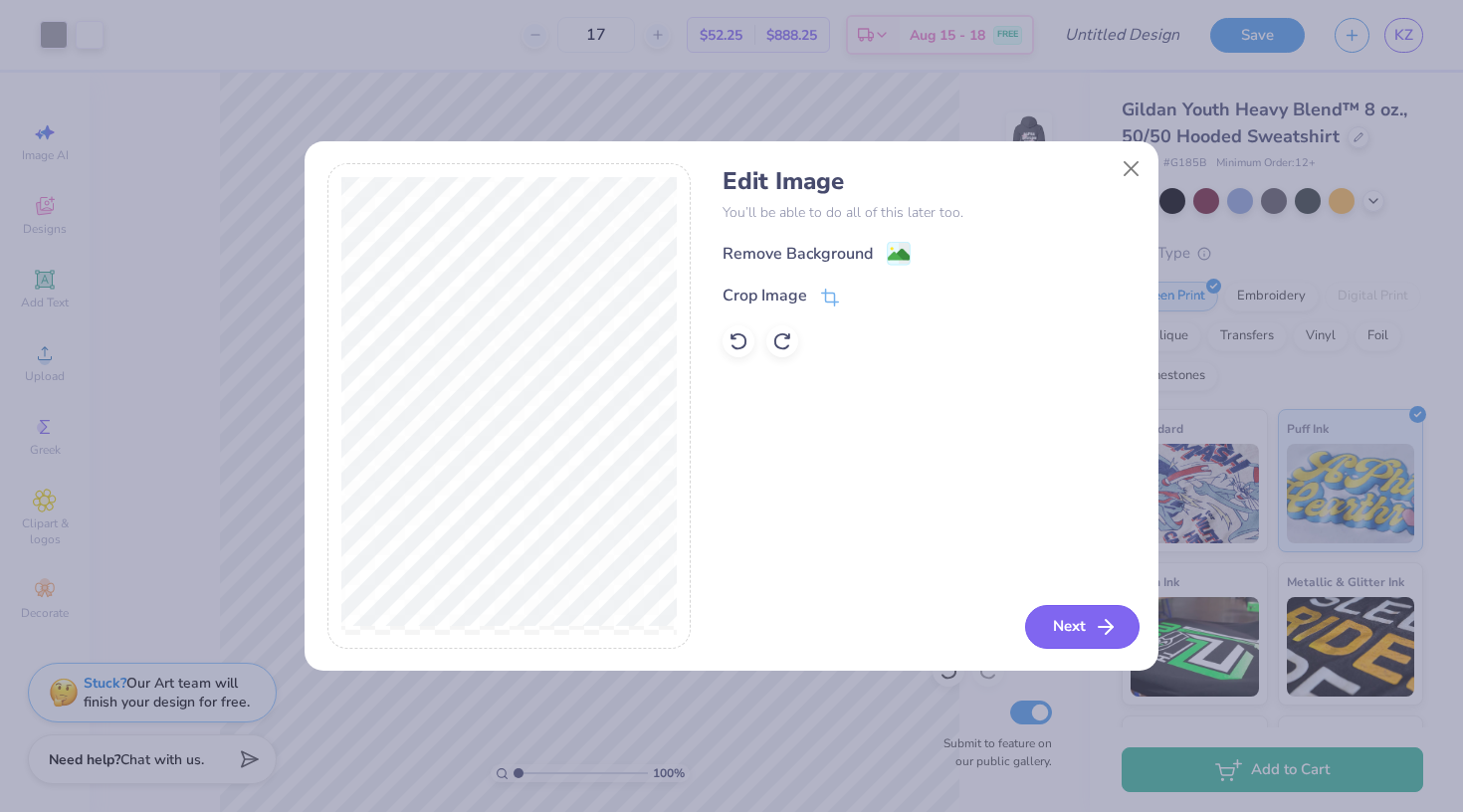 click 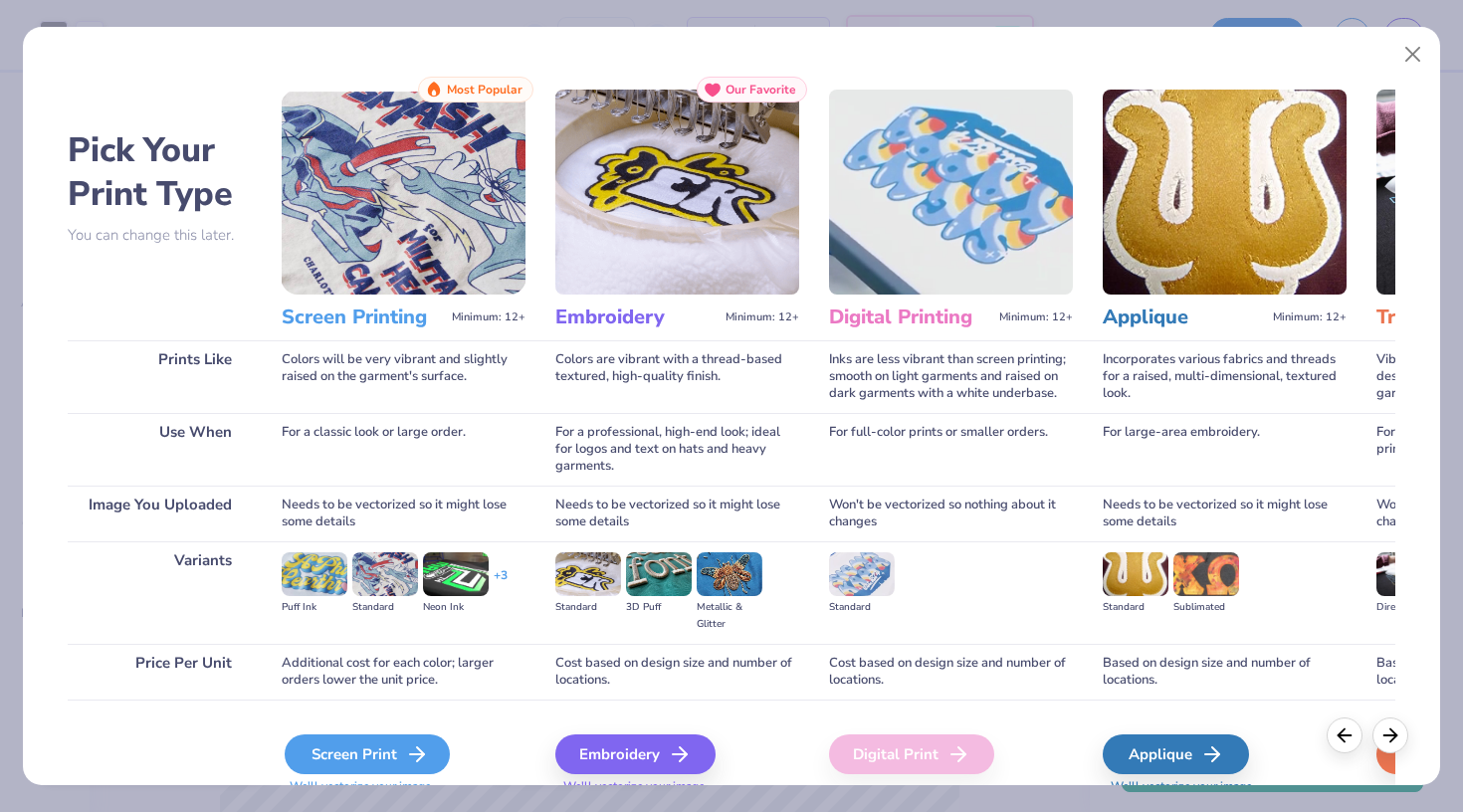 click on "Screen Print" at bounding box center (367, 754) 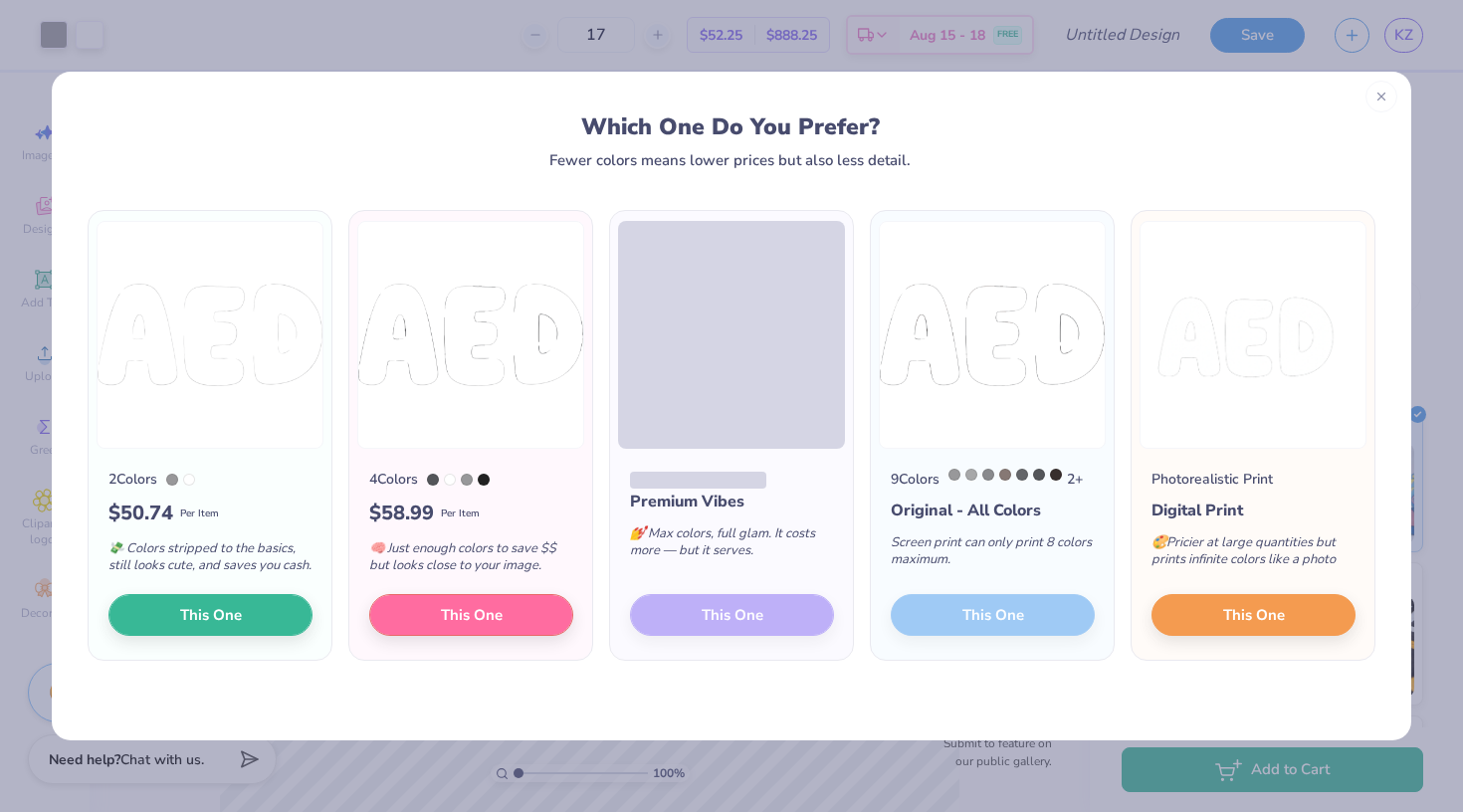 click 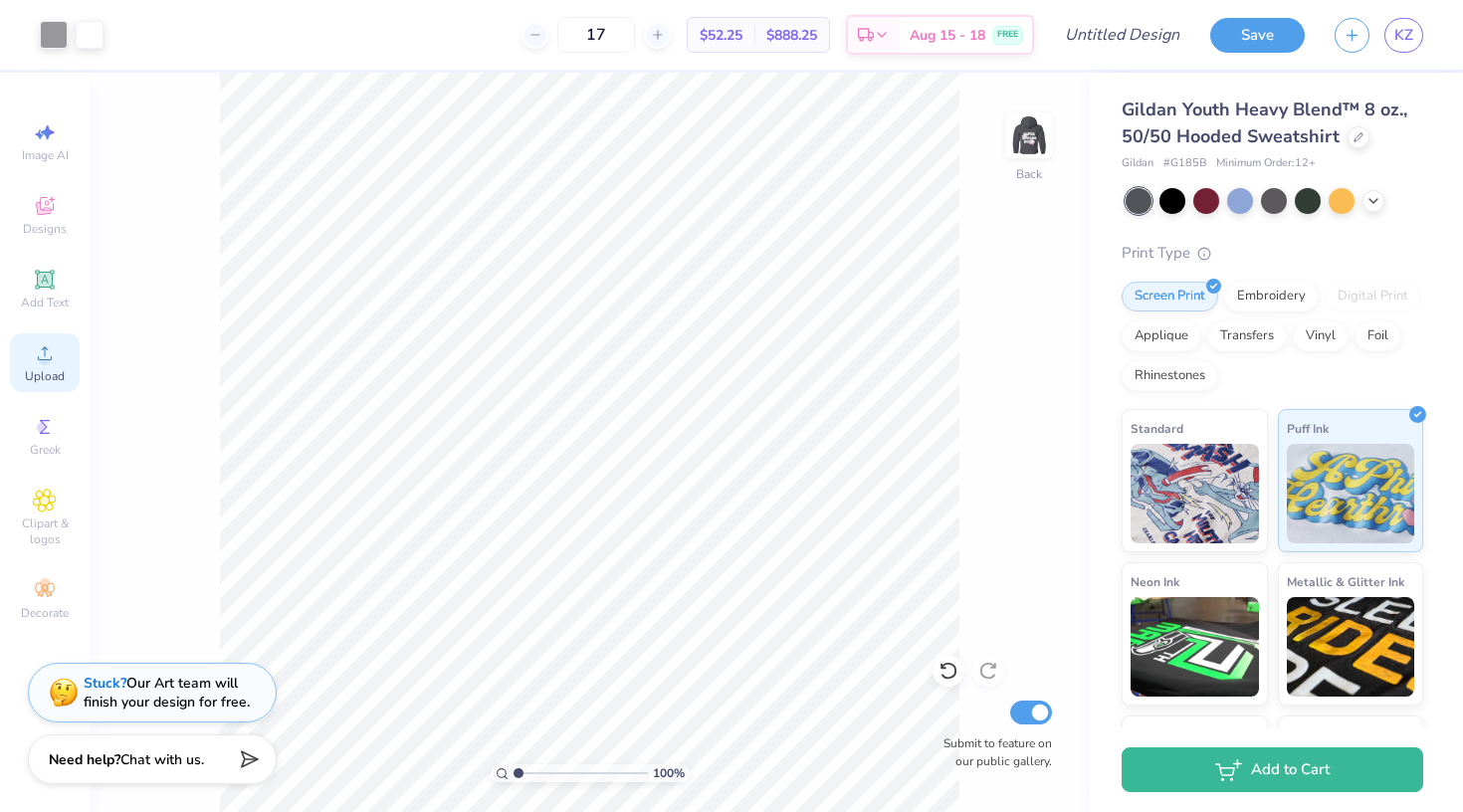 click on "Upload" at bounding box center (45, 362) 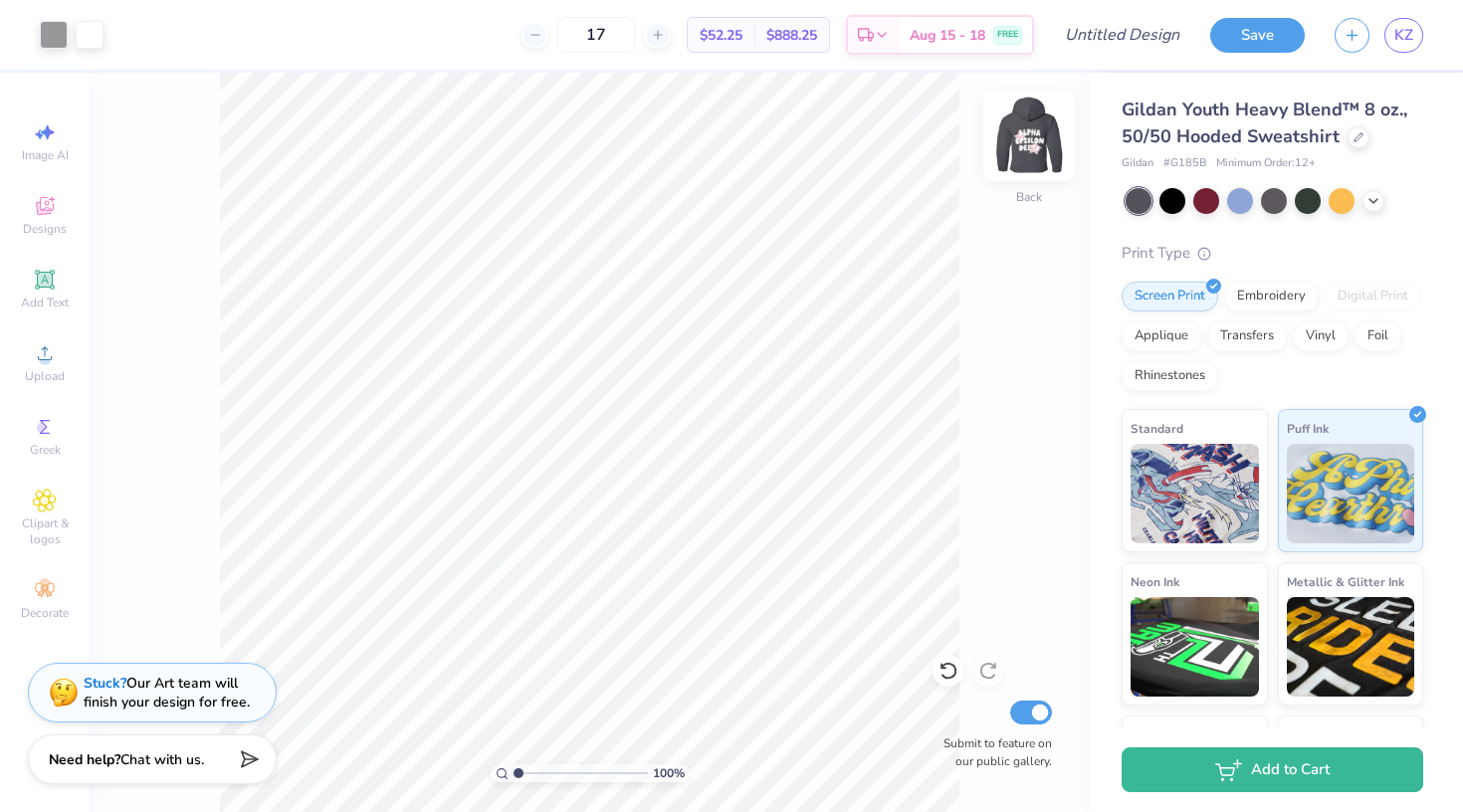 click at bounding box center [1029, 135] 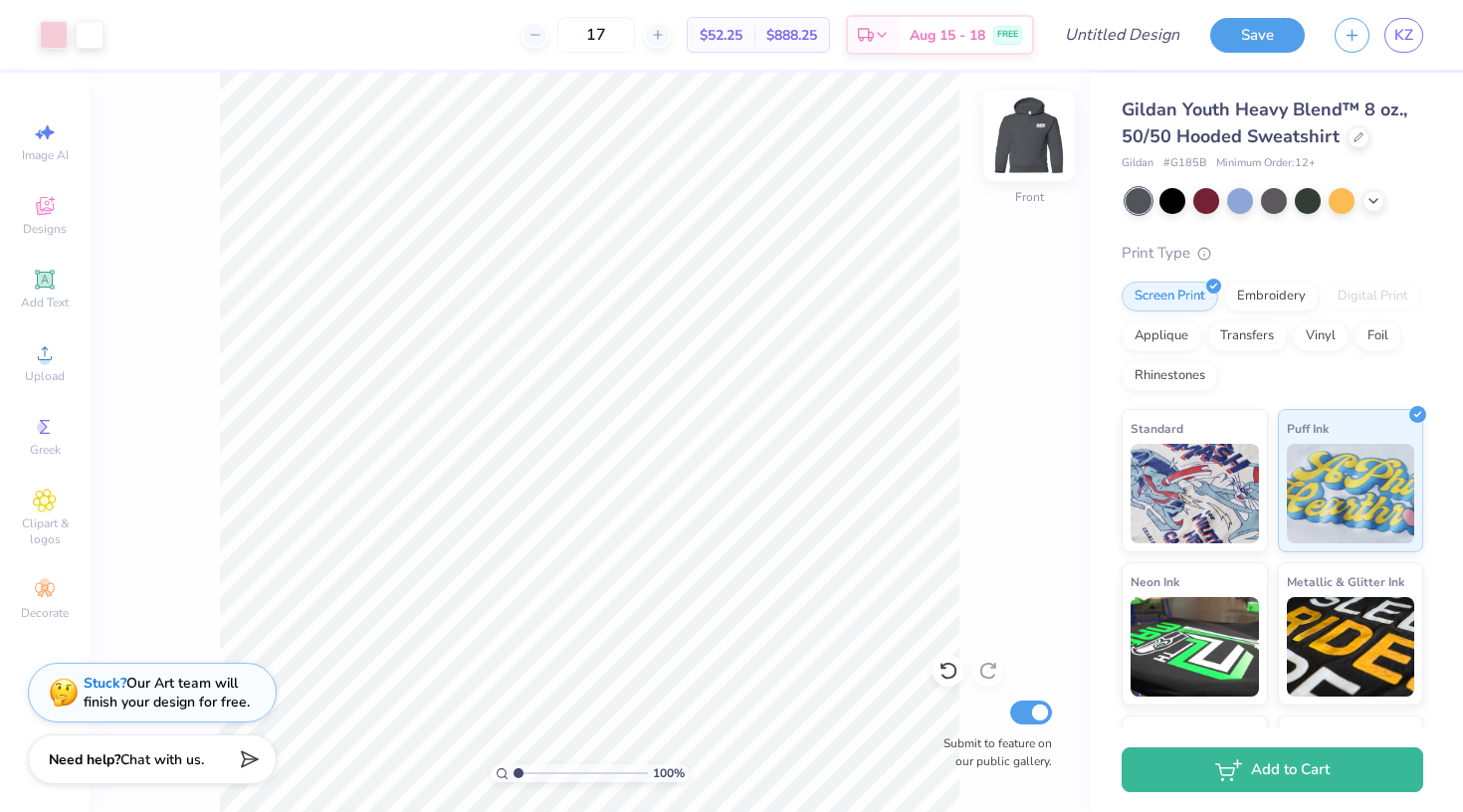 click at bounding box center [1029, 135] 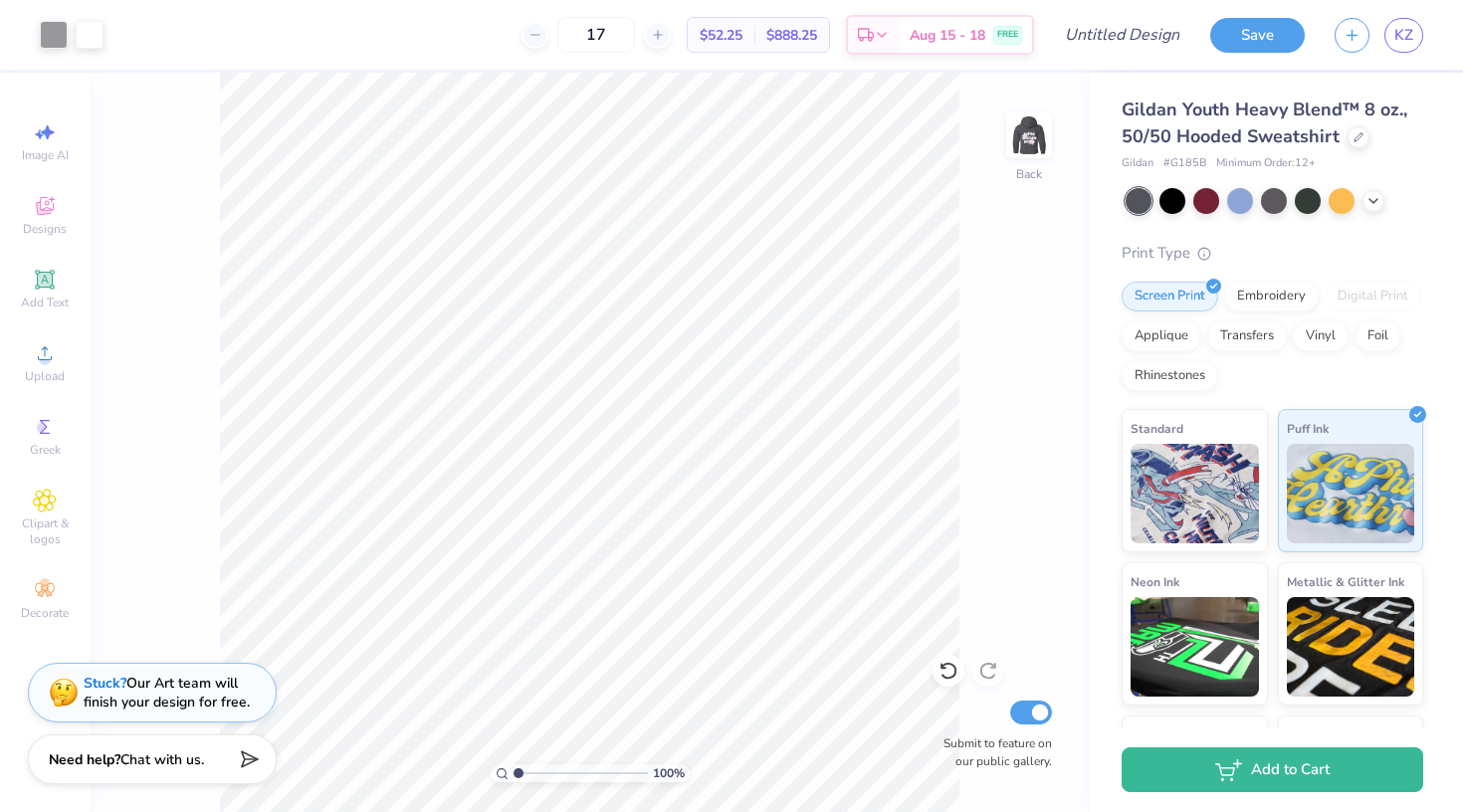click at bounding box center [1029, 135] 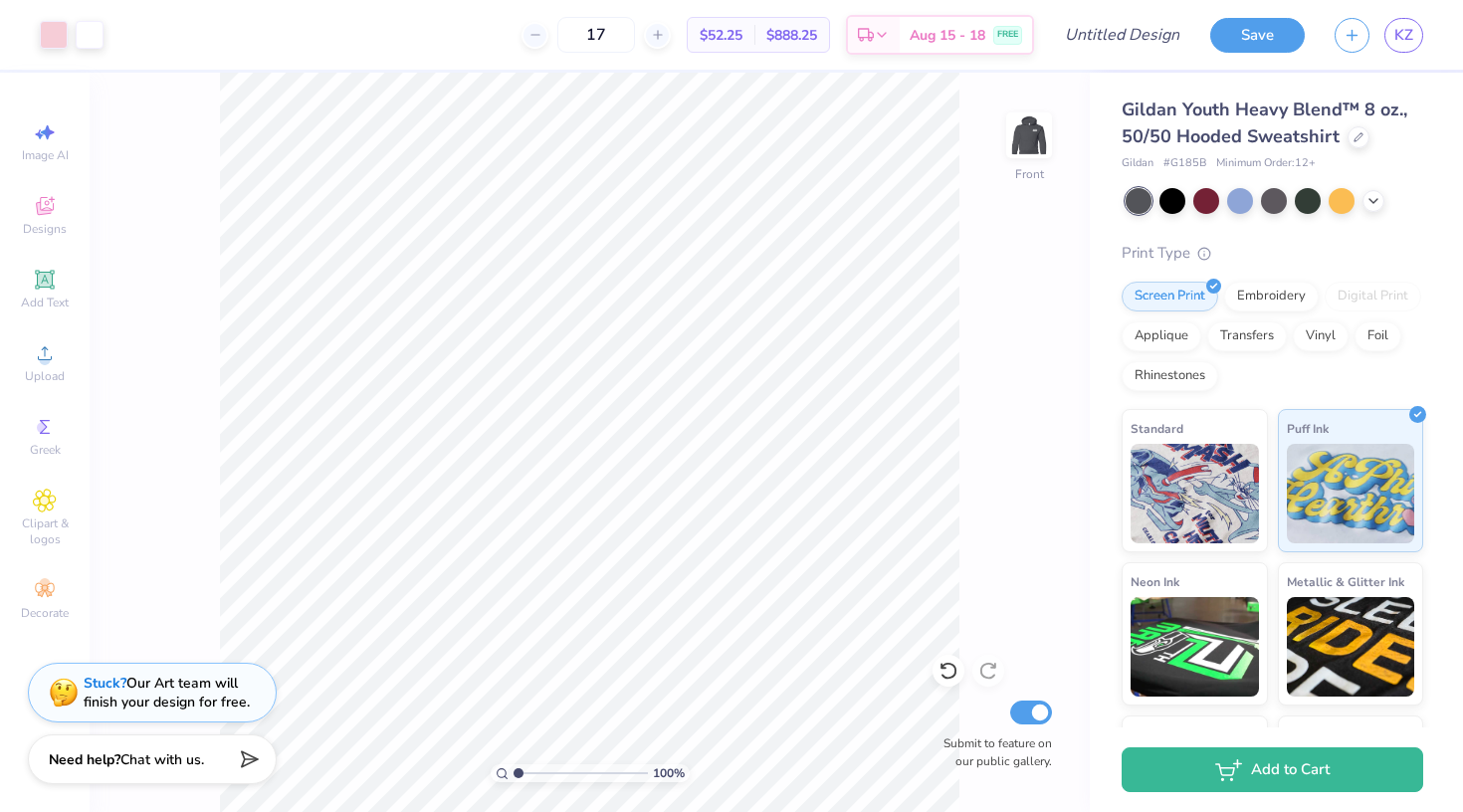 click at bounding box center [1029, 135] 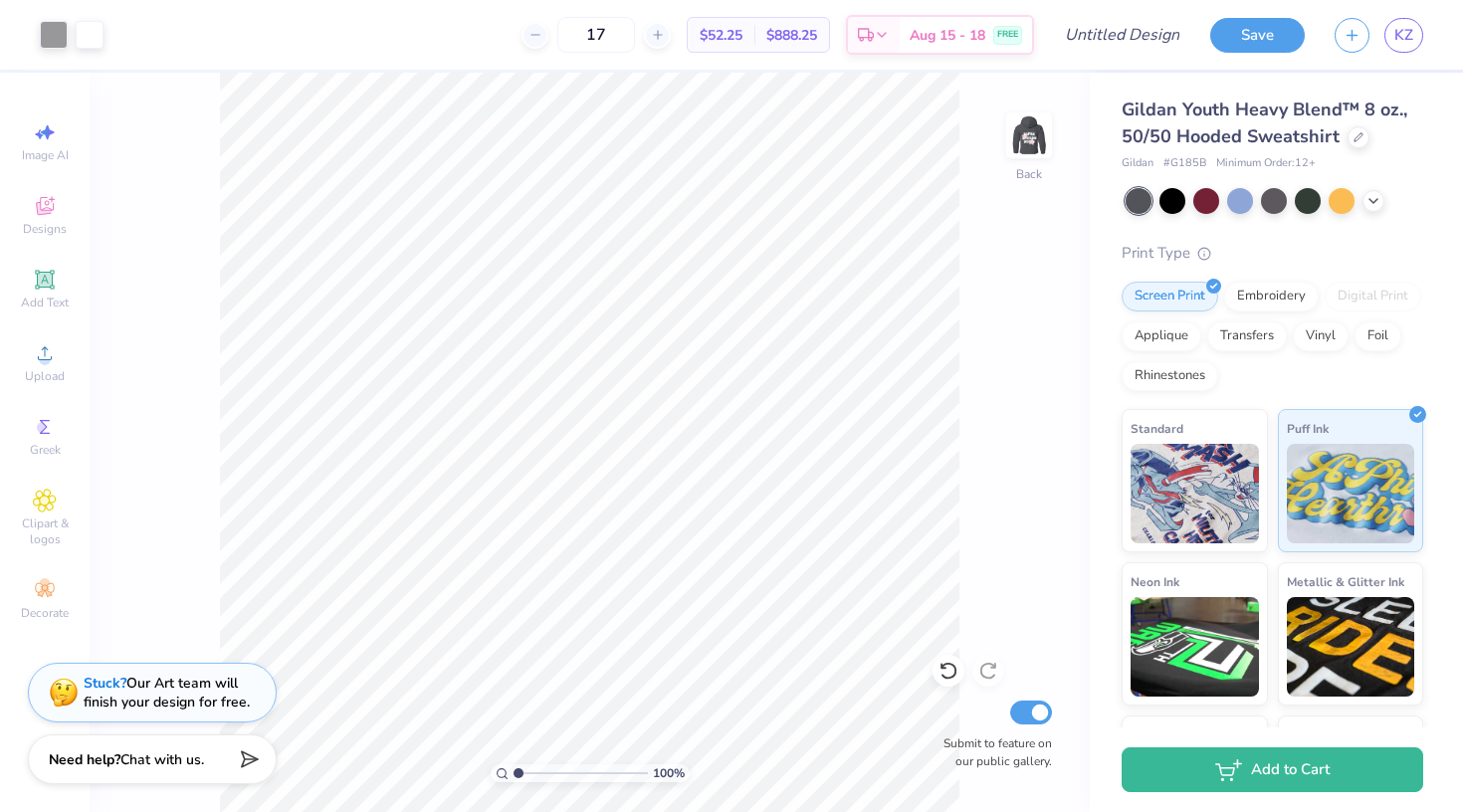 click at bounding box center (1029, 135) 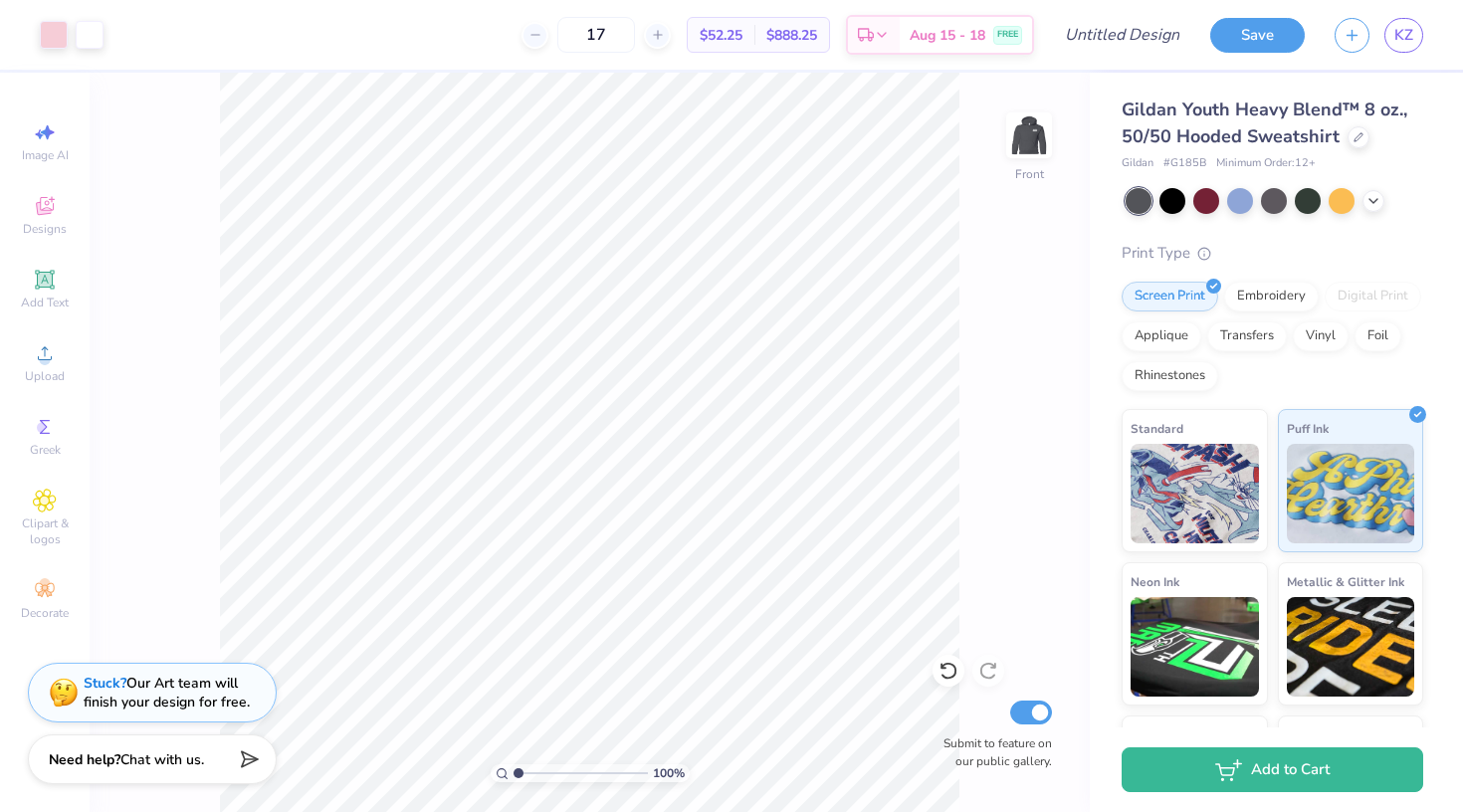 click at bounding box center (1029, 135) 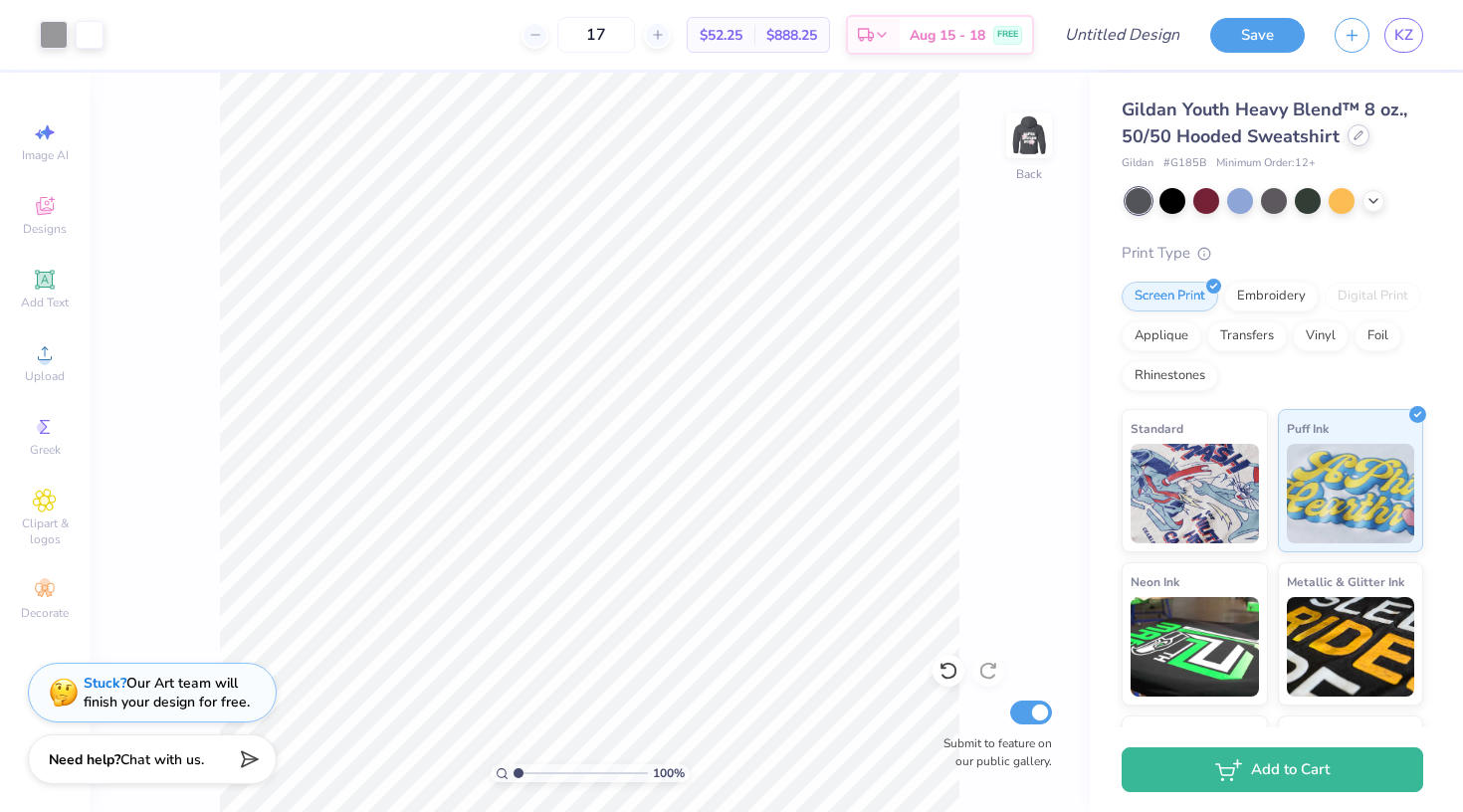 click 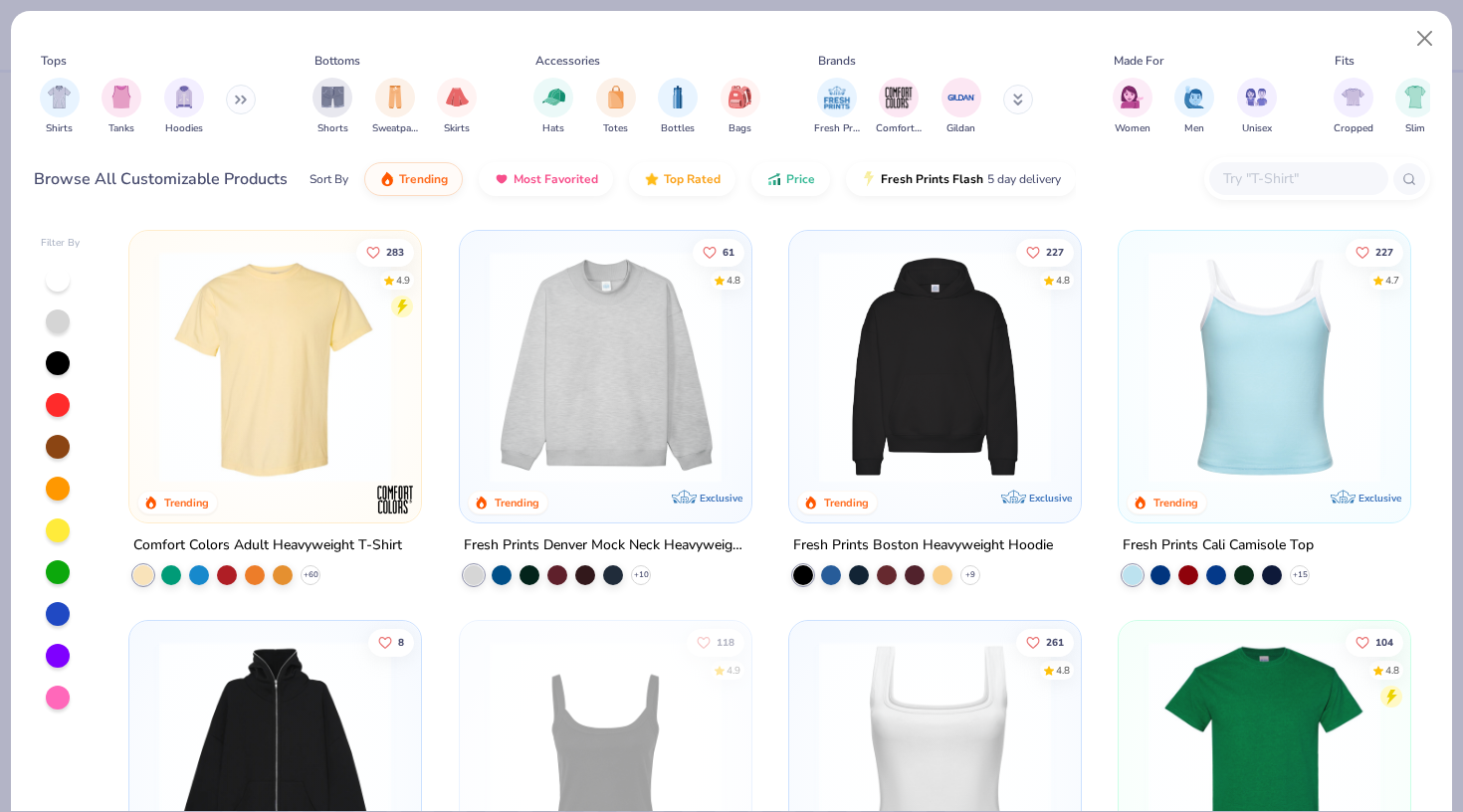 scroll, scrollTop: 67, scrollLeft: 0, axis: vertical 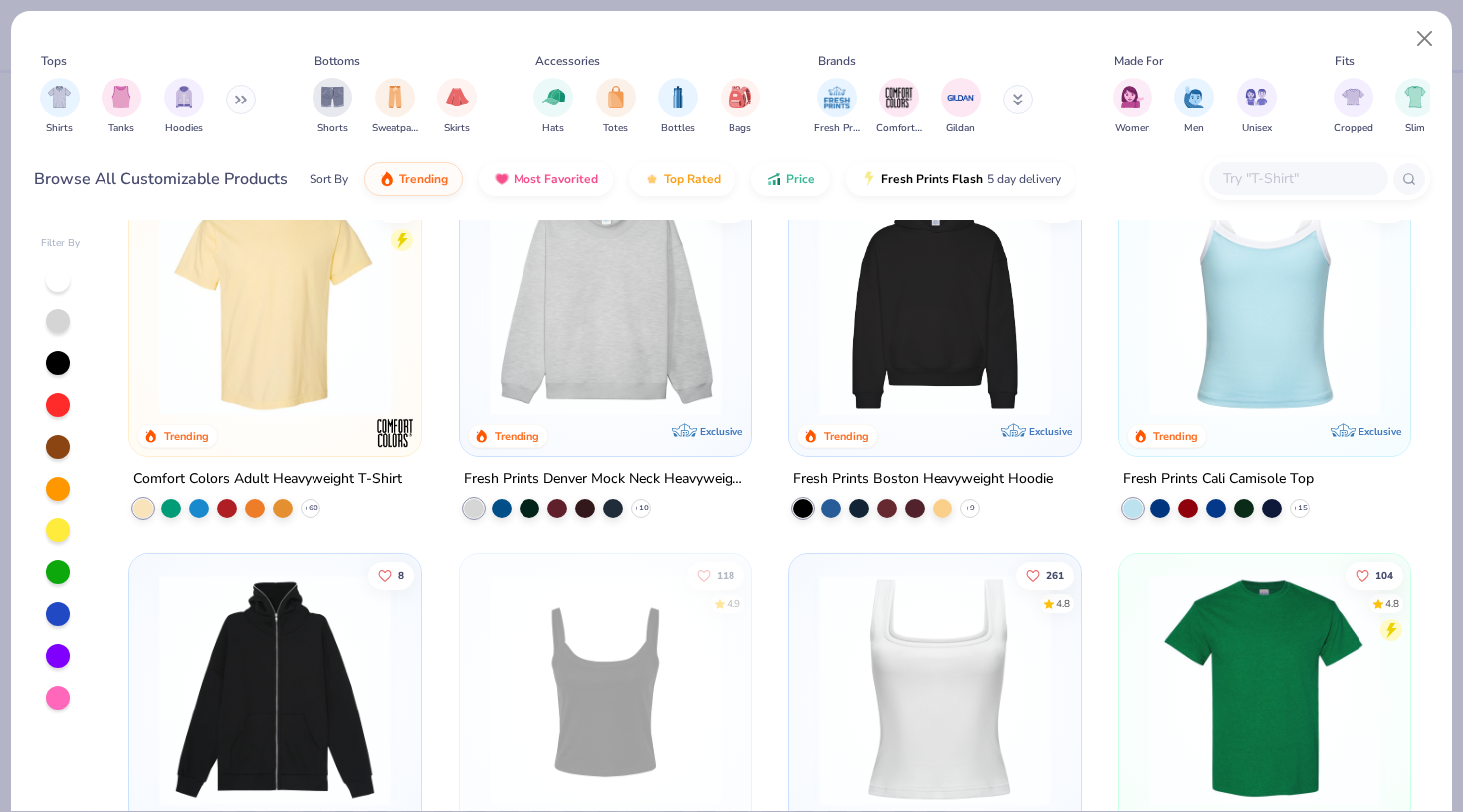 click at bounding box center [935, 300] 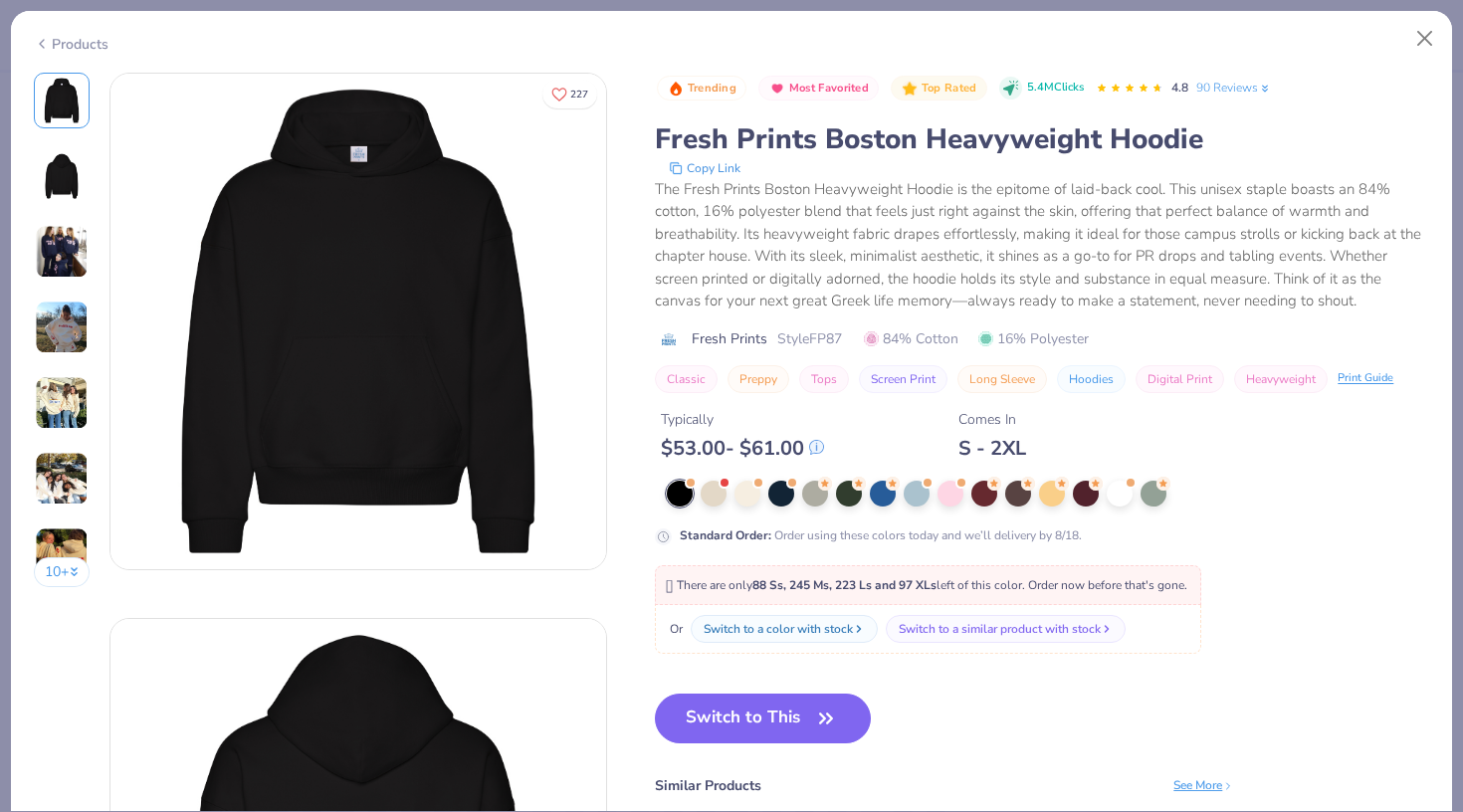 click on "Products" at bounding box center (71, 44) 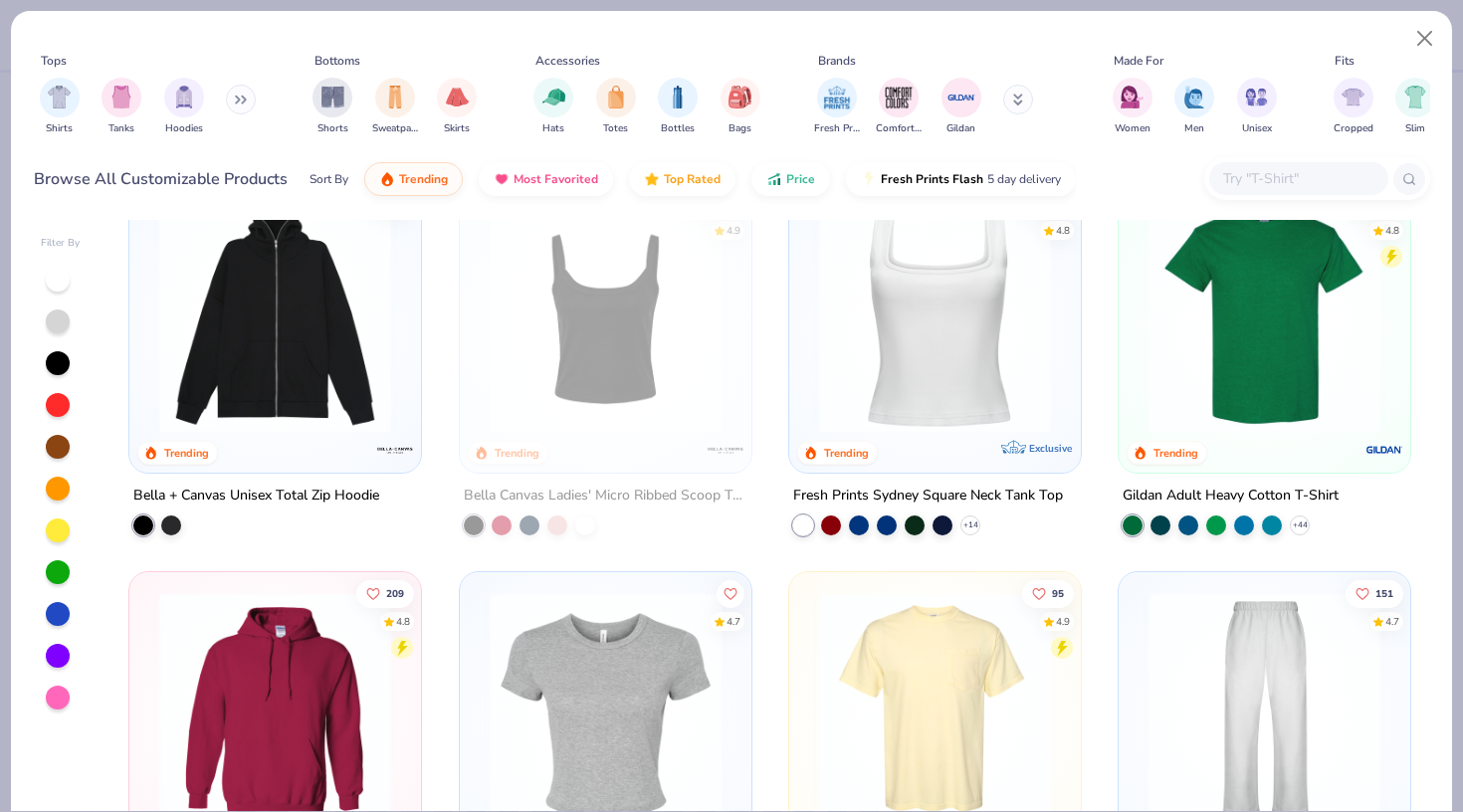scroll, scrollTop: 494, scrollLeft: 0, axis: vertical 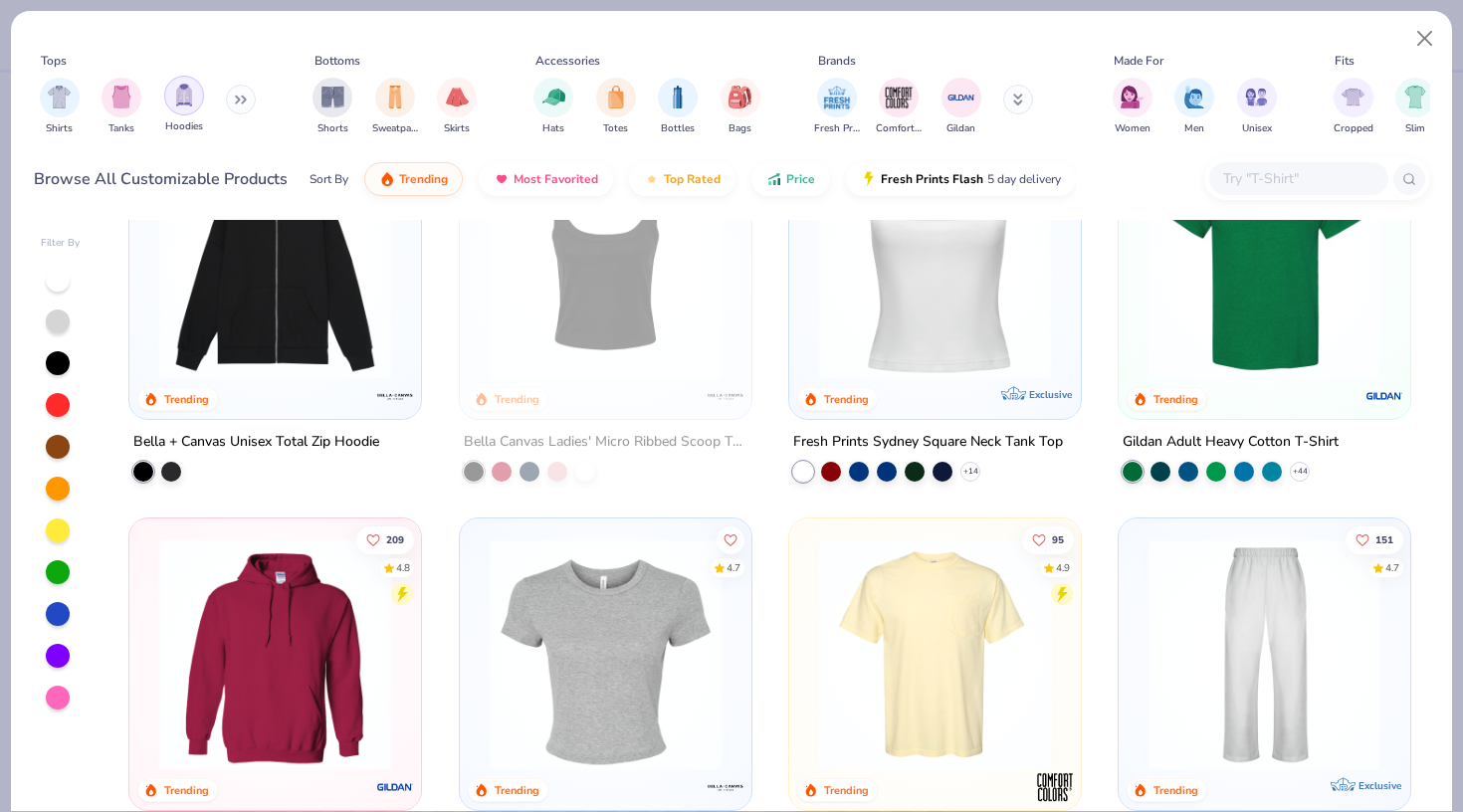 click at bounding box center (184, 95) 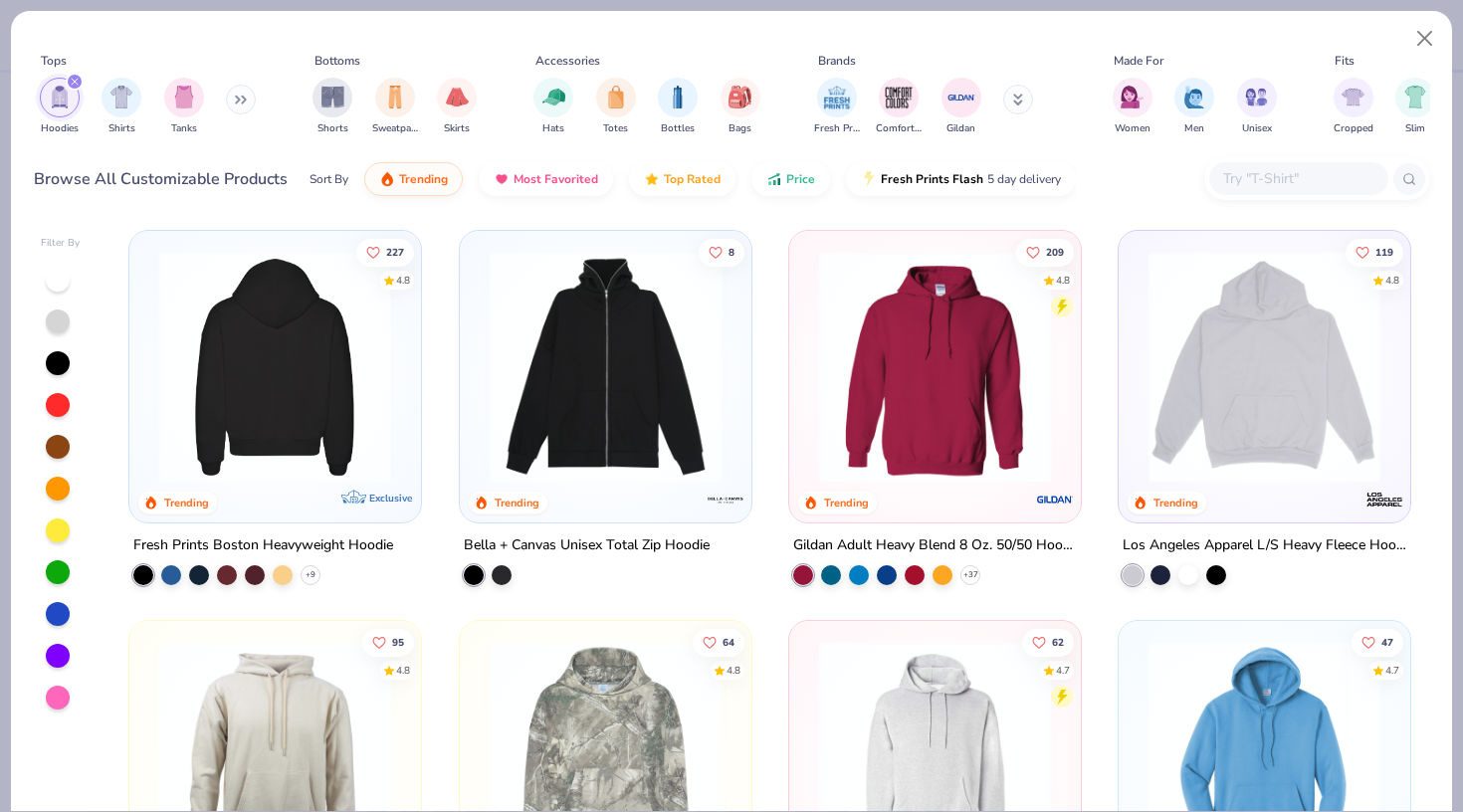 scroll, scrollTop: 0, scrollLeft: 0, axis: both 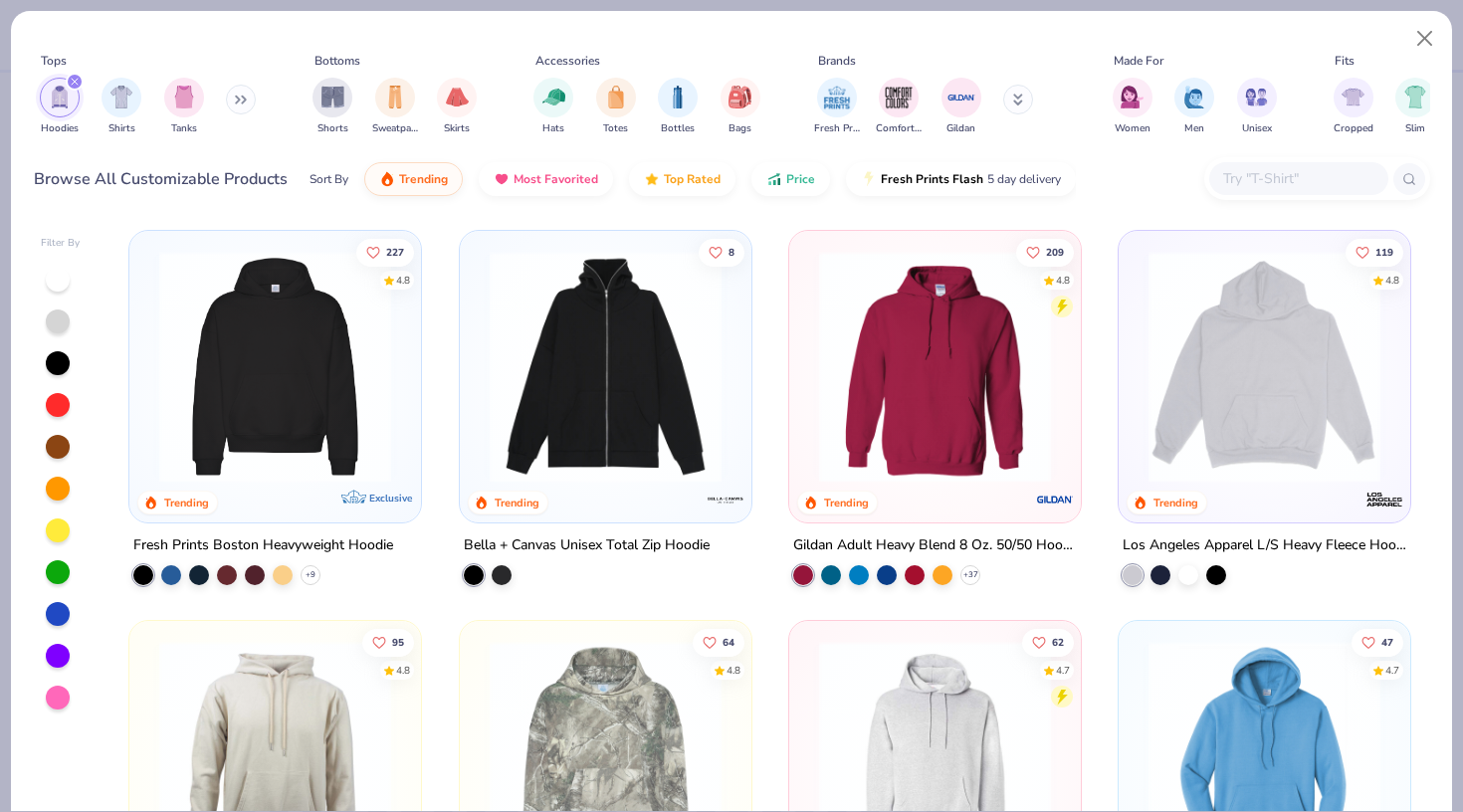click at bounding box center (1264, 366) 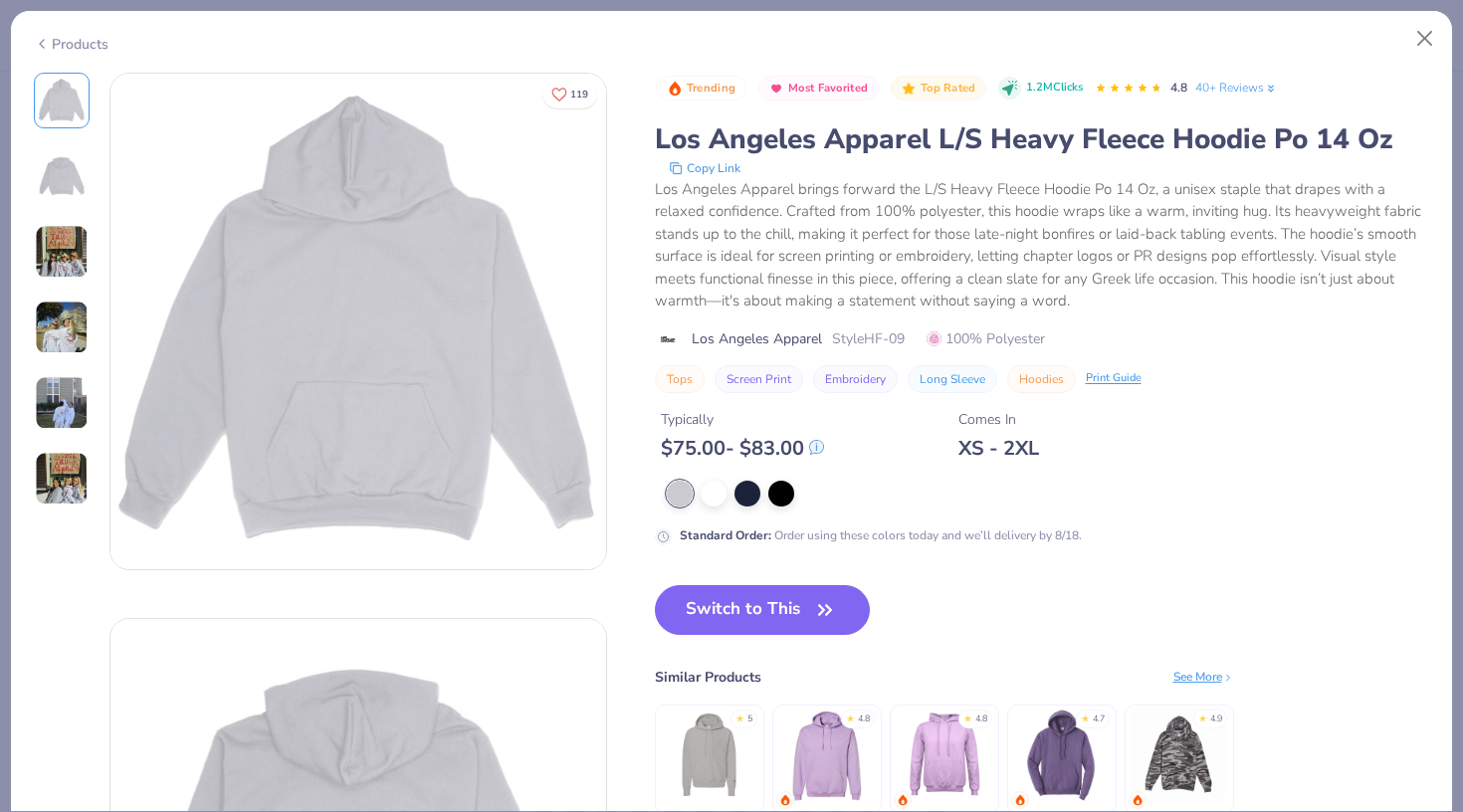 click 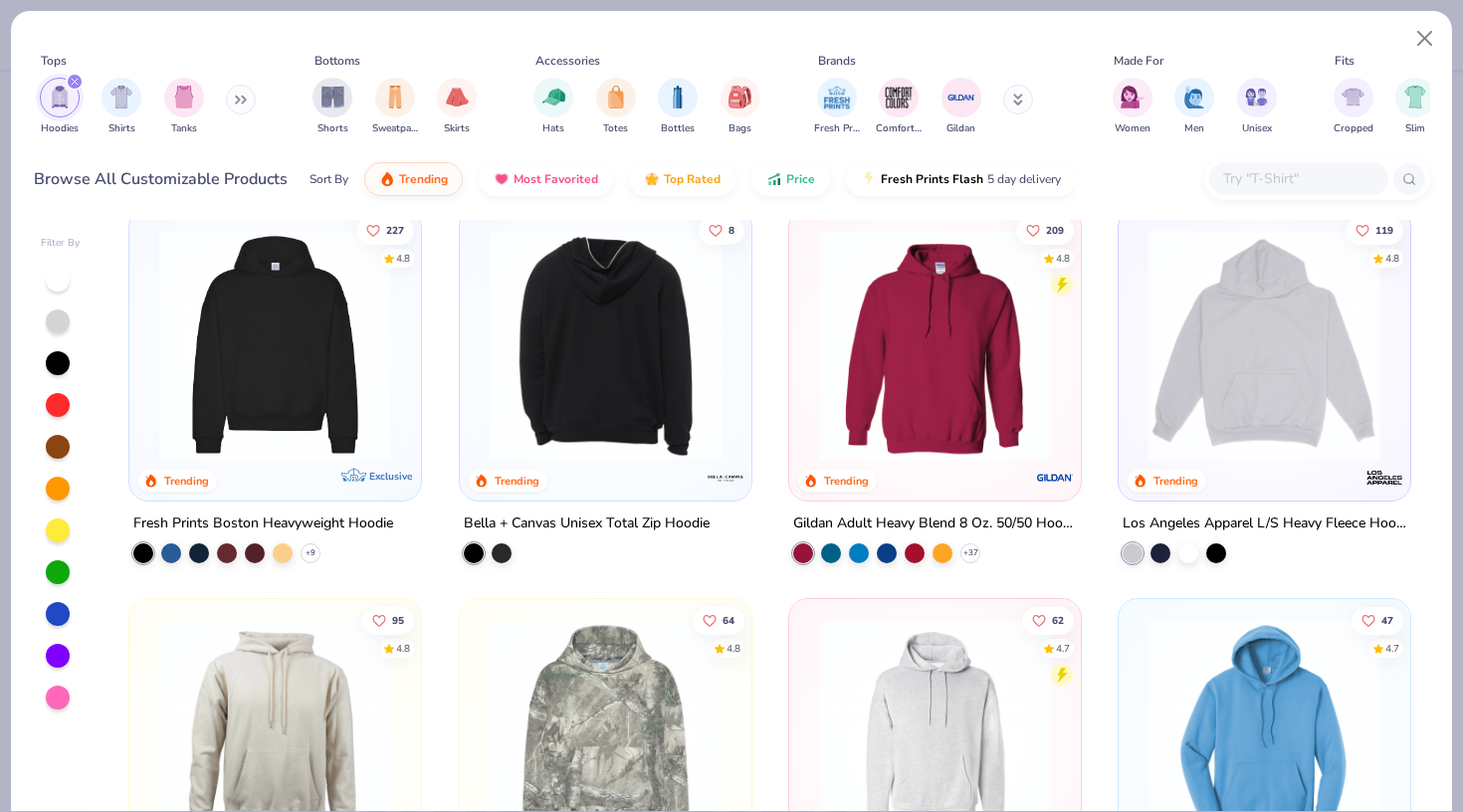 scroll, scrollTop: 23, scrollLeft: 0, axis: vertical 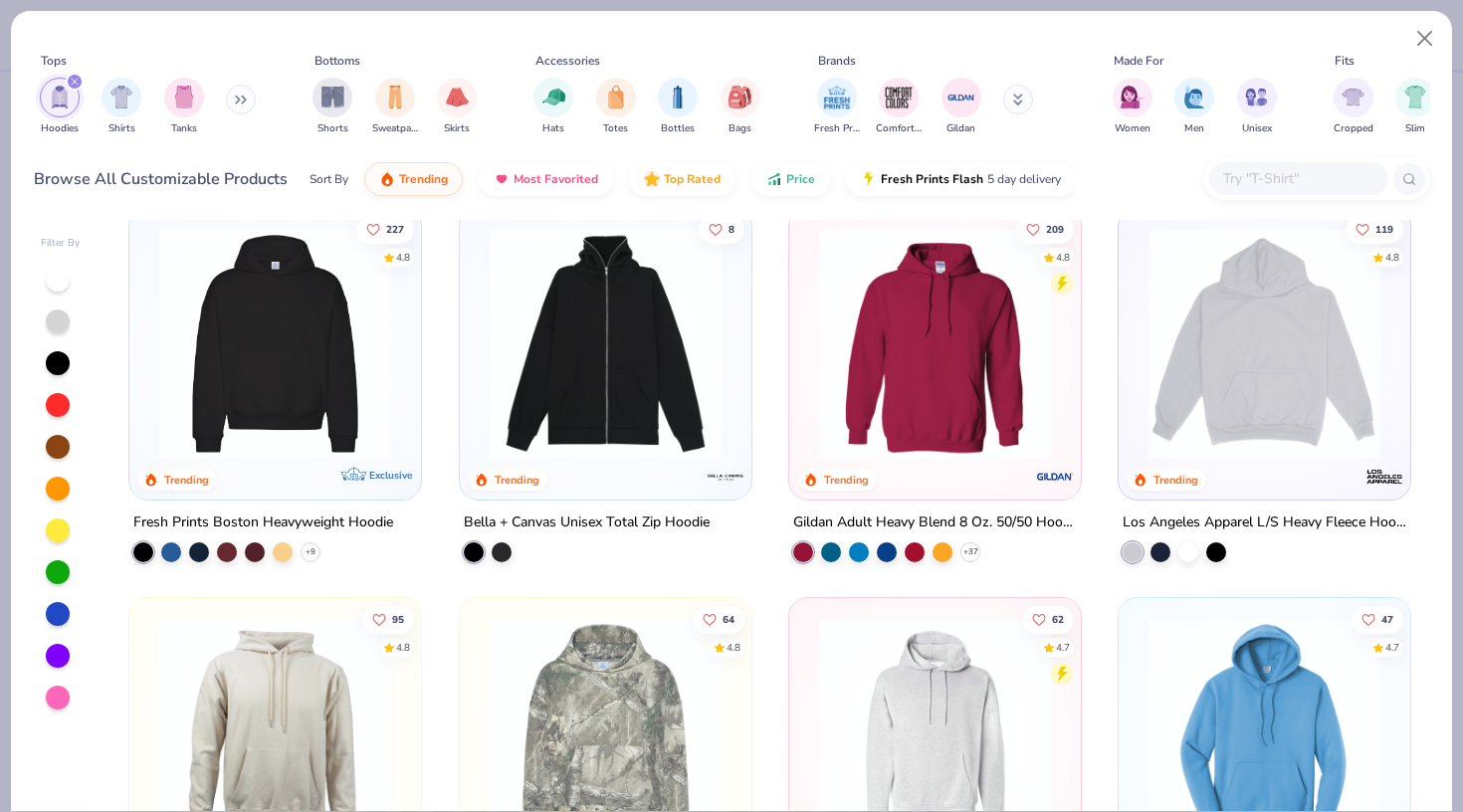 click at bounding box center (275, 343) 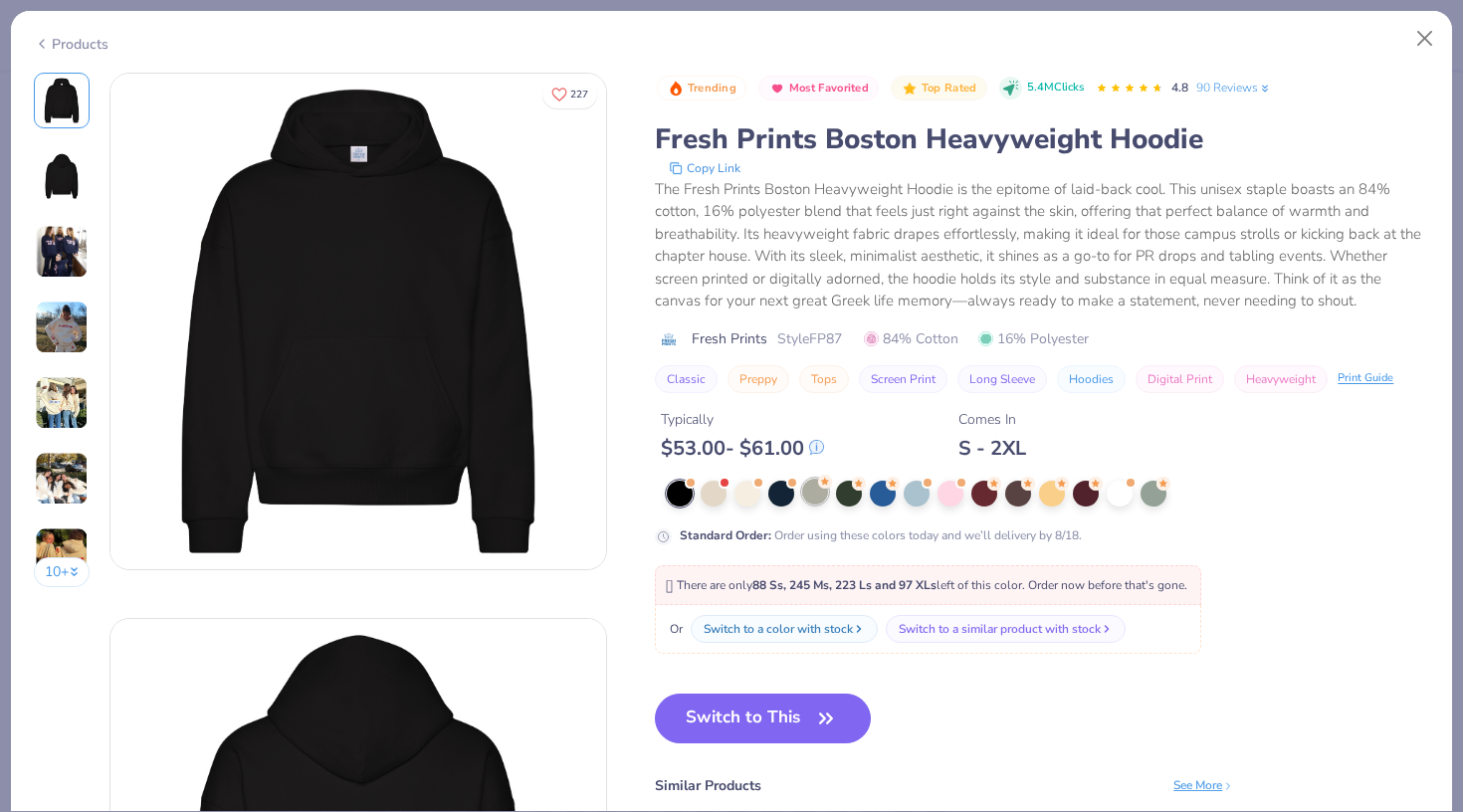 click at bounding box center [815, 492] 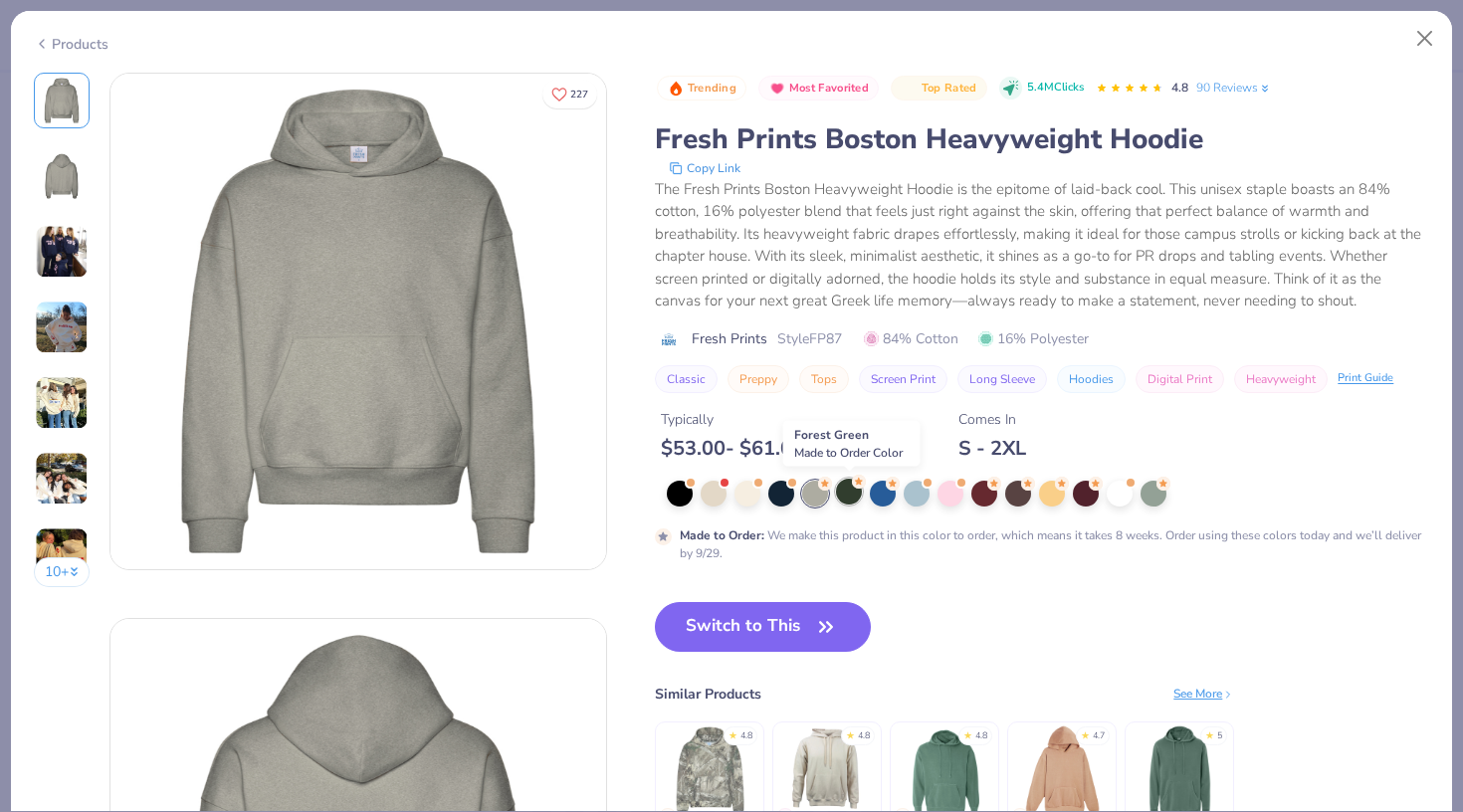click at bounding box center (849, 492) 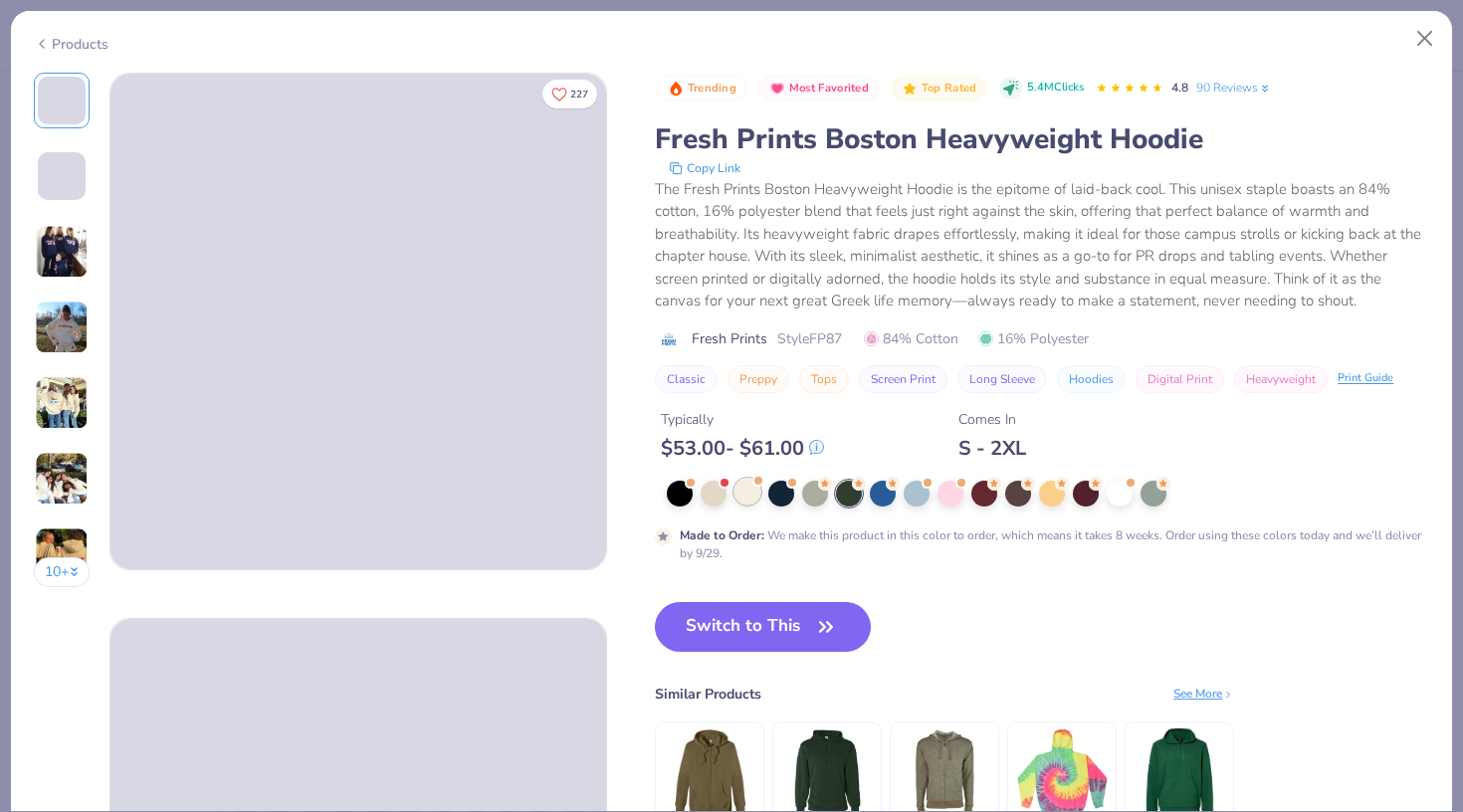 click at bounding box center (747, 492) 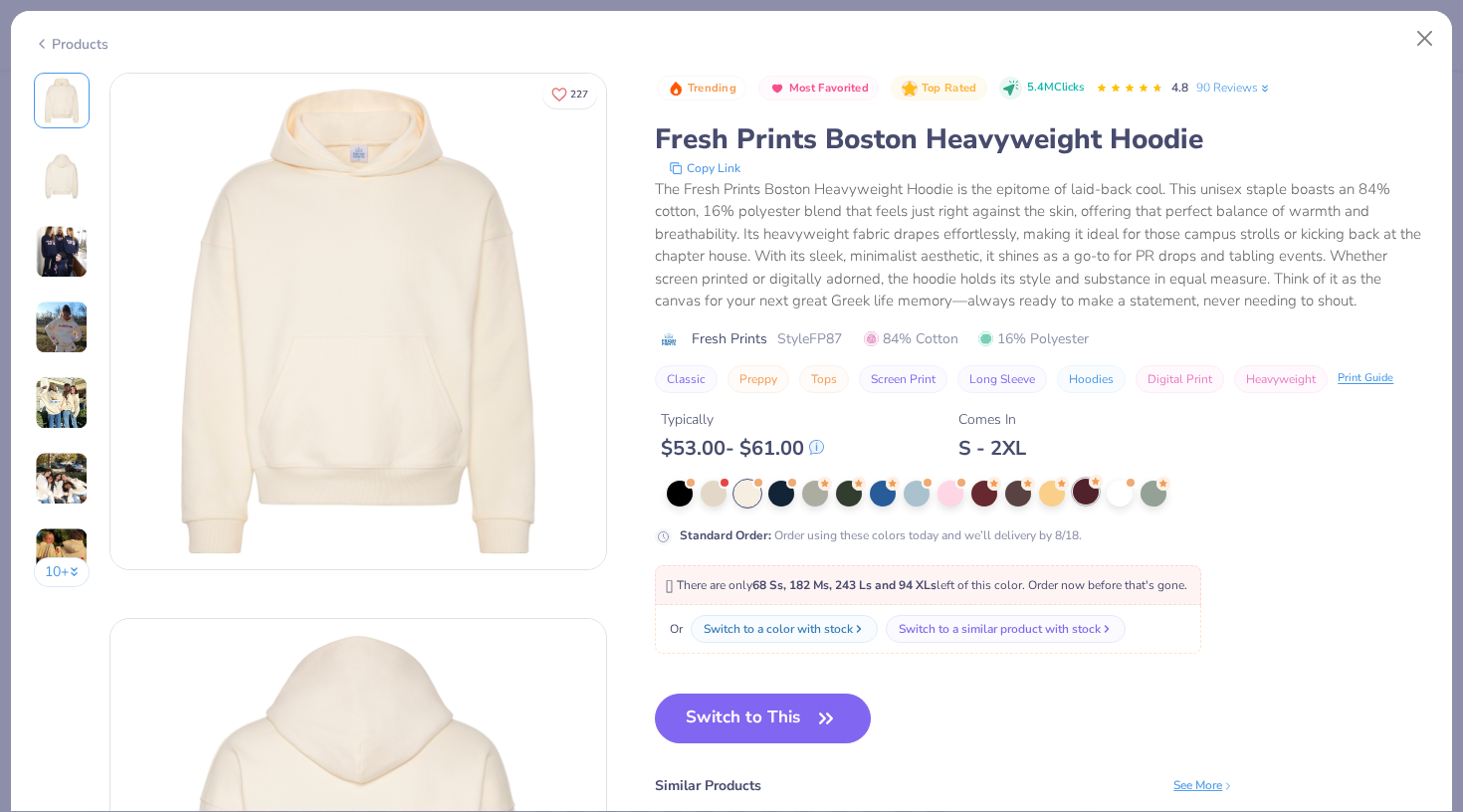 click at bounding box center [1086, 492] 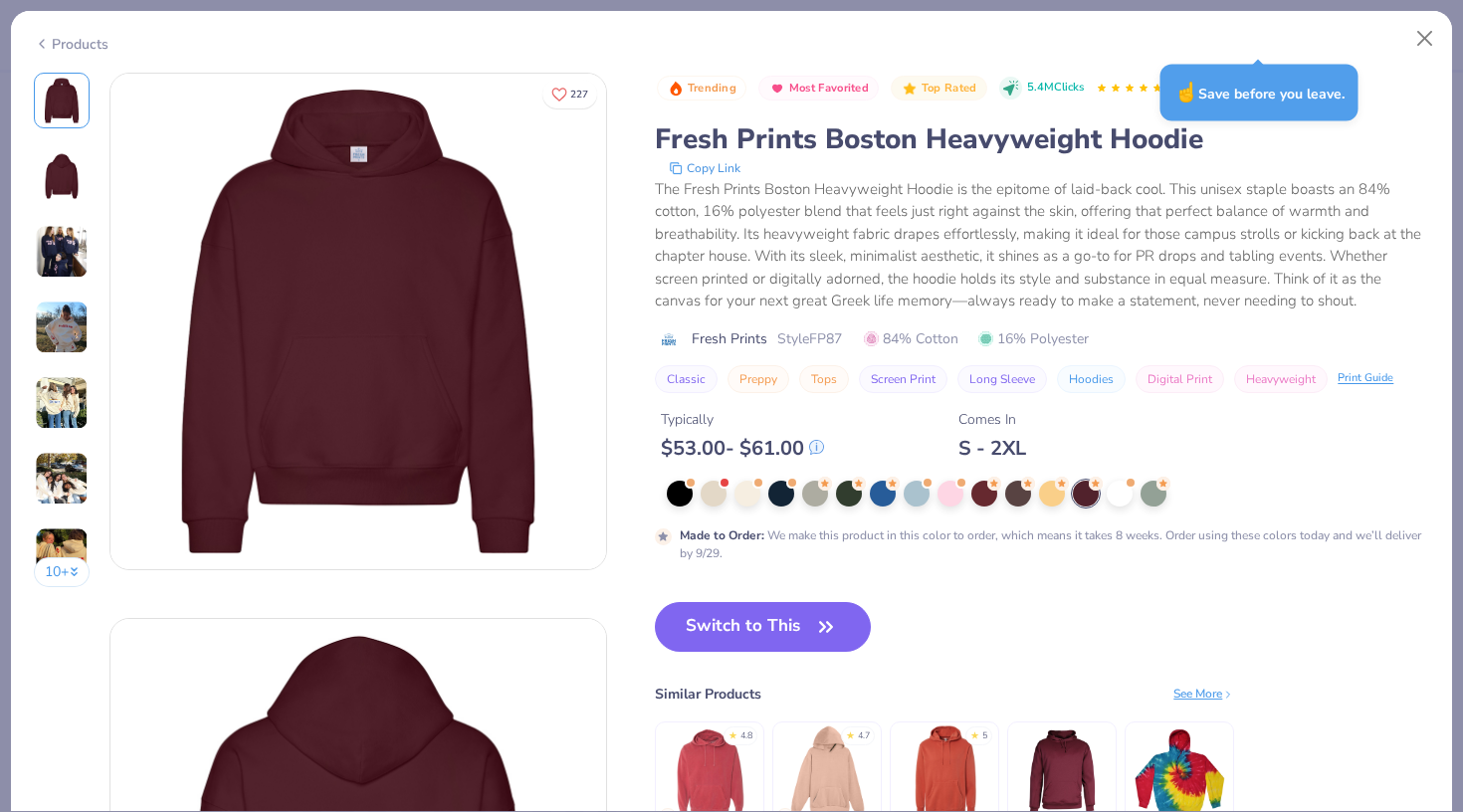 click on "Products" at bounding box center [732, 37] 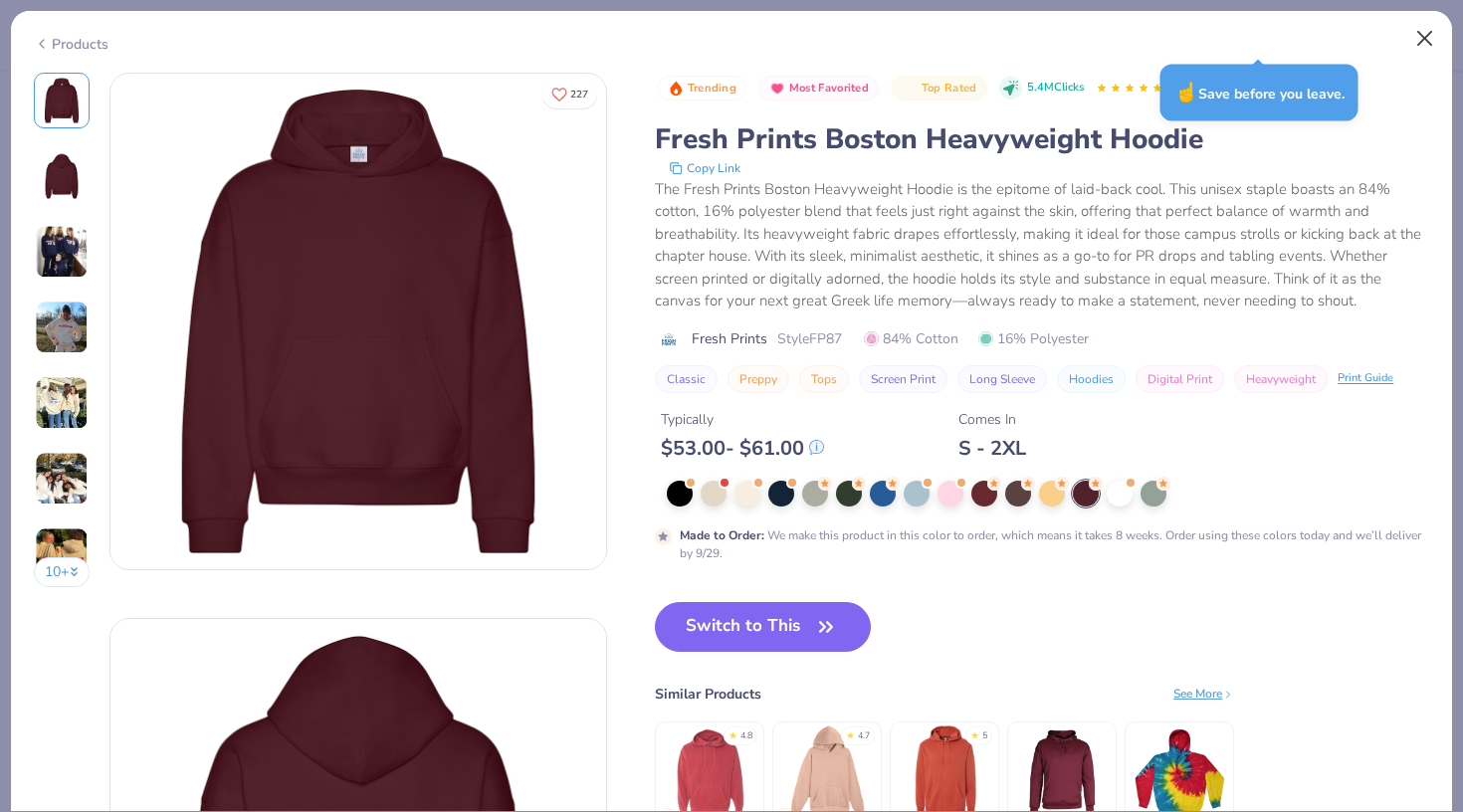 click at bounding box center [1425, 39] 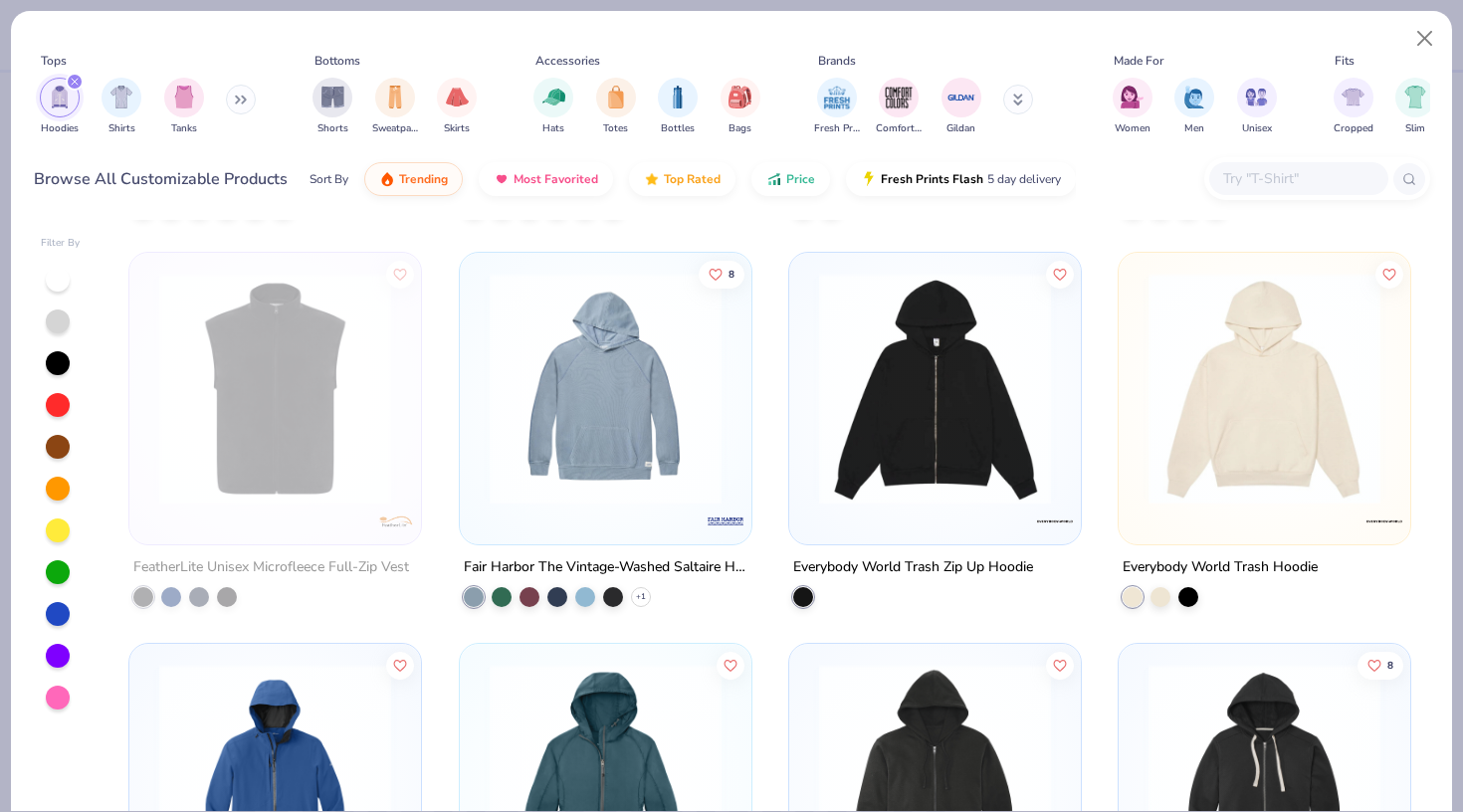 scroll, scrollTop: 9737, scrollLeft: 0, axis: vertical 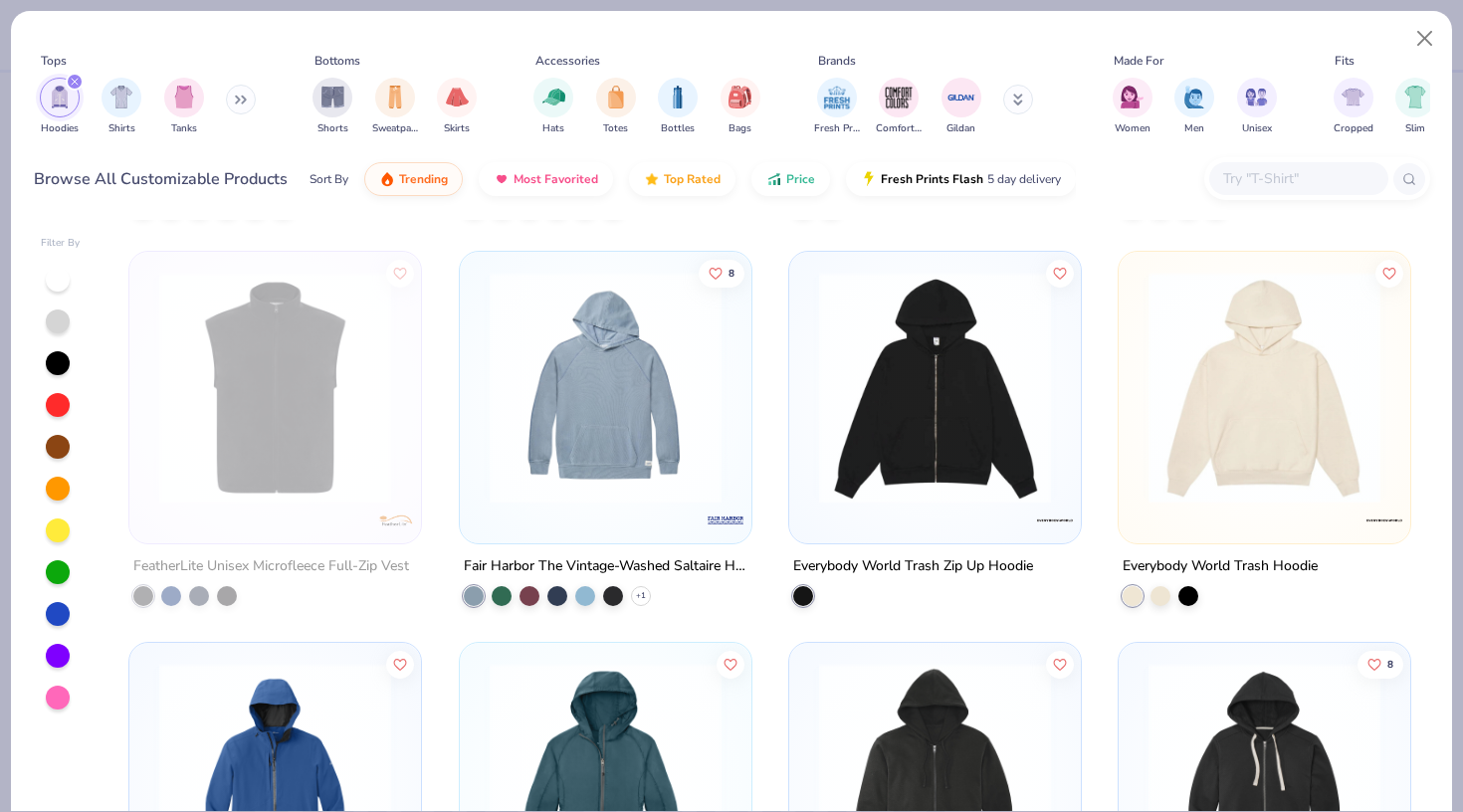 click at bounding box center [605, 387] 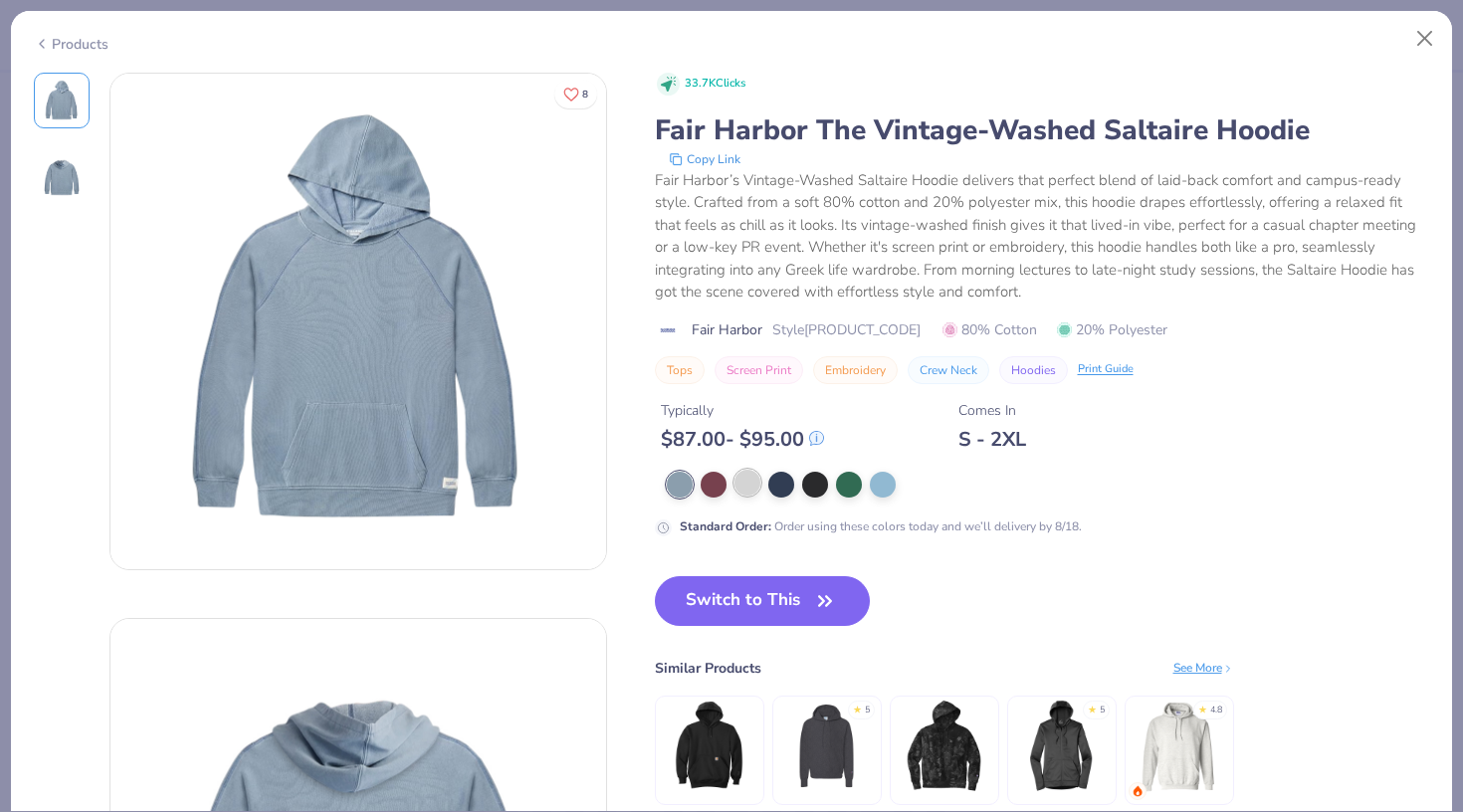 click at bounding box center (747, 483) 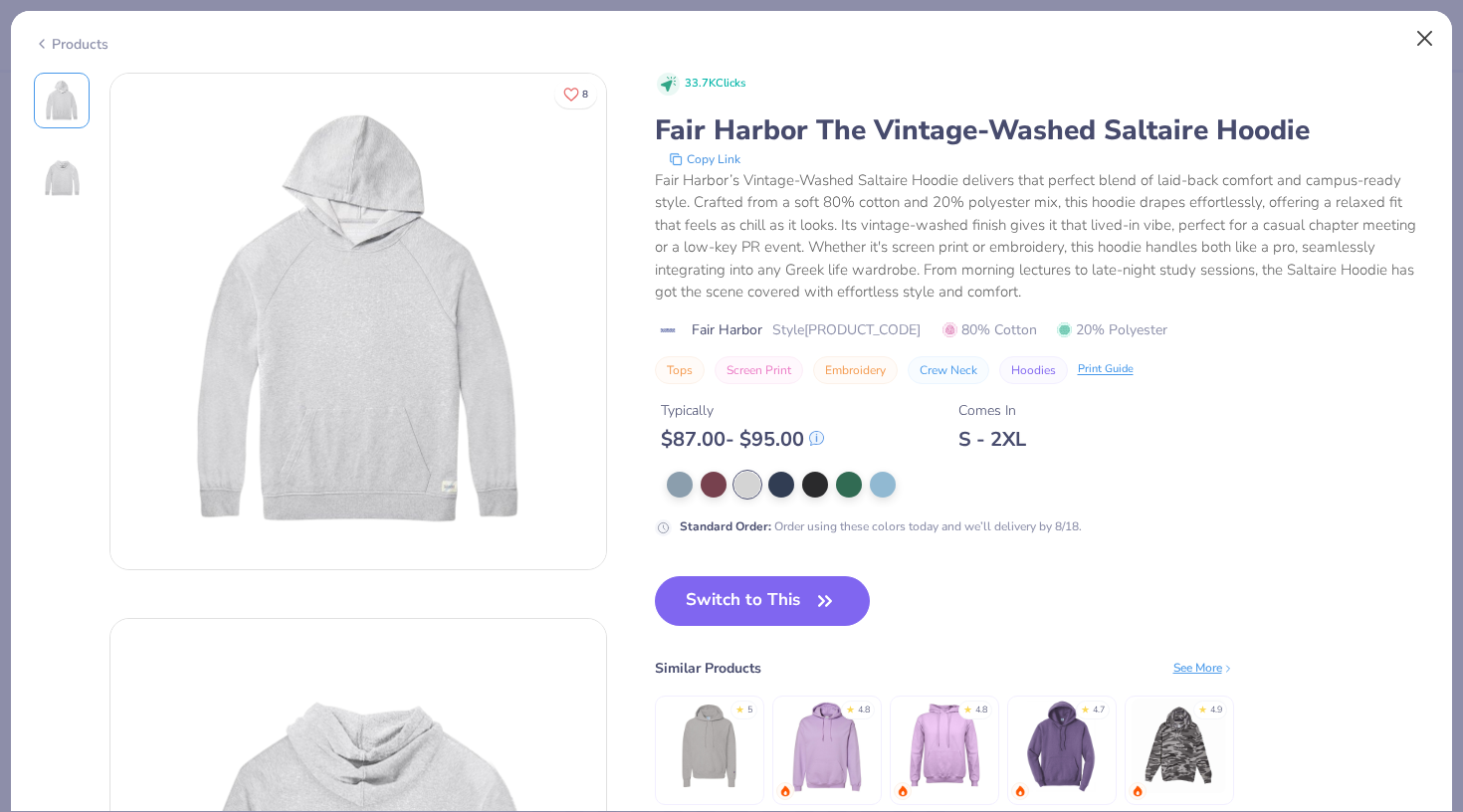 click at bounding box center [1425, 39] 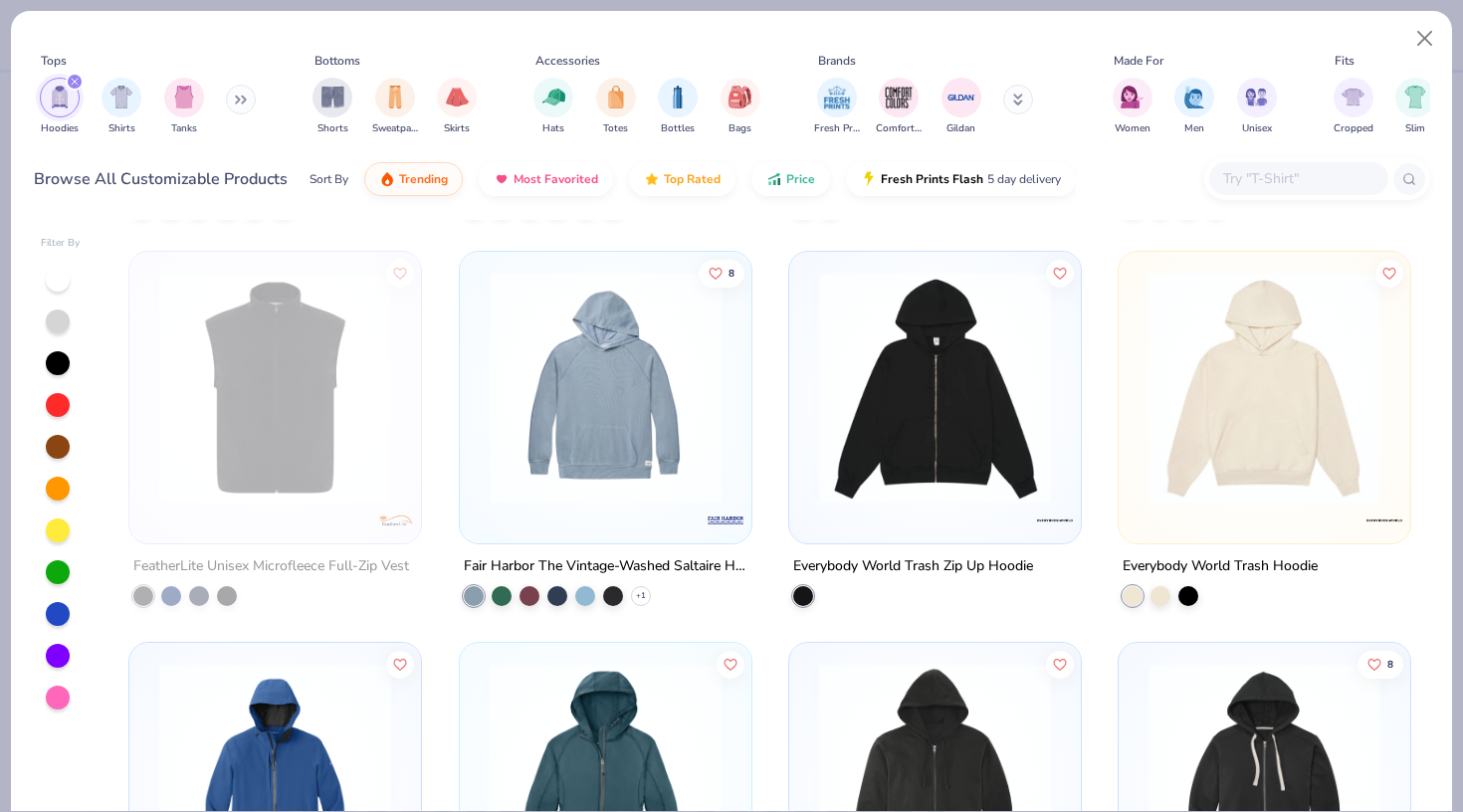 click at bounding box center (1264, 387) 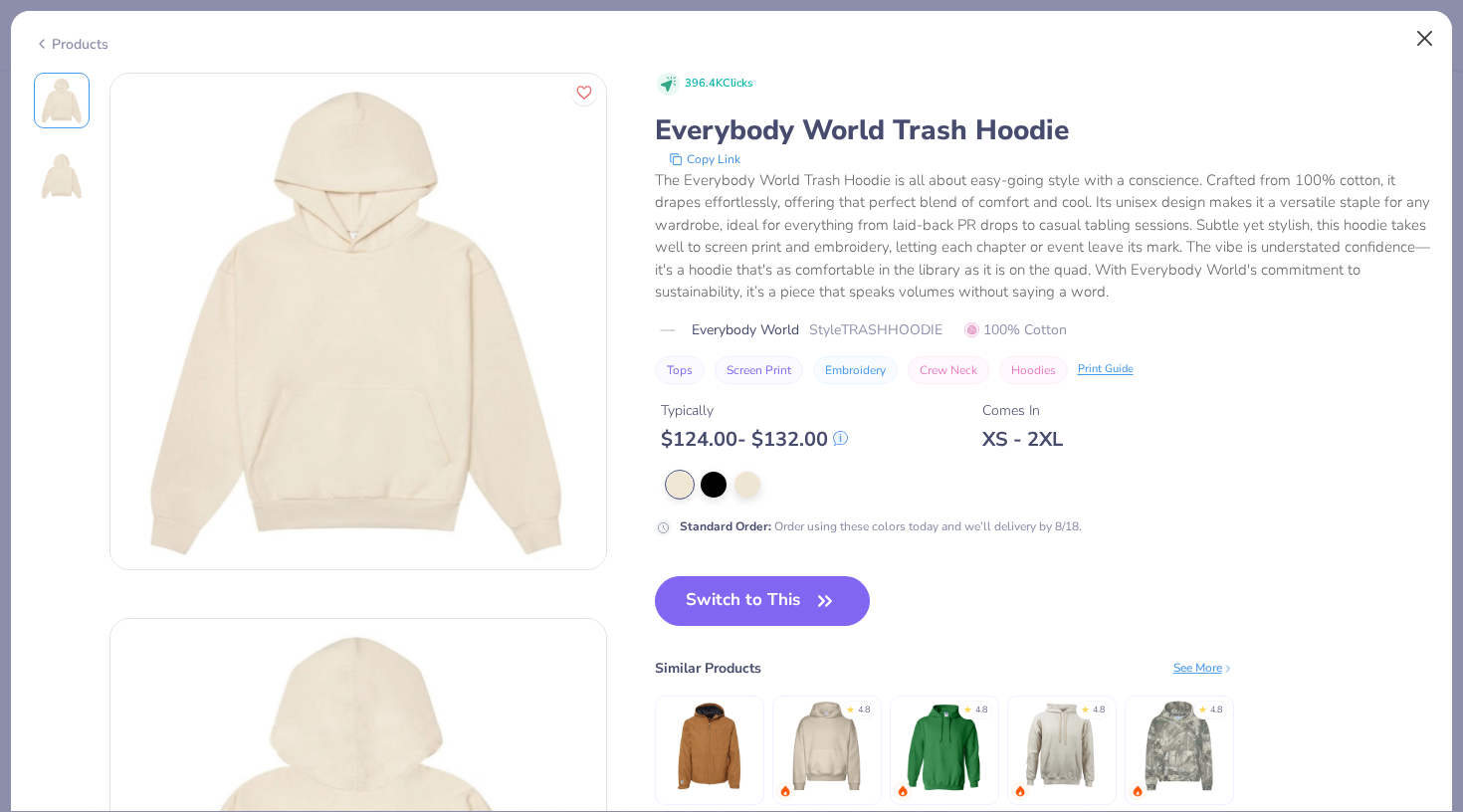 click at bounding box center [1425, 39] 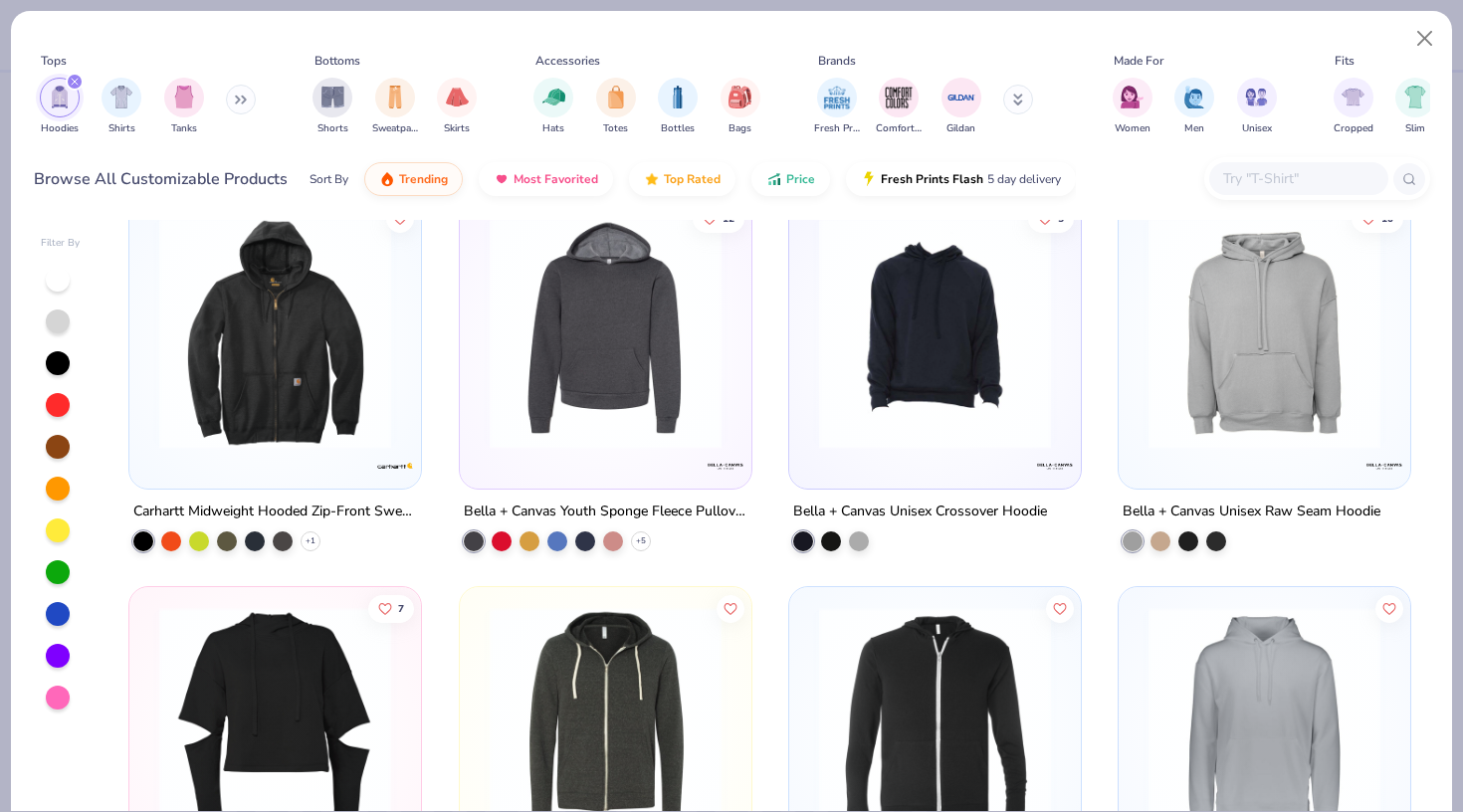 scroll, scrollTop: 11739, scrollLeft: 0, axis: vertical 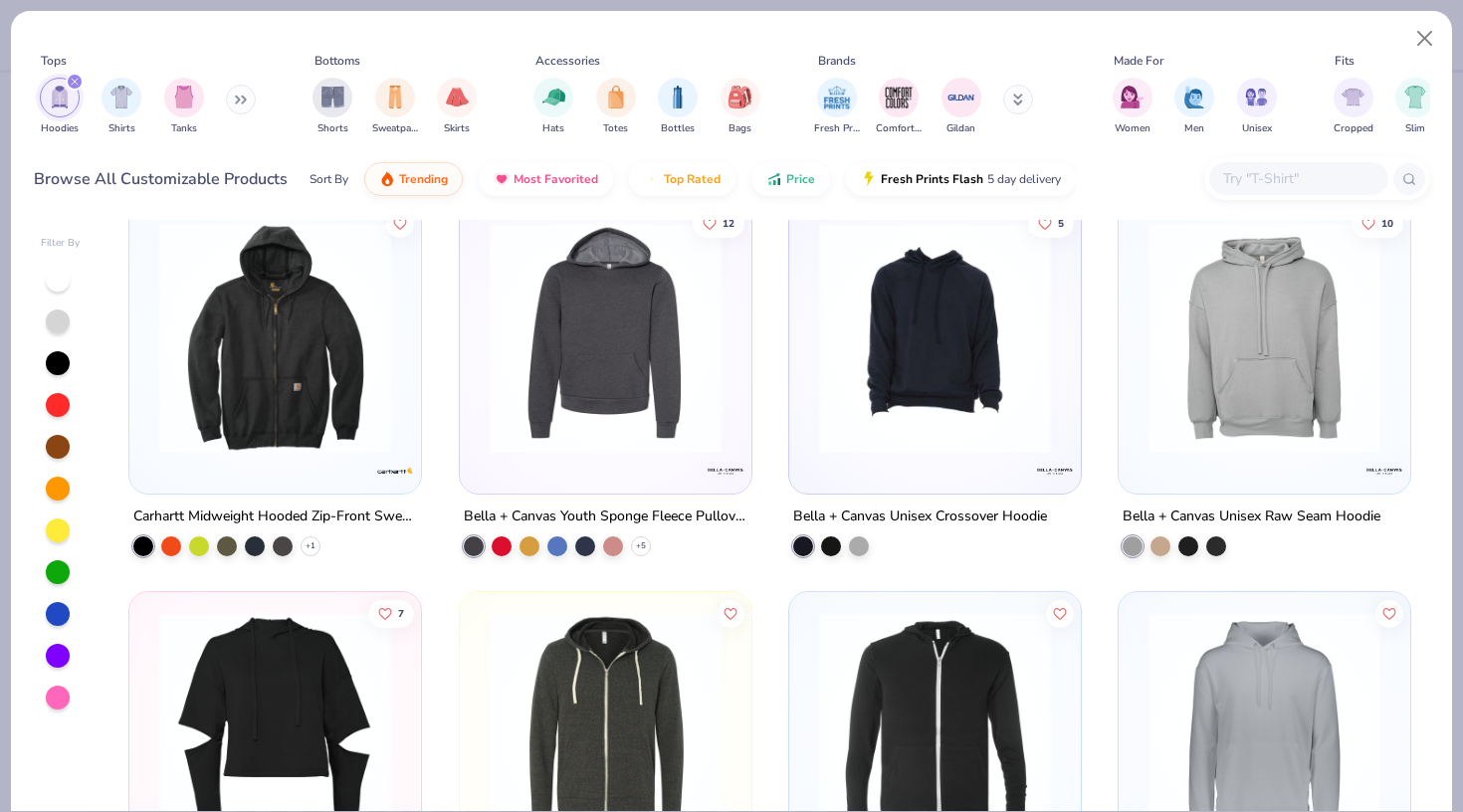 click at bounding box center [605, 336] 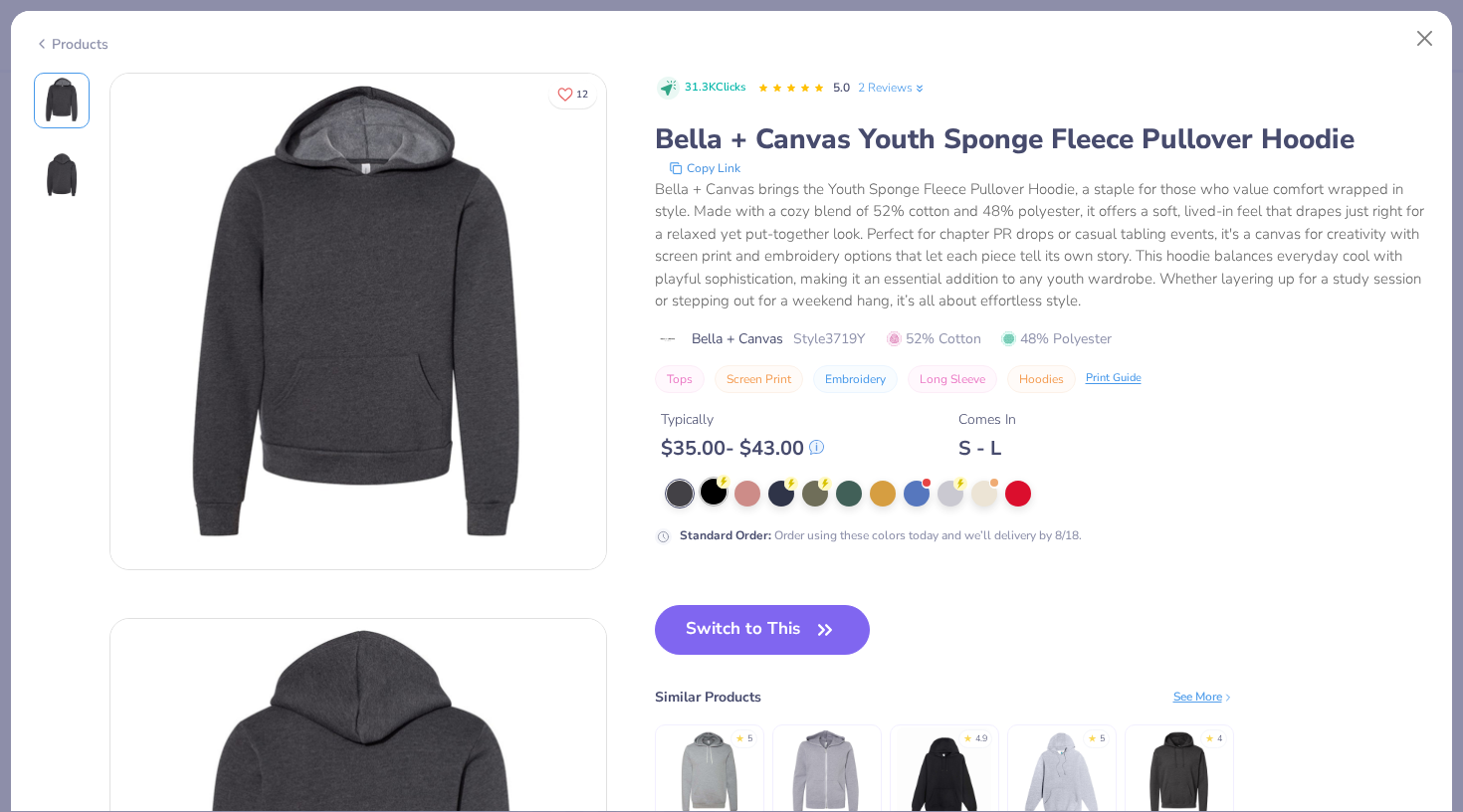 click at bounding box center [714, 492] 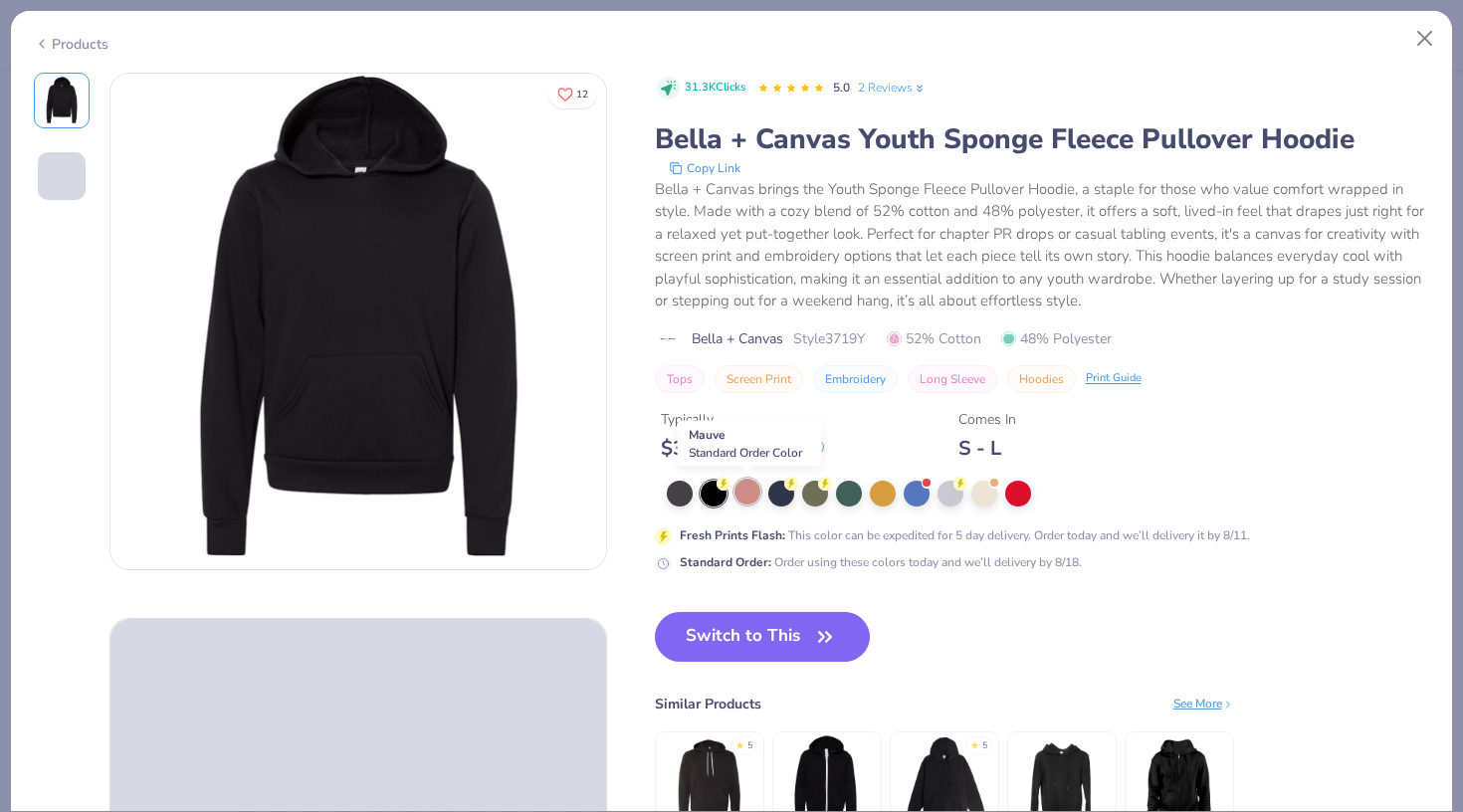 click at bounding box center (747, 492) 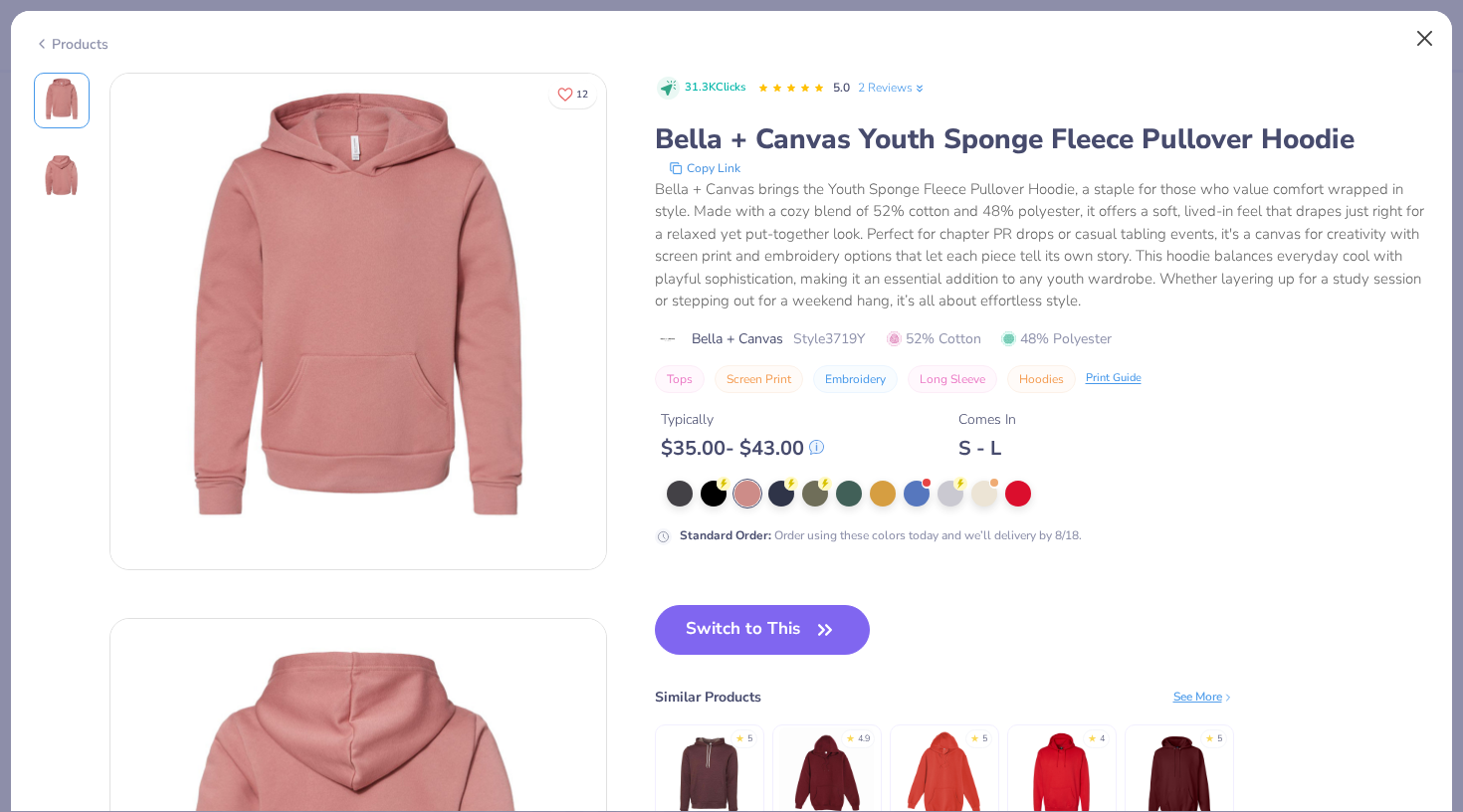 click at bounding box center (1425, 39) 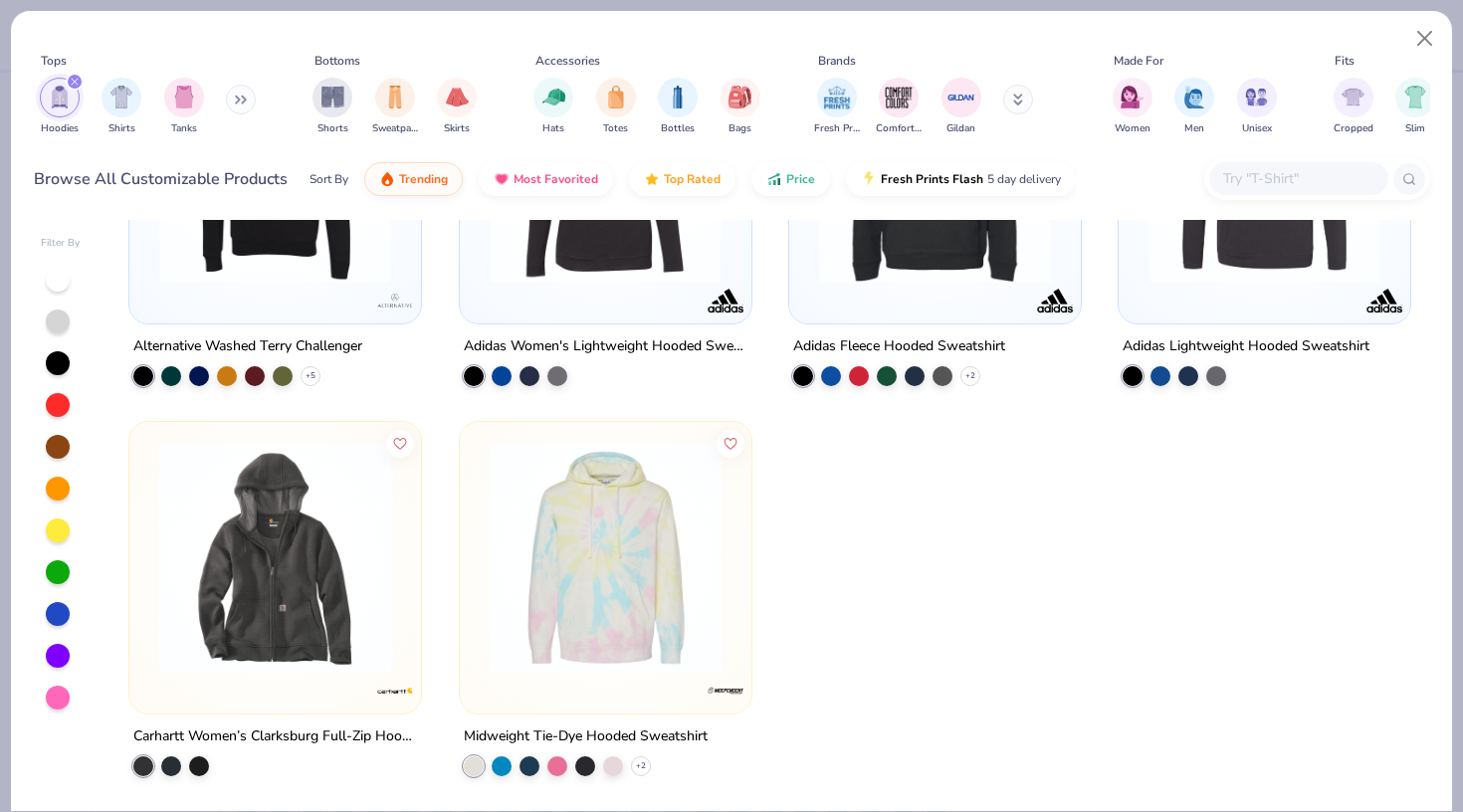 scroll, scrollTop: 12689, scrollLeft: 0, axis: vertical 